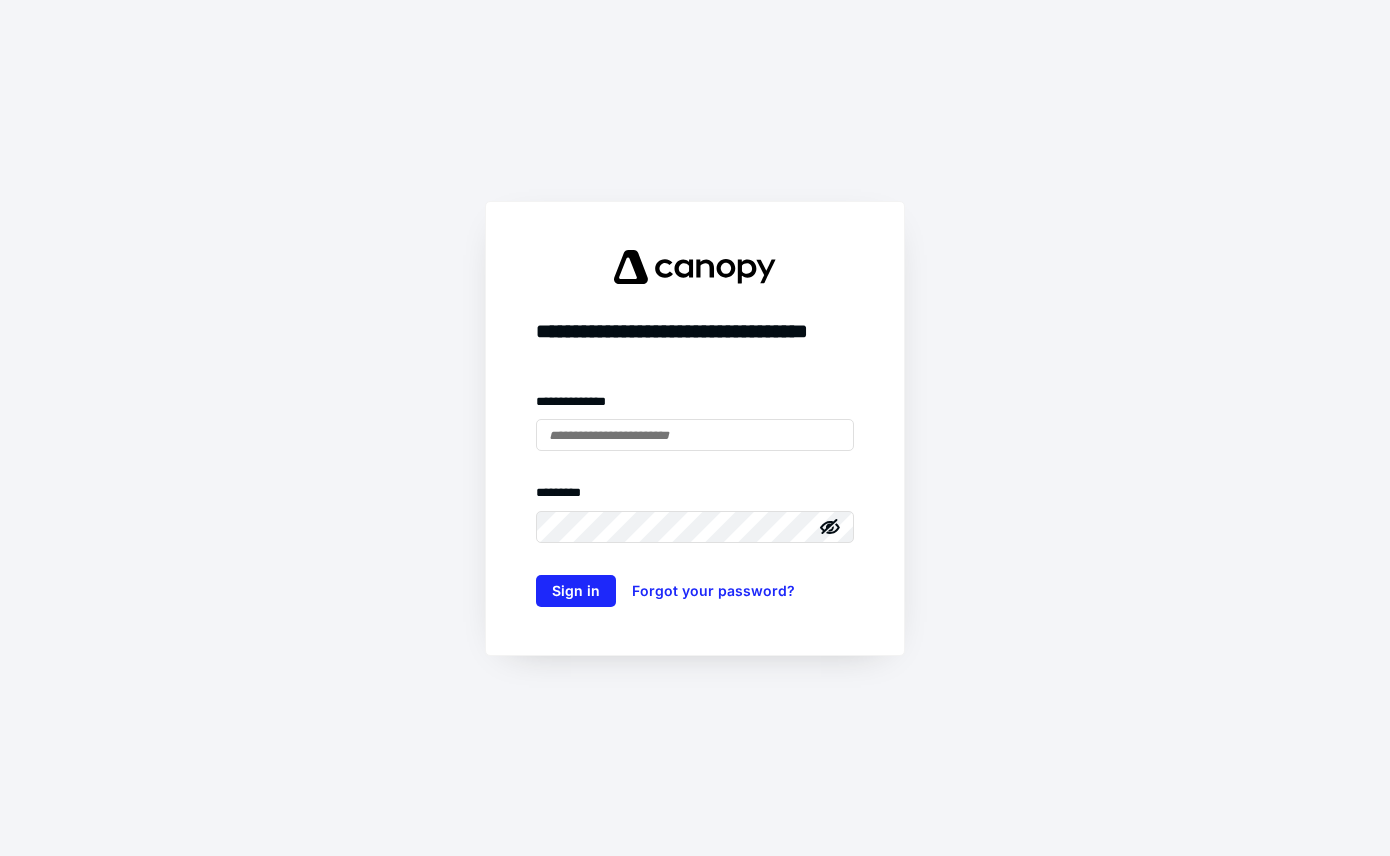 scroll, scrollTop: 0, scrollLeft: 0, axis: both 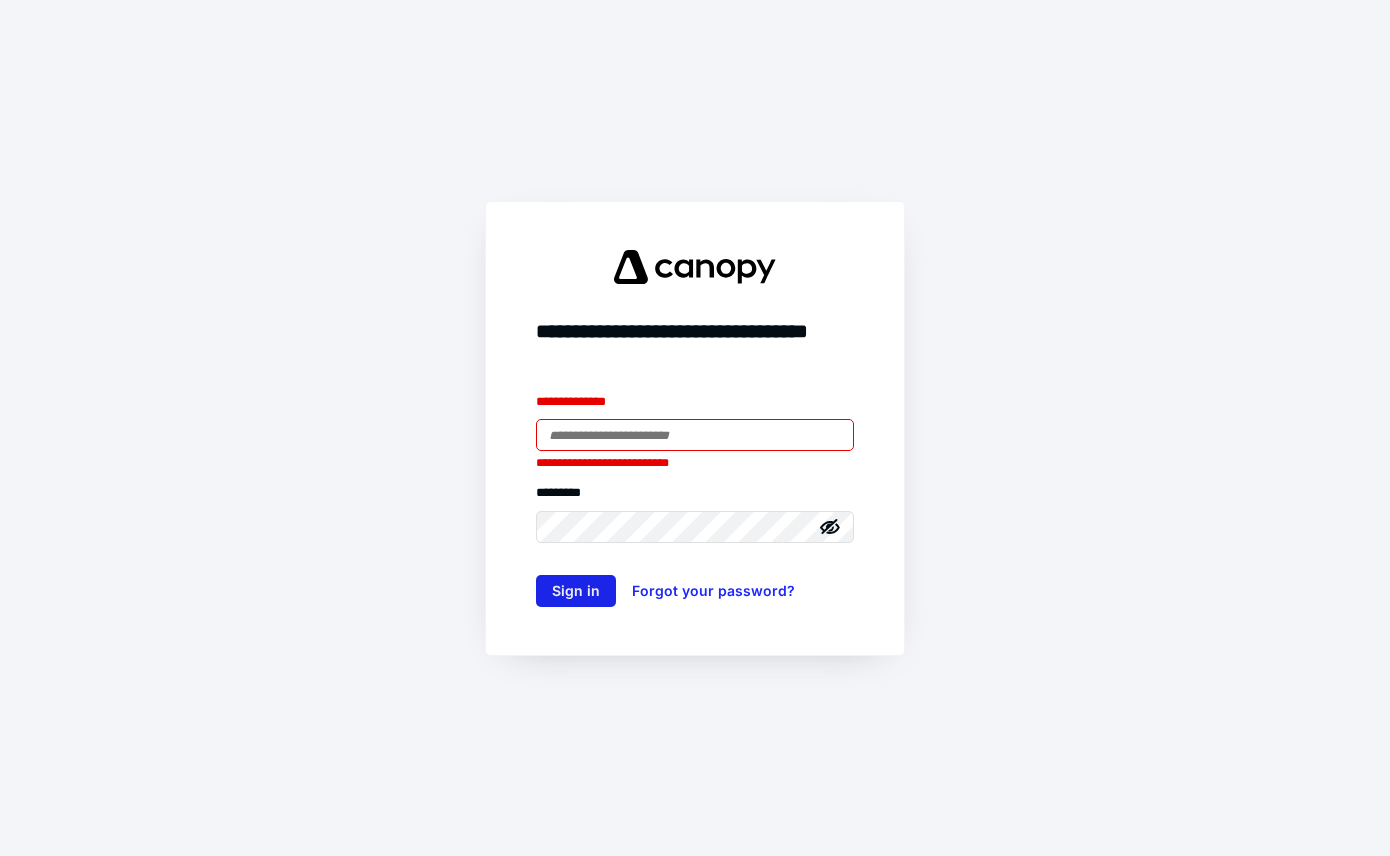 type on "**********" 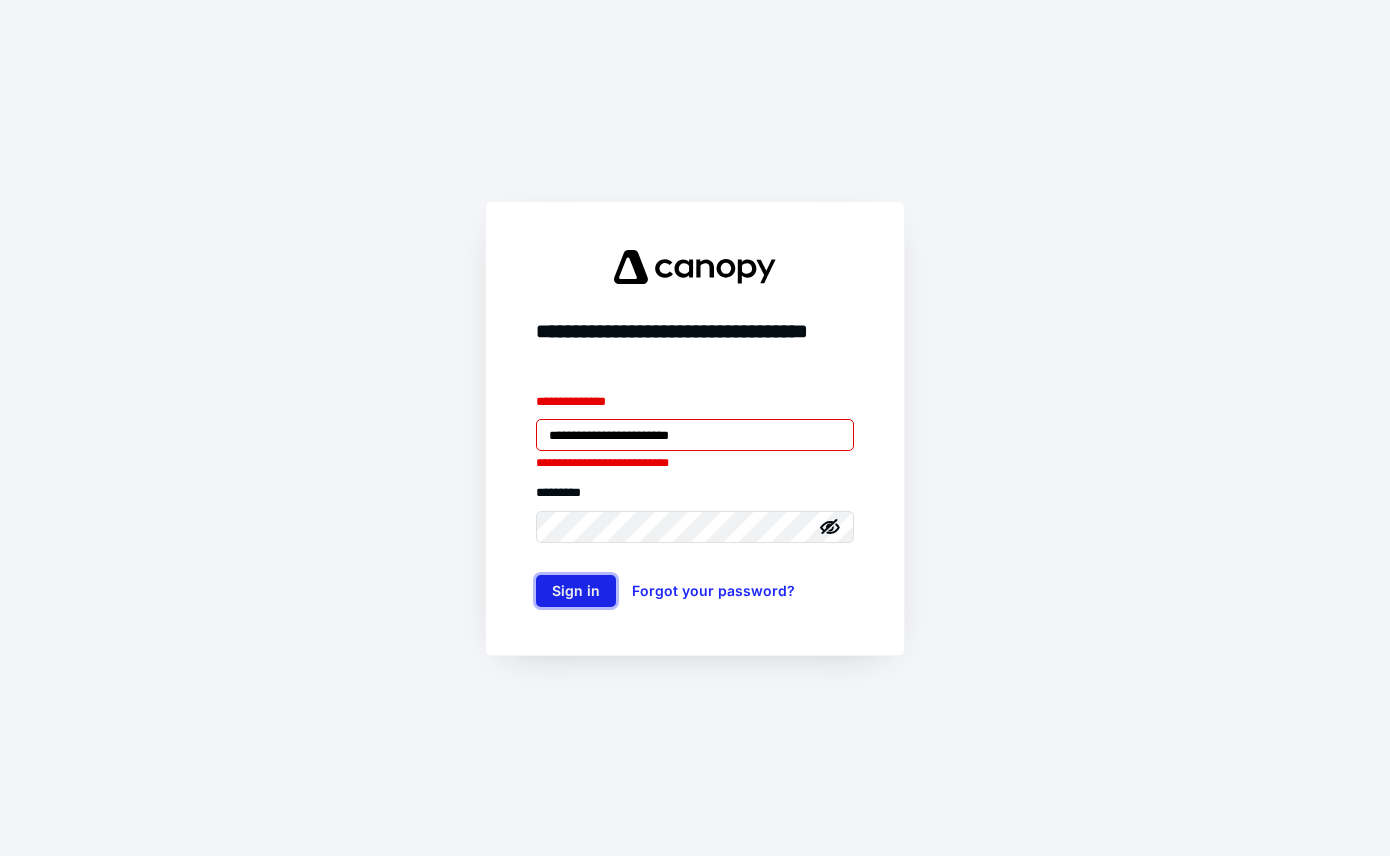 click on "Sign in" at bounding box center (576, 591) 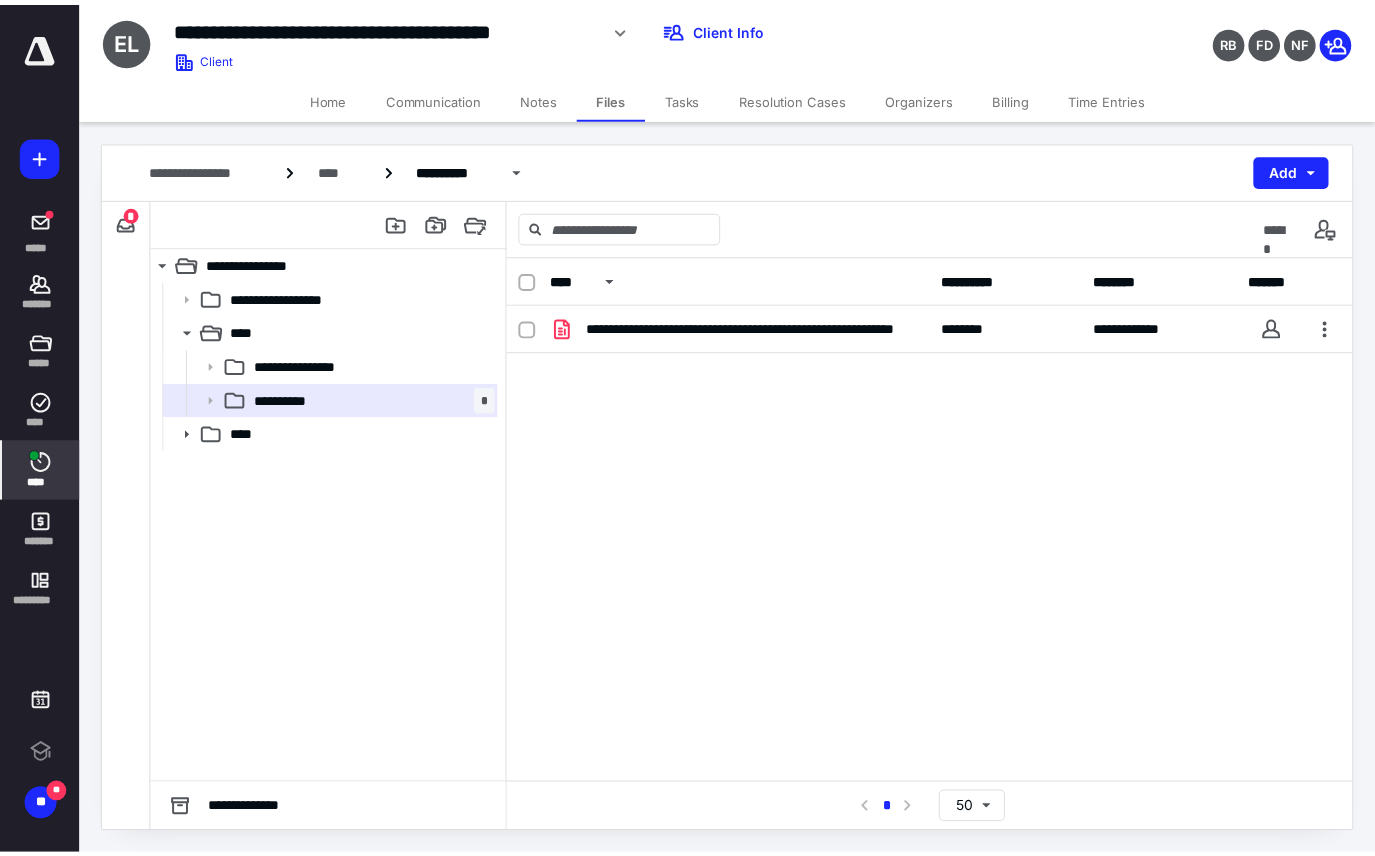 scroll, scrollTop: 0, scrollLeft: 0, axis: both 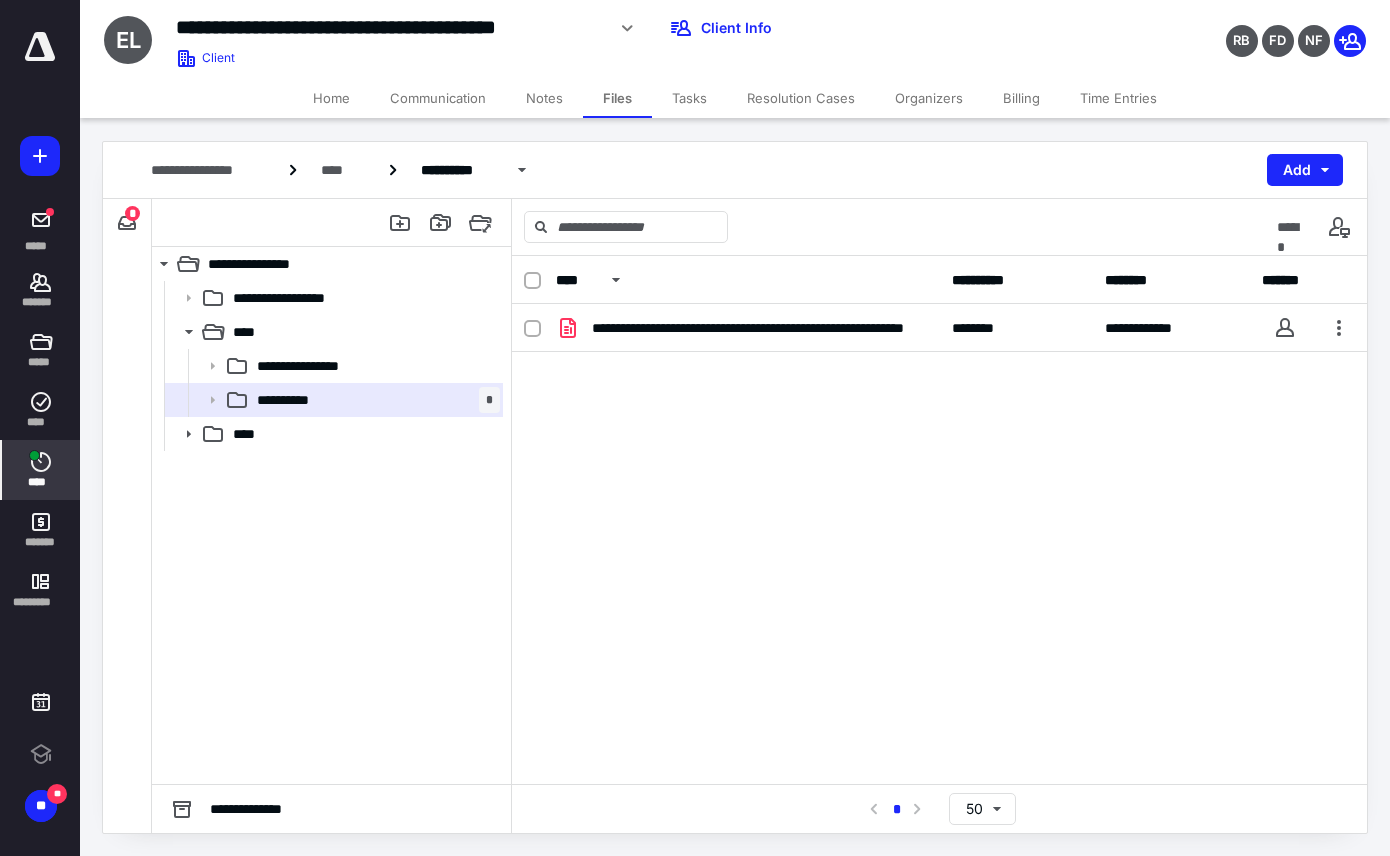 click 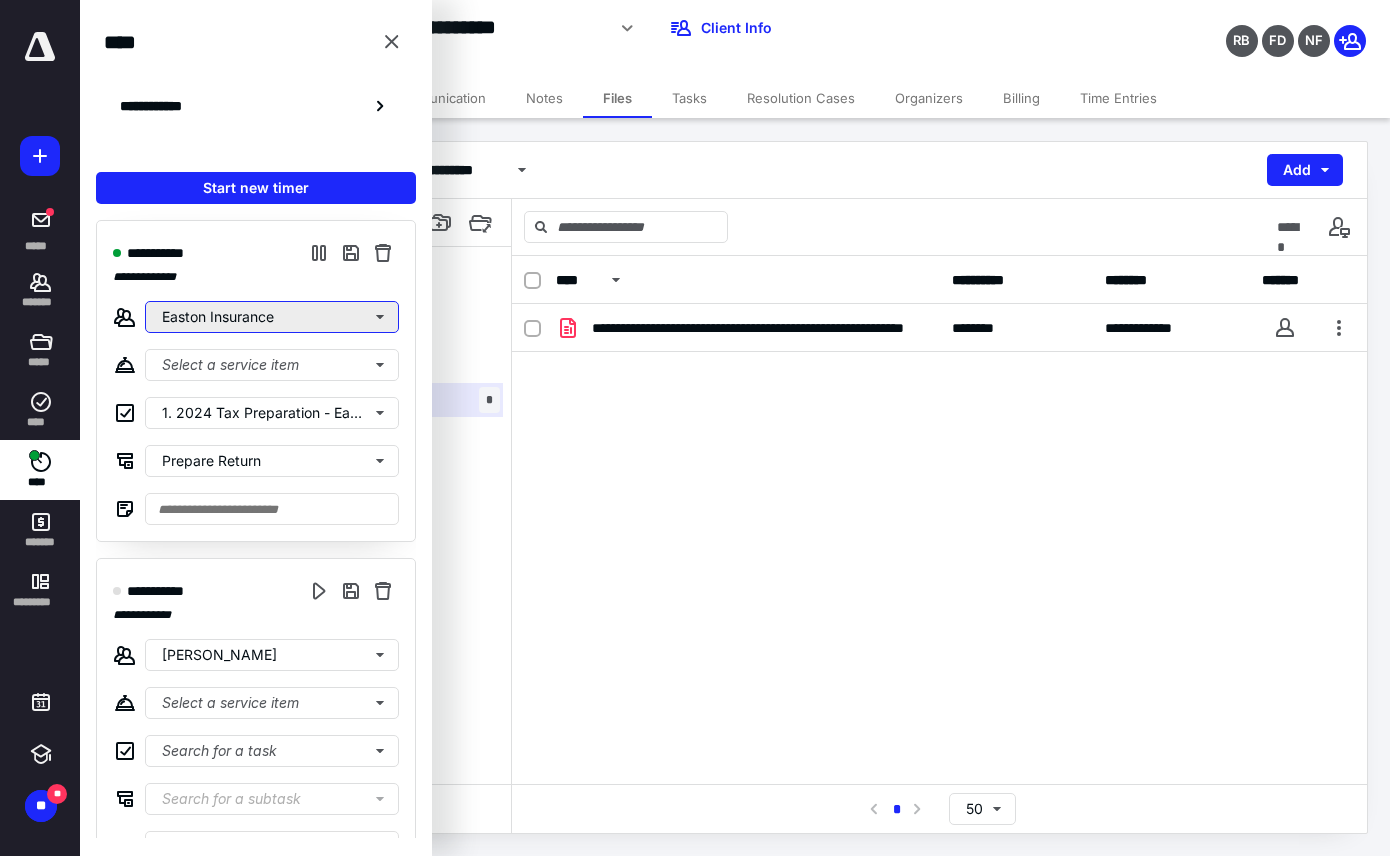 click on "Easton Insurance" at bounding box center [272, 317] 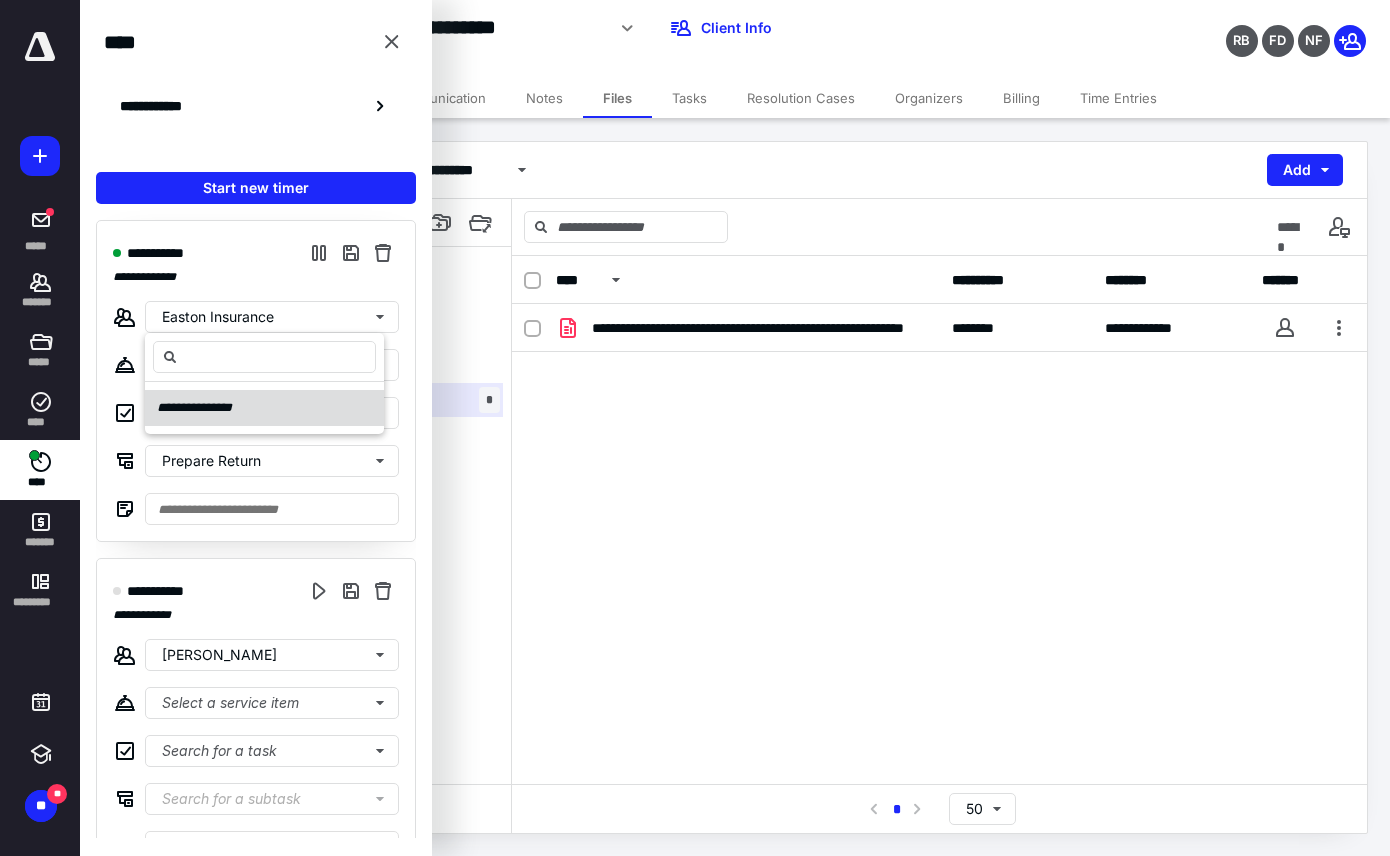 click on "**********" at bounding box center (203, 408) 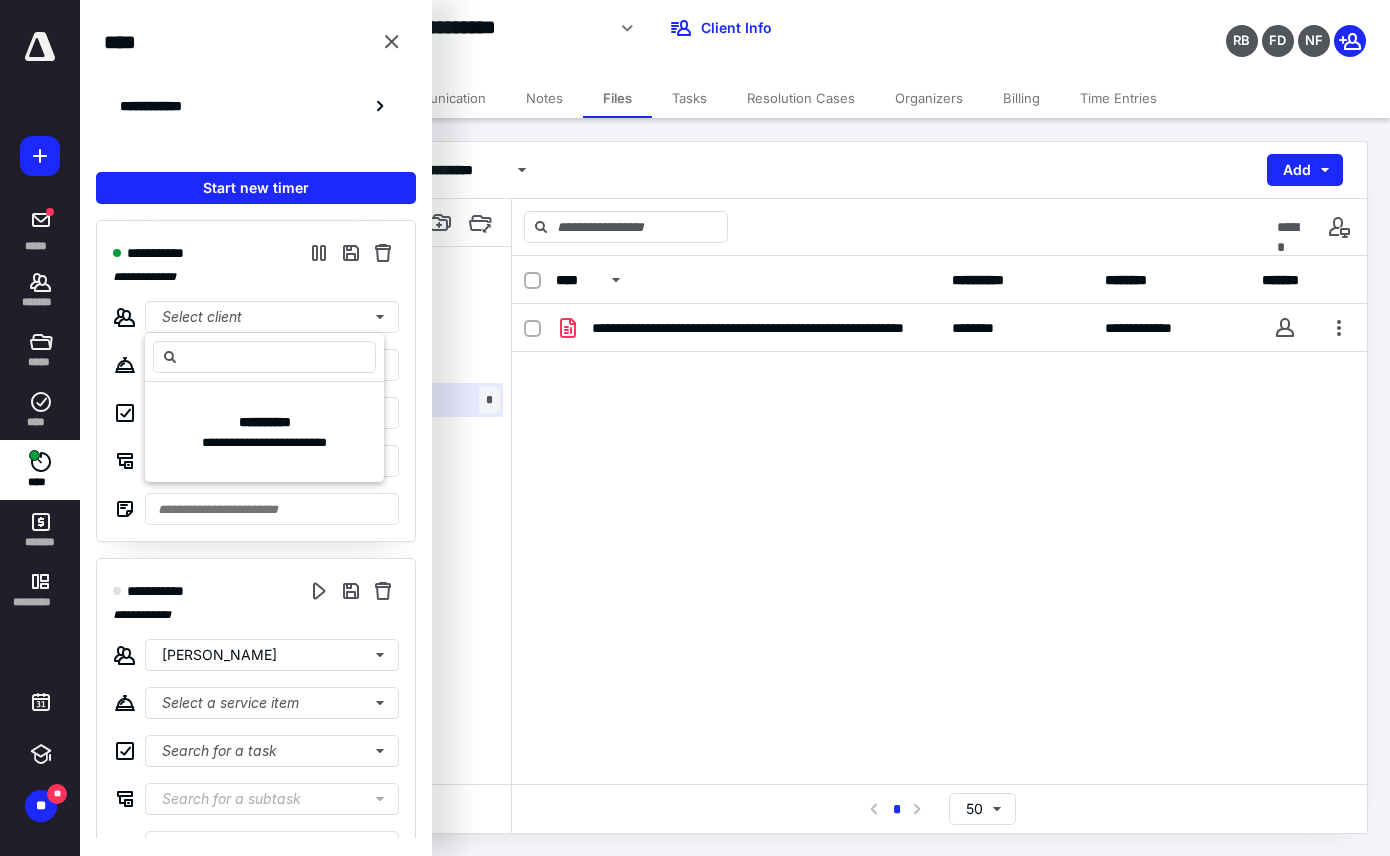 click on "**********" at bounding box center [256, 253] 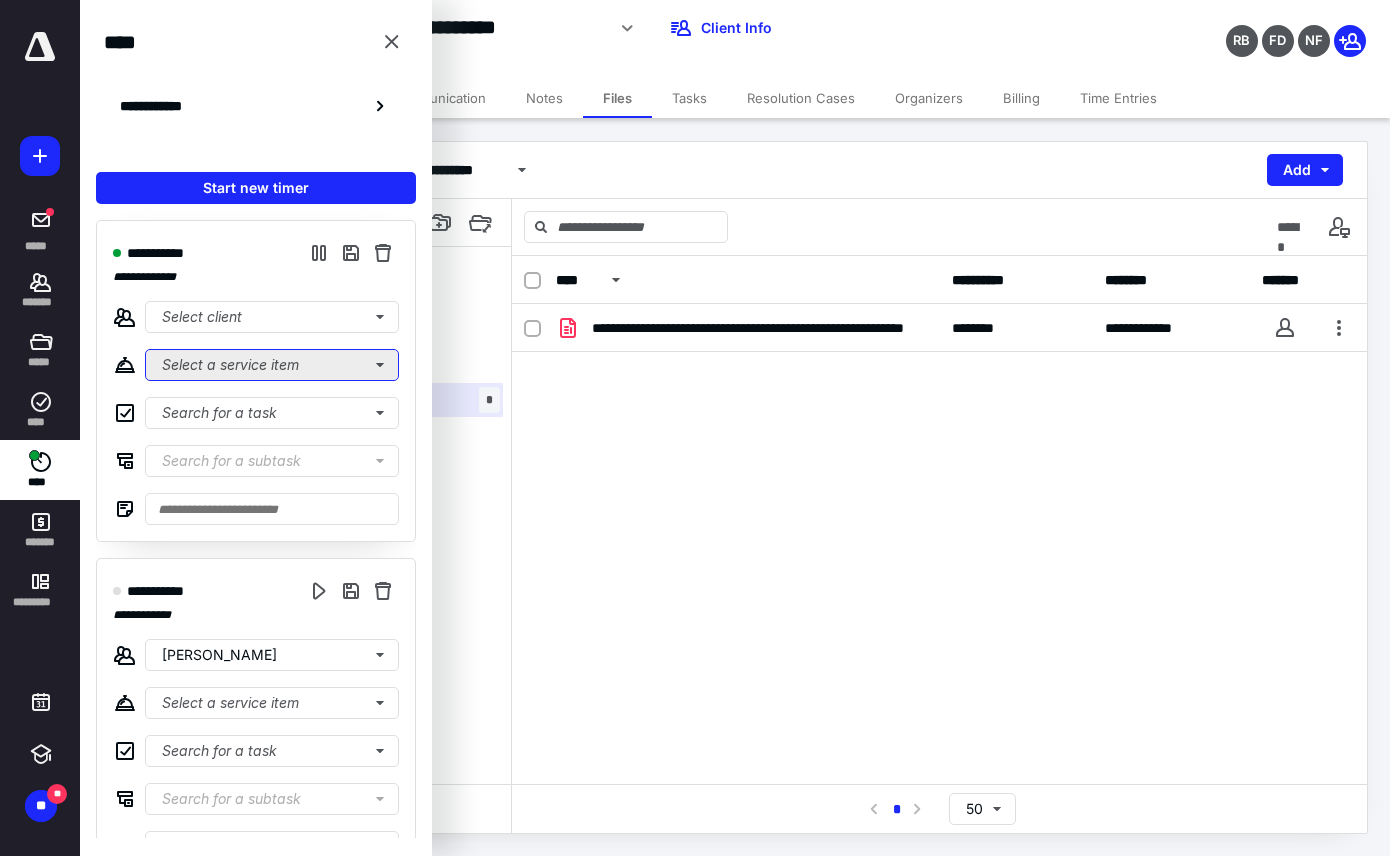 click on "Select a service item" at bounding box center [272, 365] 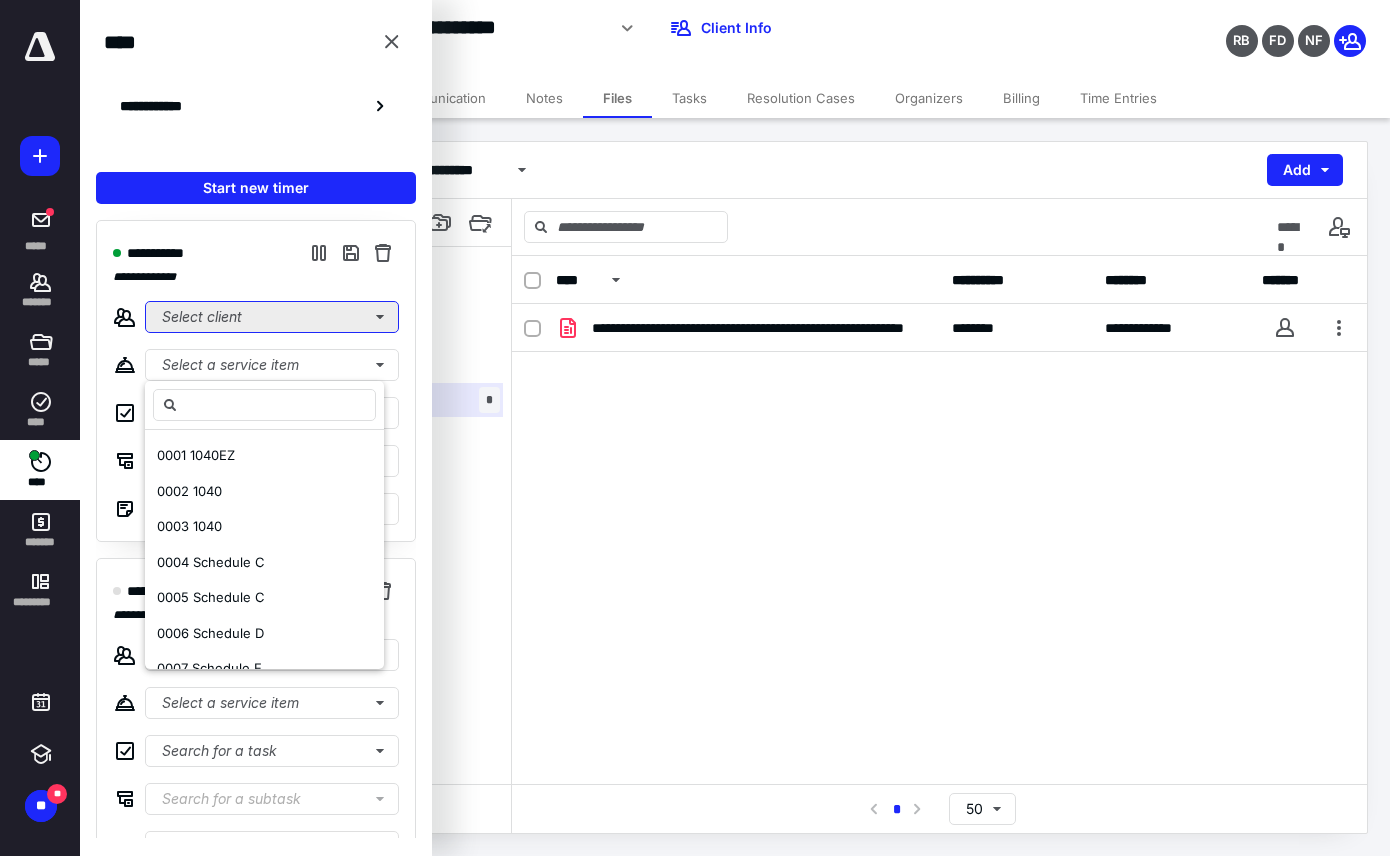 click on "Select client" at bounding box center [272, 317] 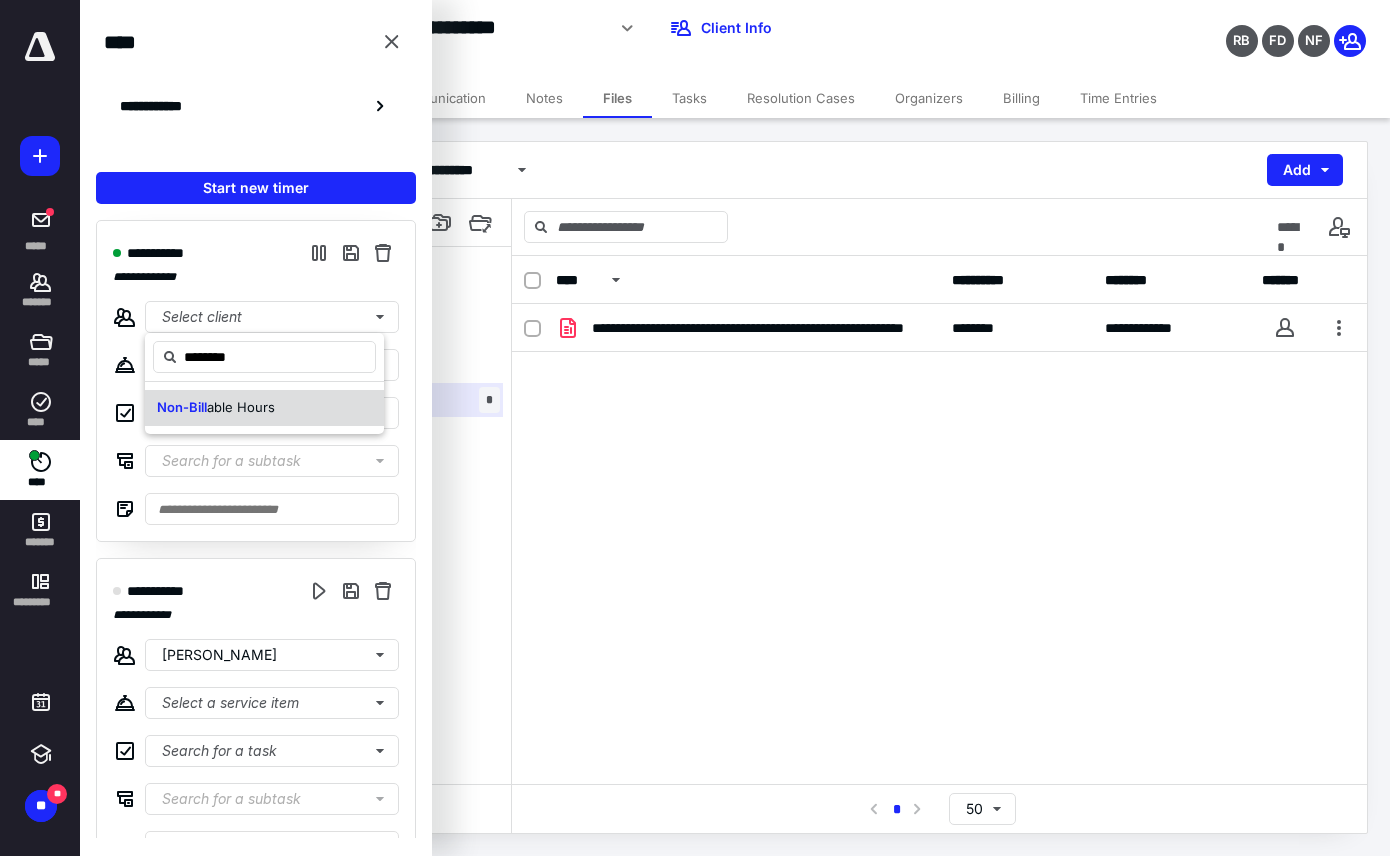 click on "Non-Bill able Hours" at bounding box center (216, 408) 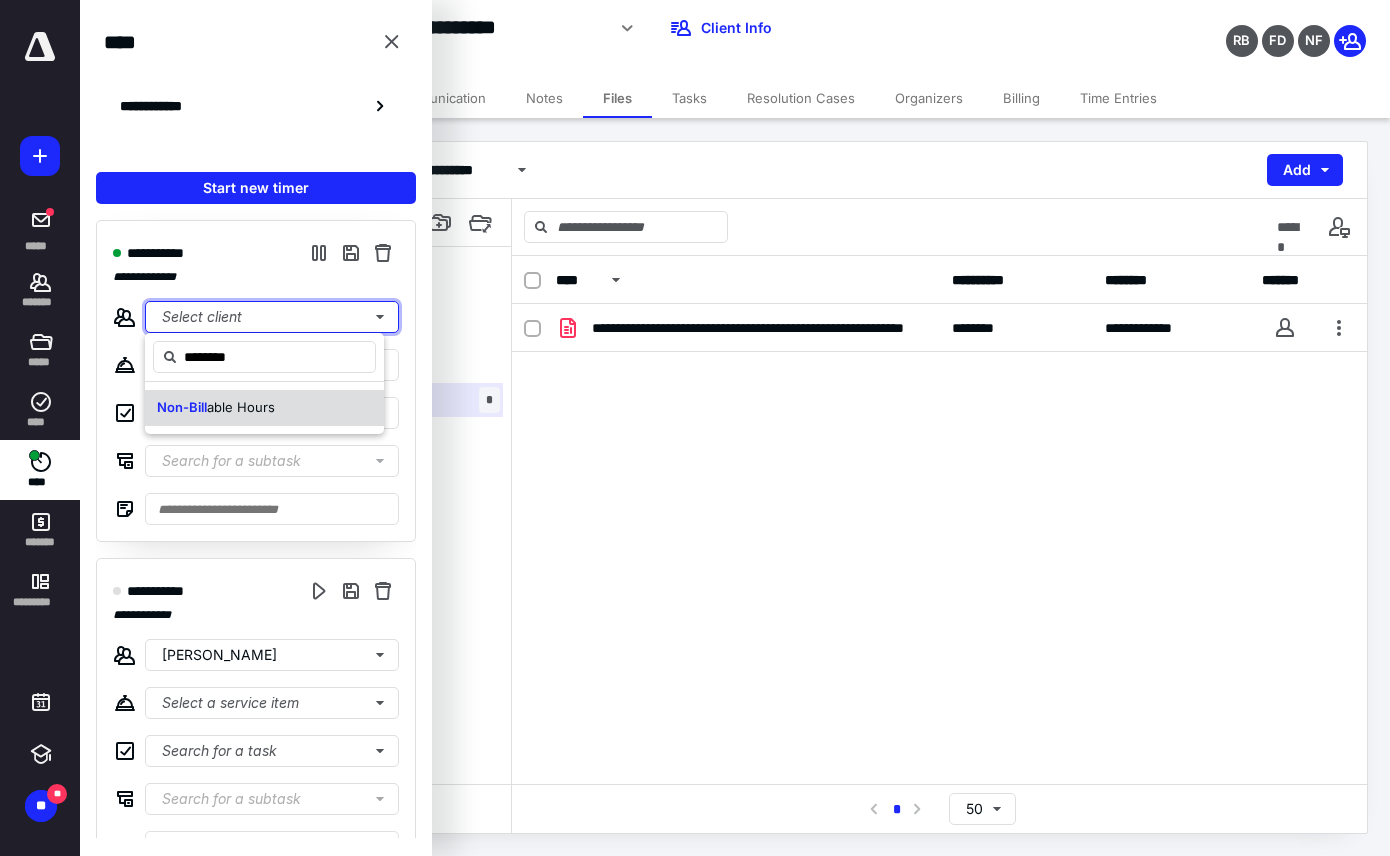 type 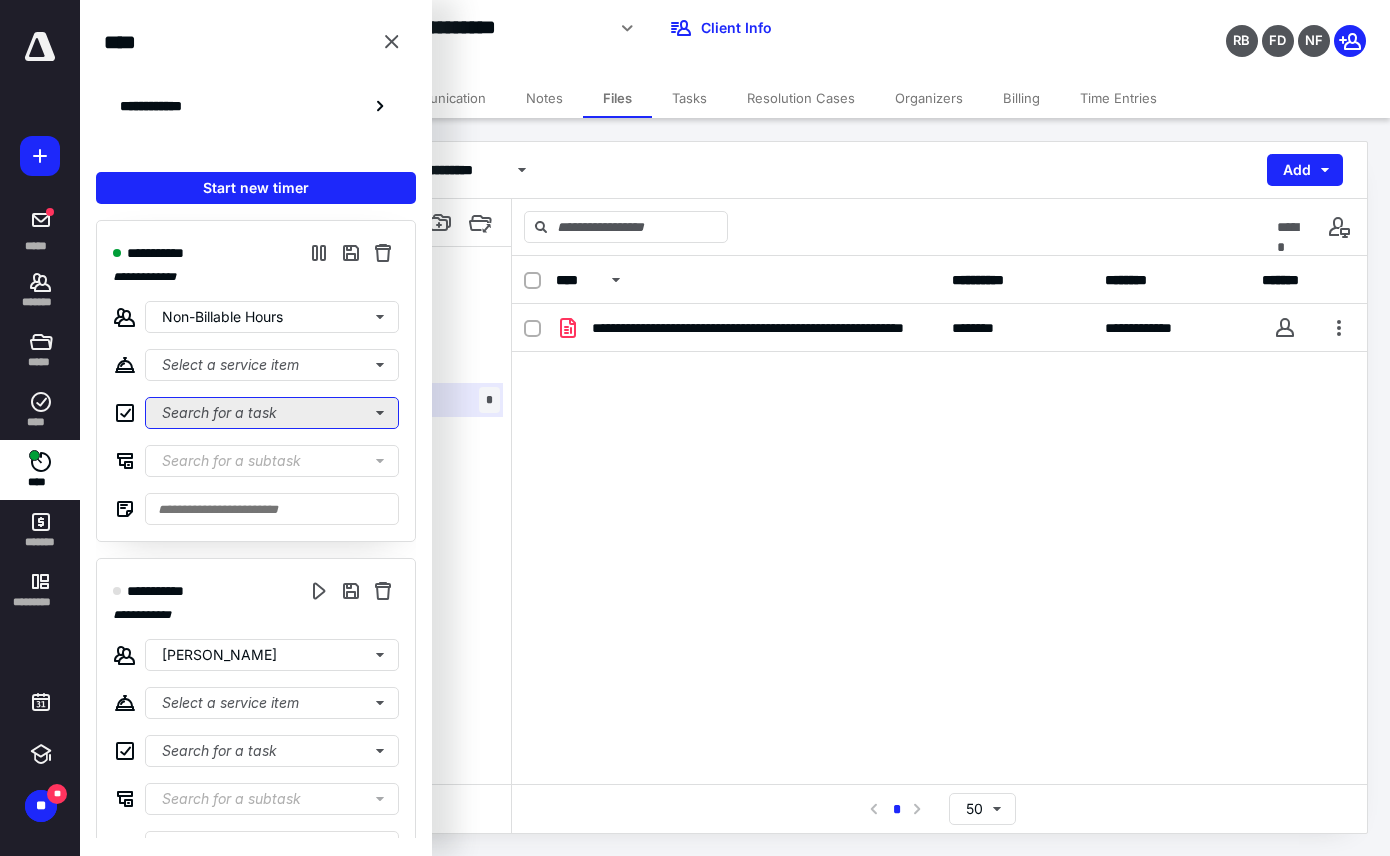 click on "Search for a task" at bounding box center (272, 413) 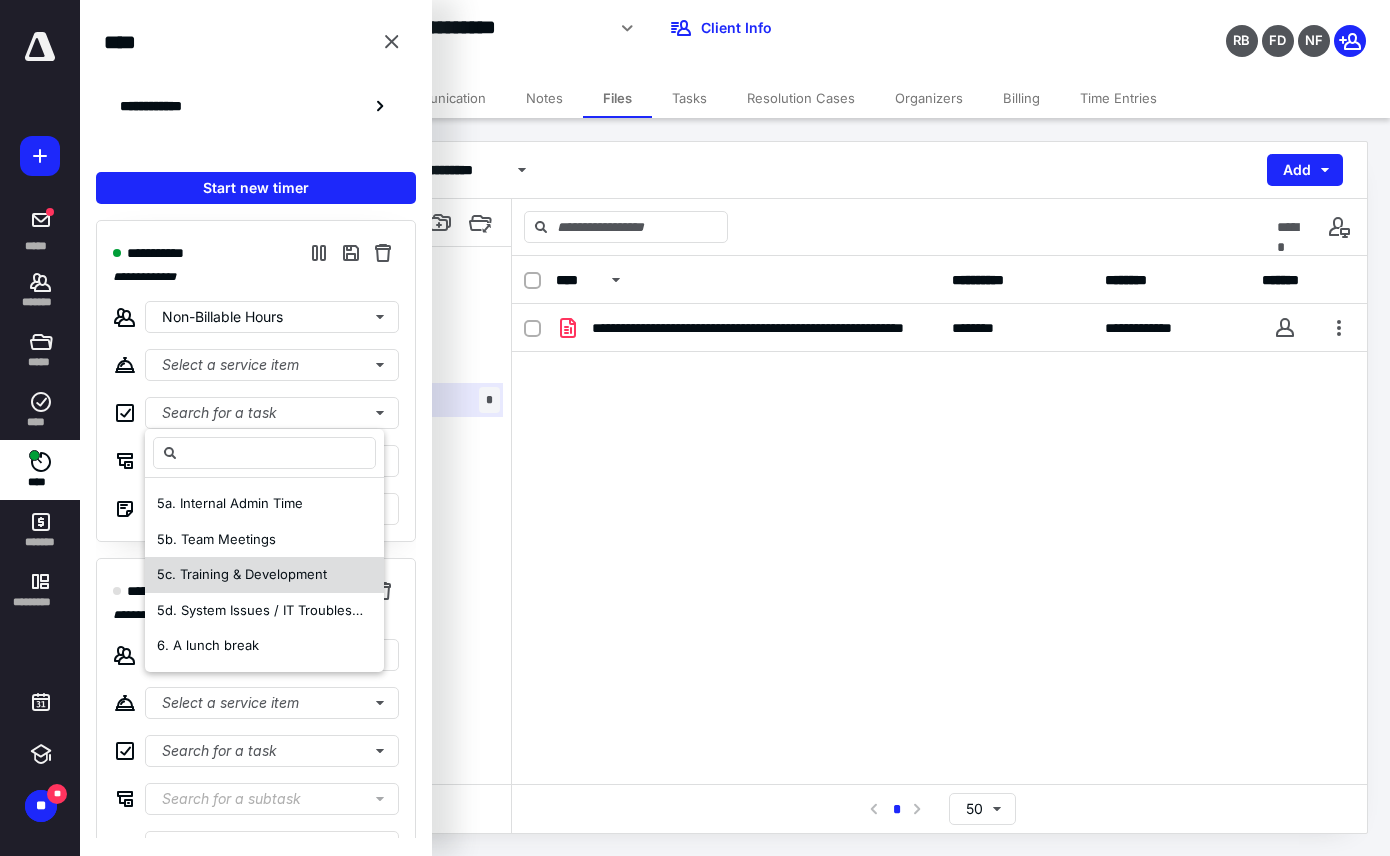 click on "5c. Training & Development" at bounding box center [242, 575] 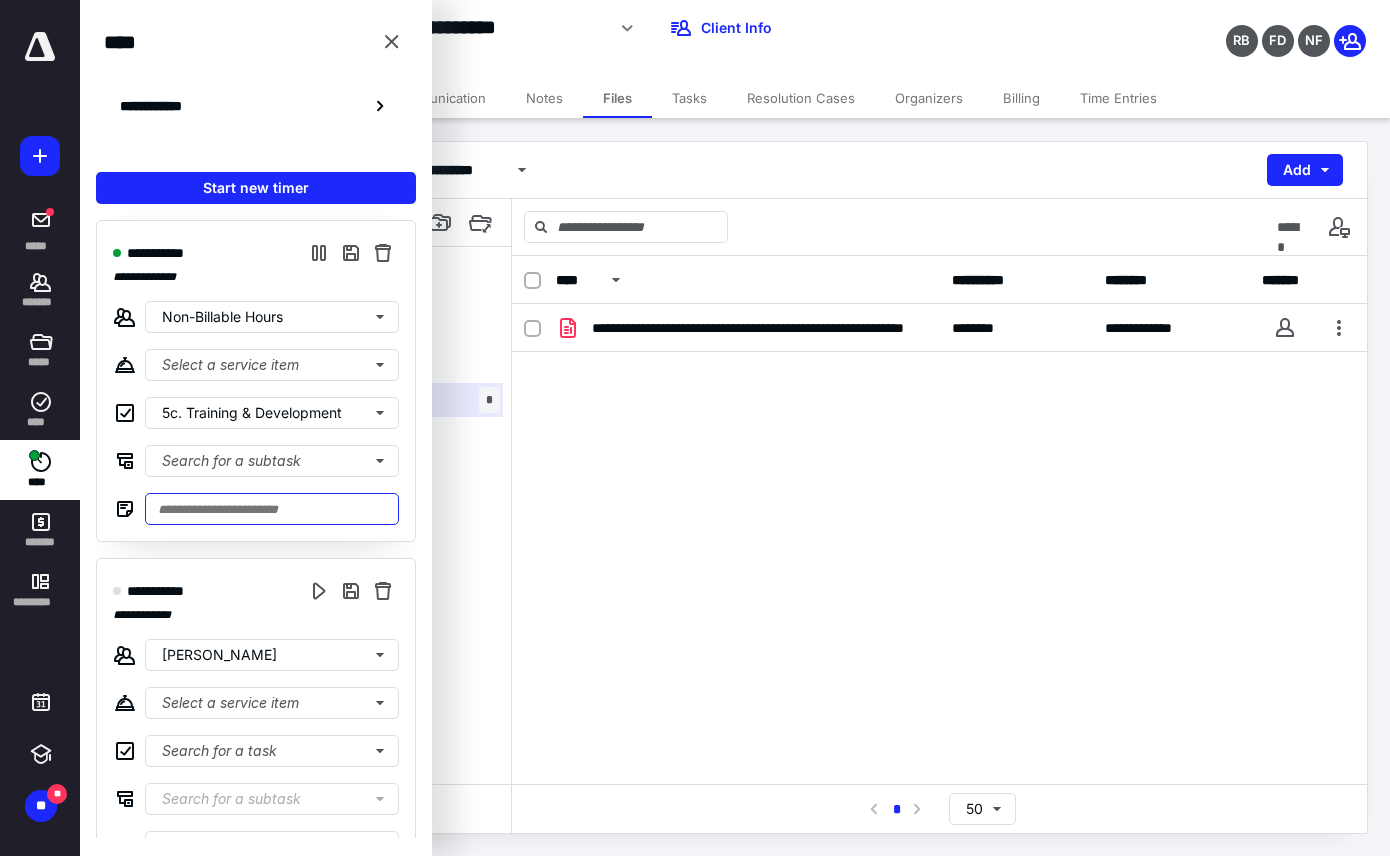 click at bounding box center [272, 509] 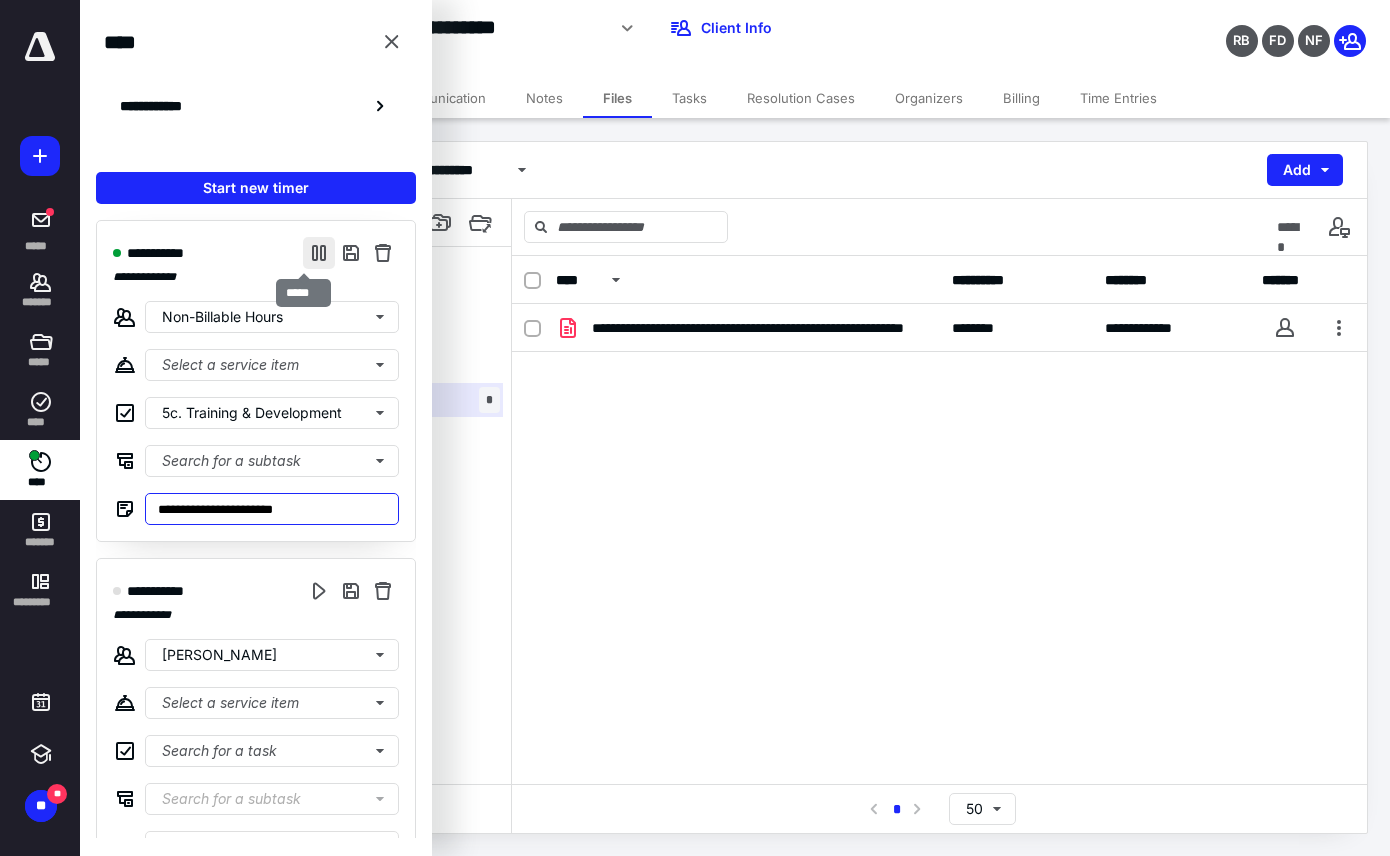 type on "**********" 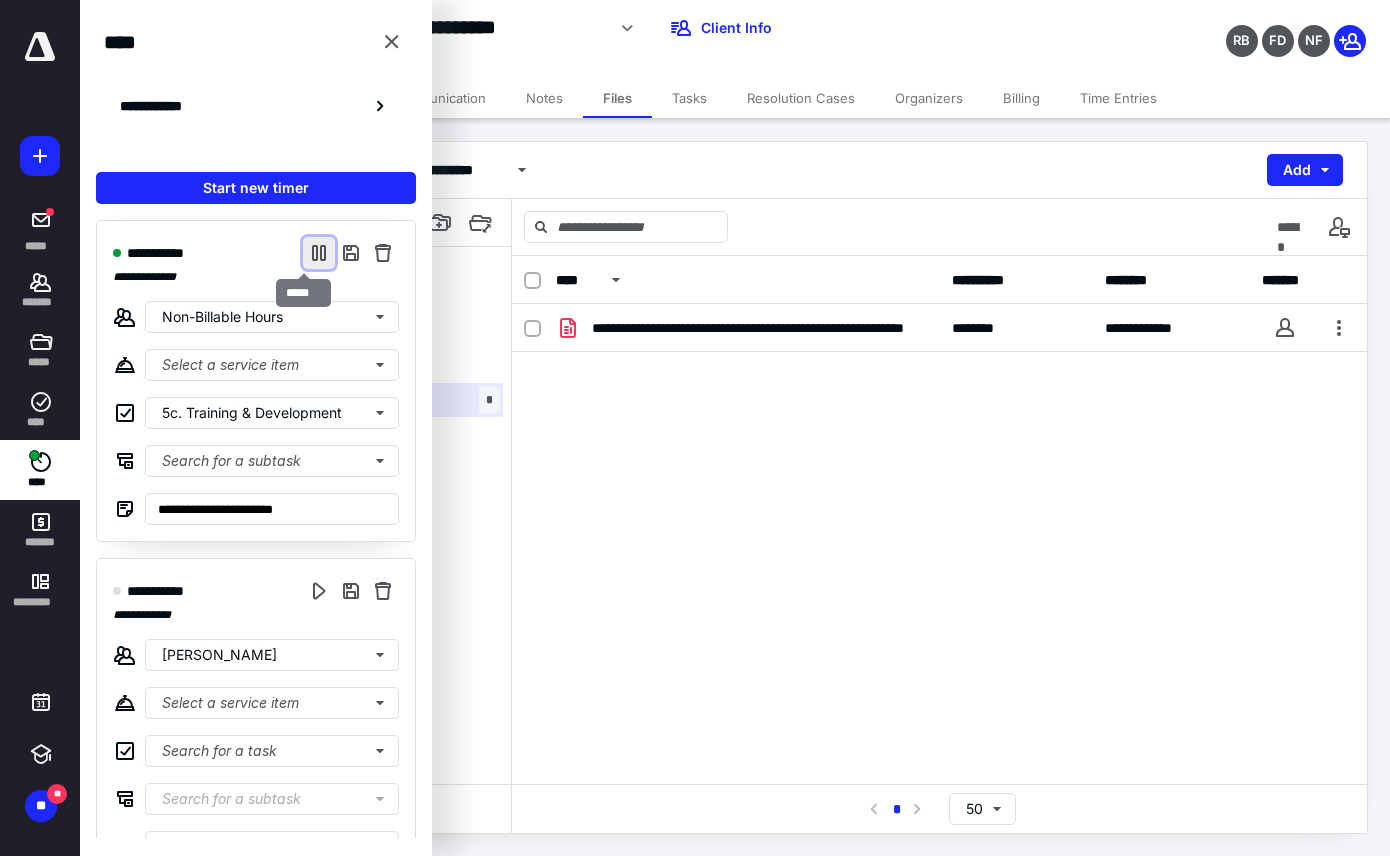 click at bounding box center [319, 253] 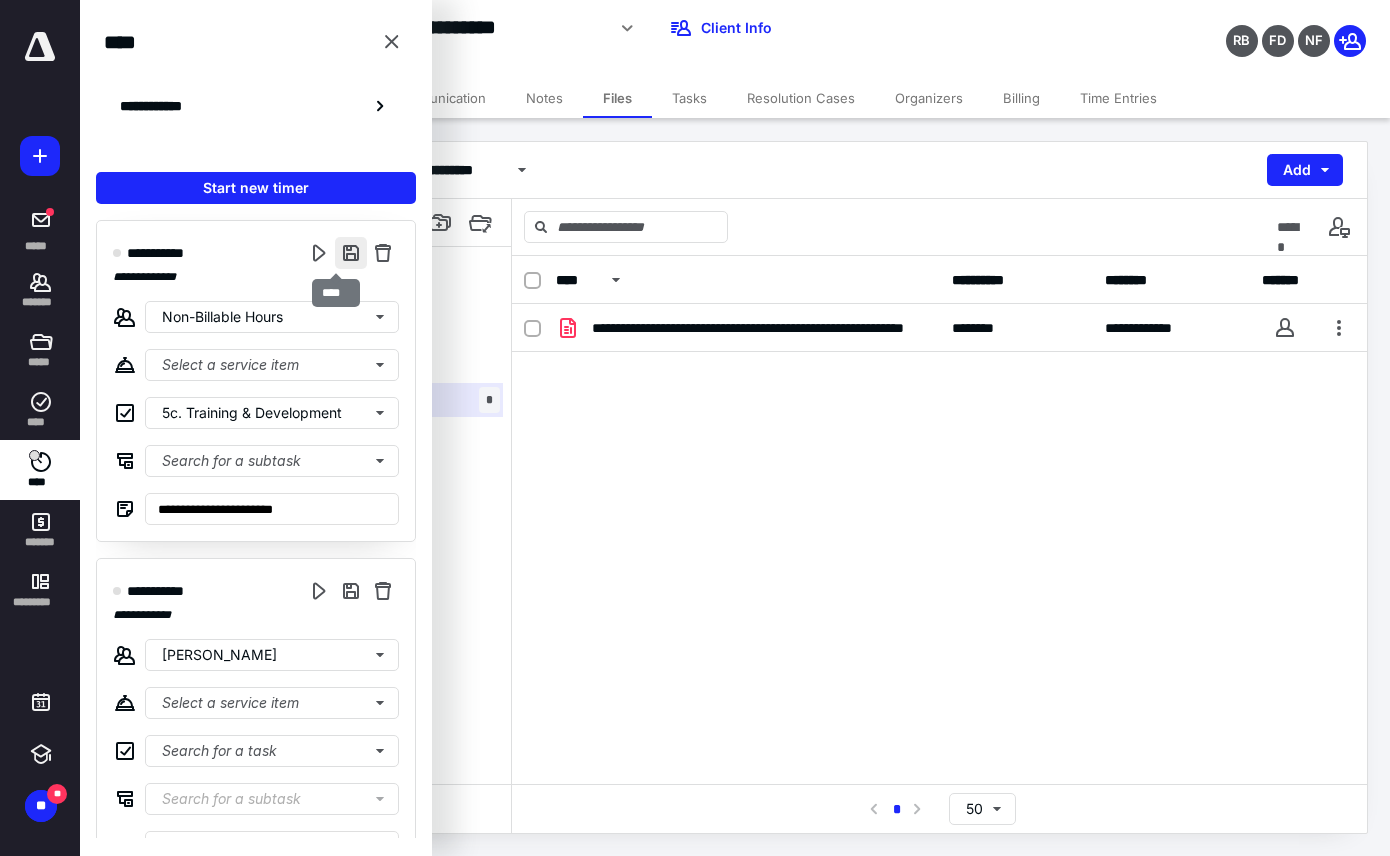 click at bounding box center [351, 253] 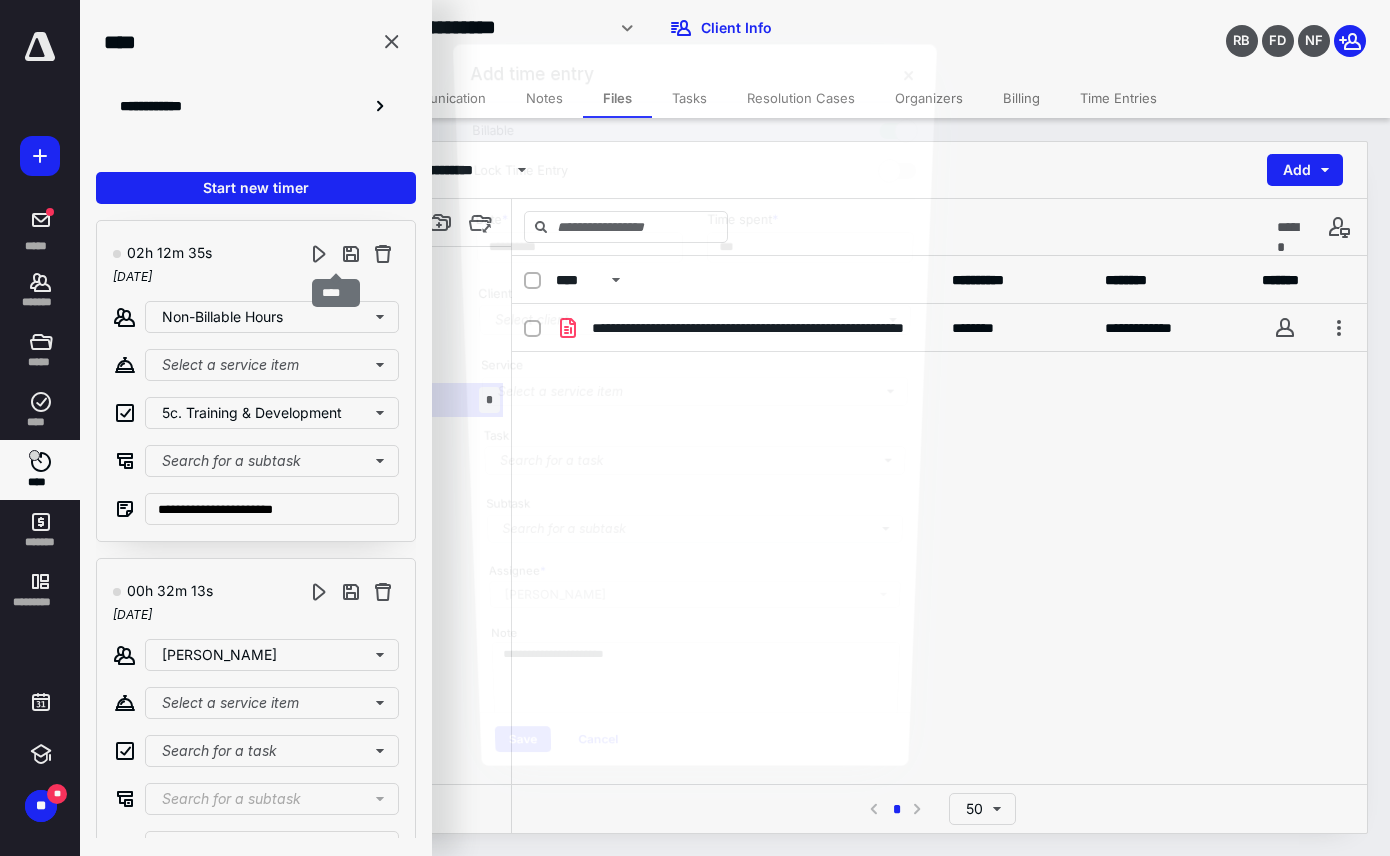 type on "******" 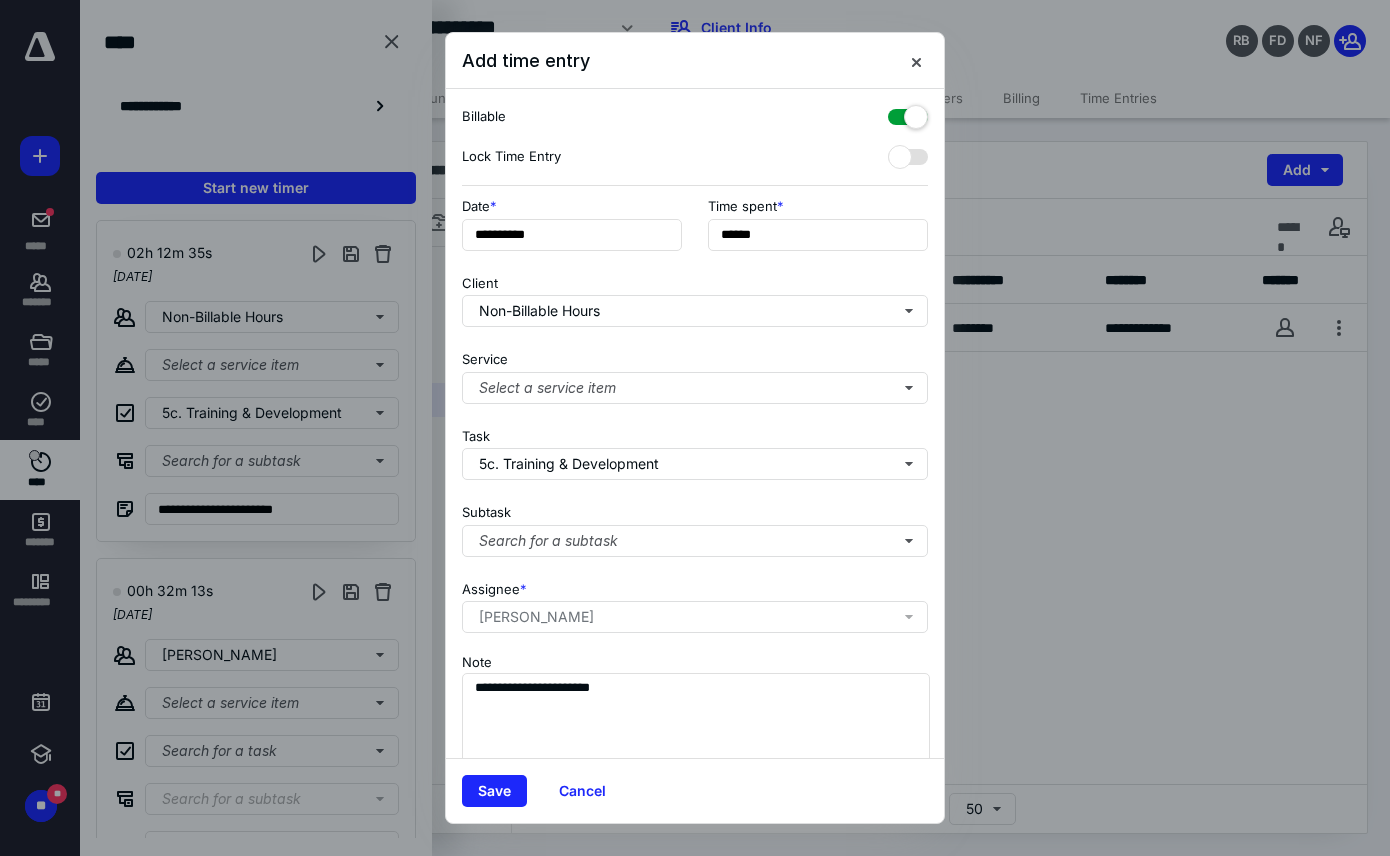 click at bounding box center [908, 113] 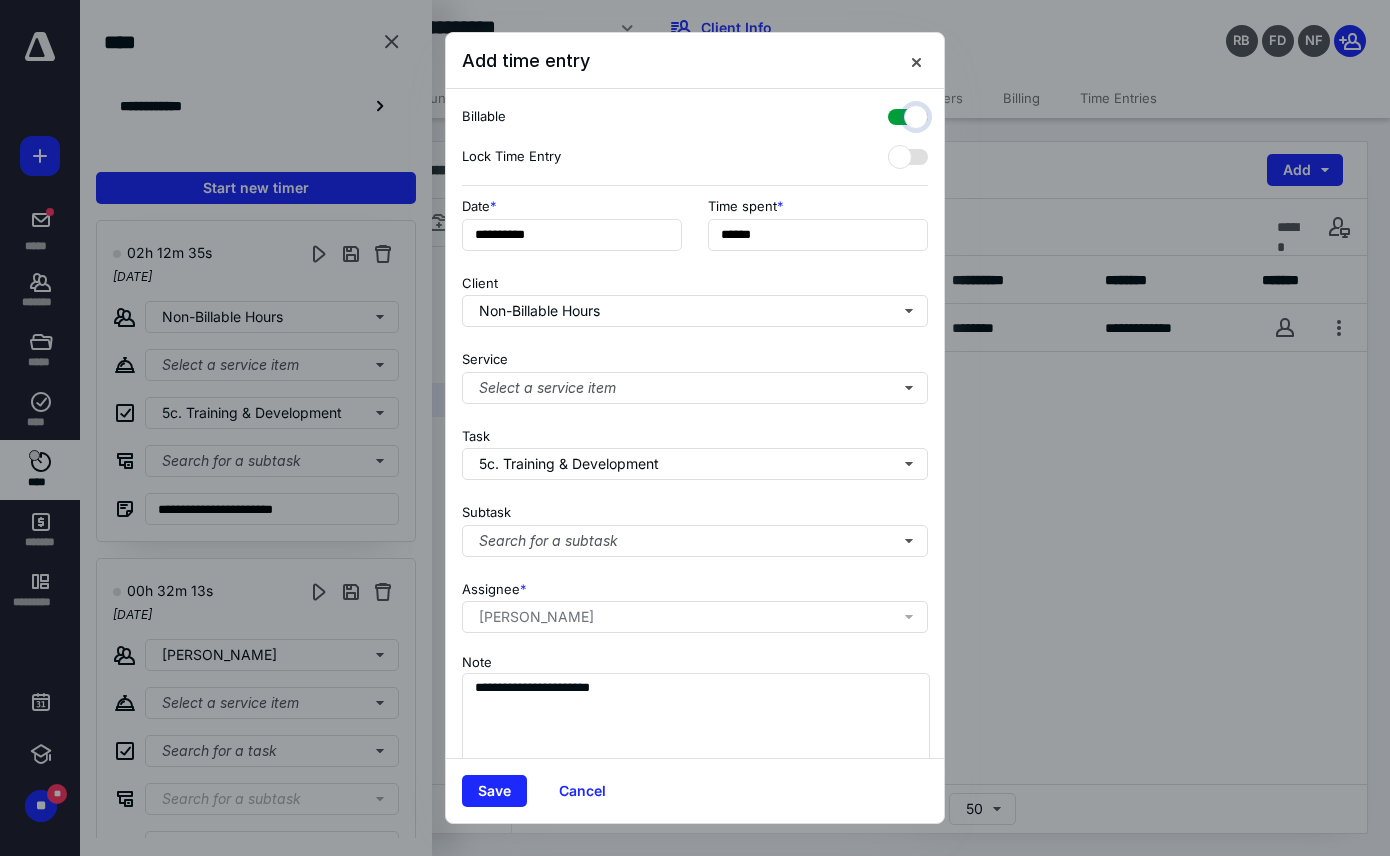 click at bounding box center [898, 114] 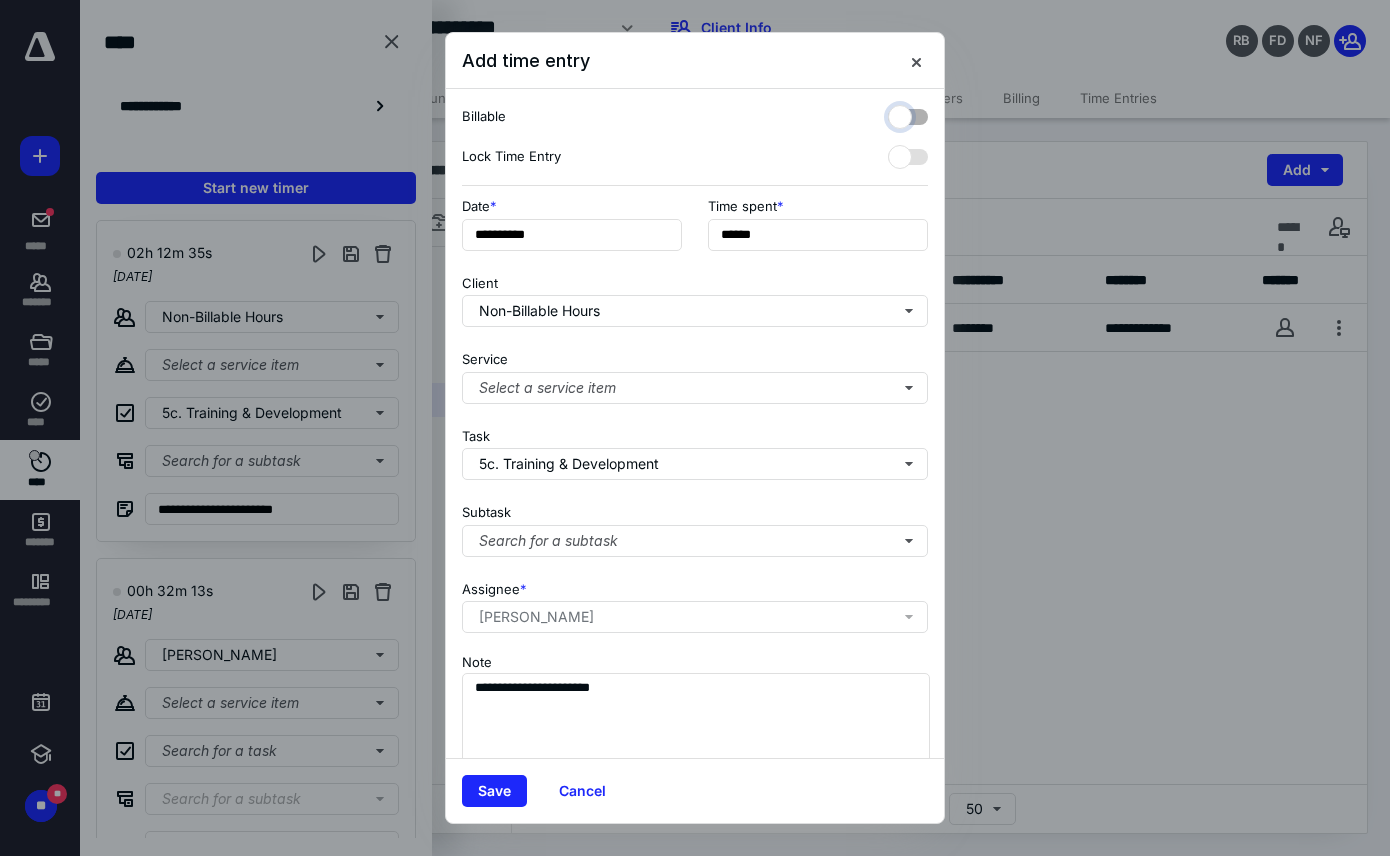 checkbox on "false" 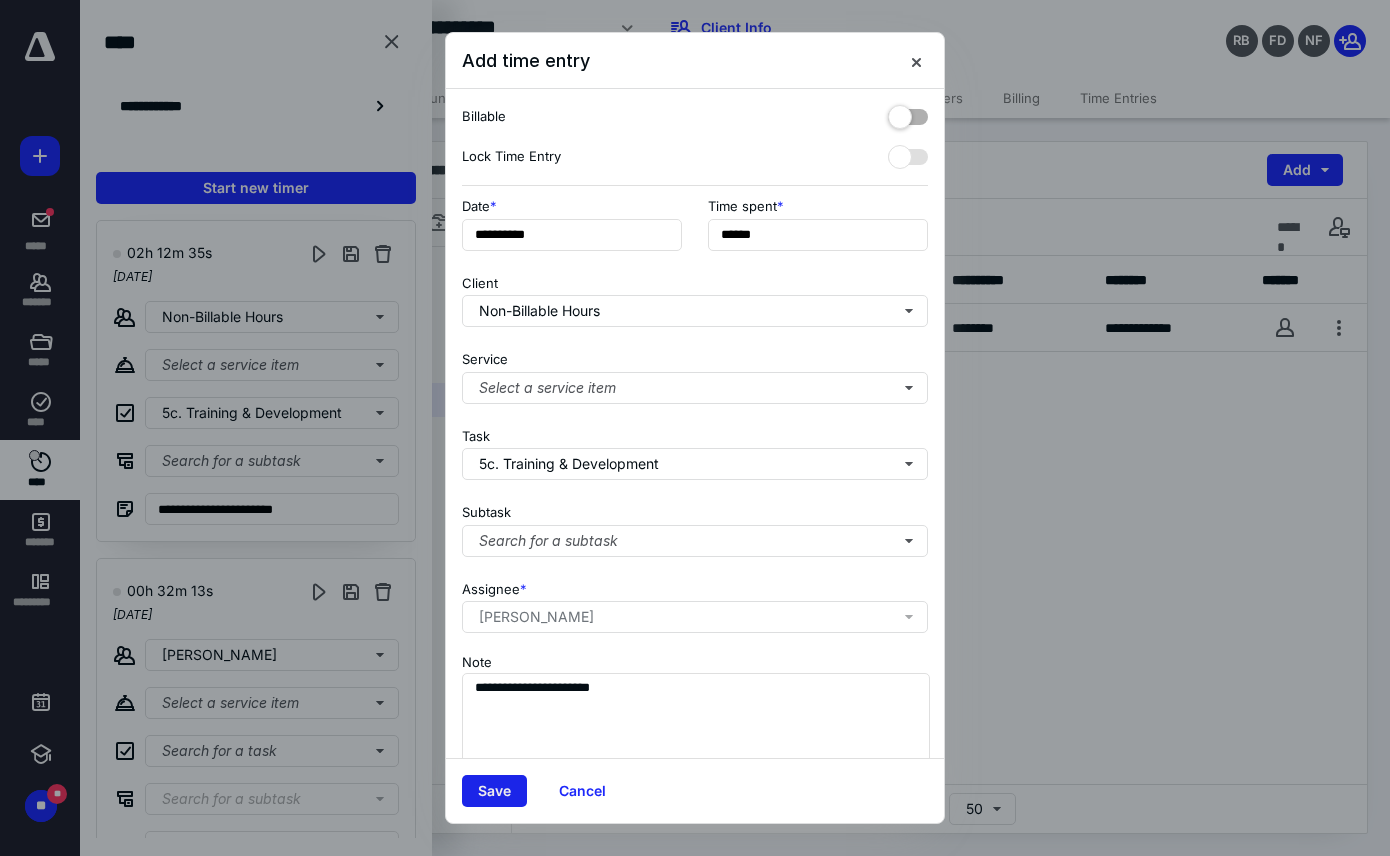 click on "Save" at bounding box center [494, 791] 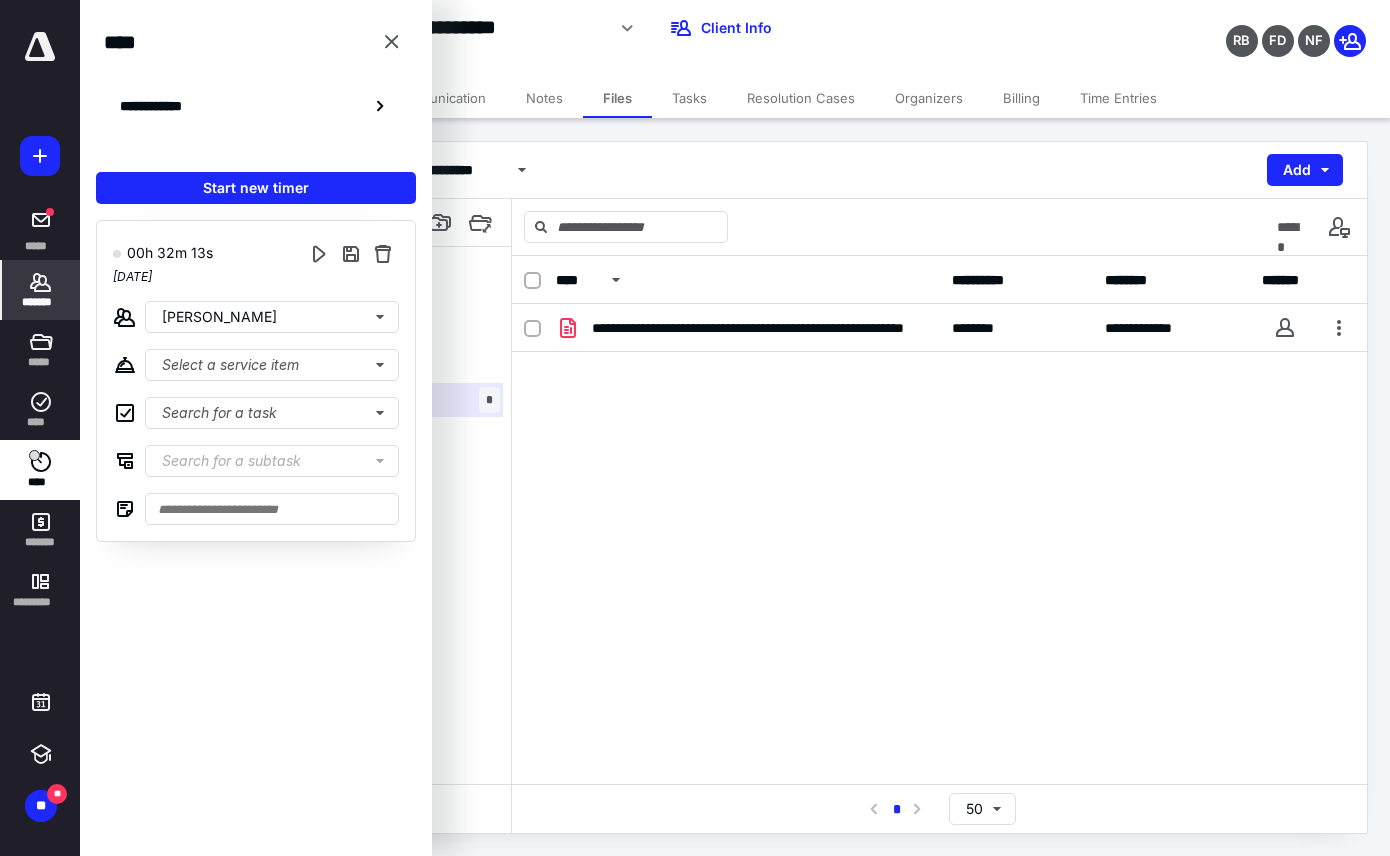 click 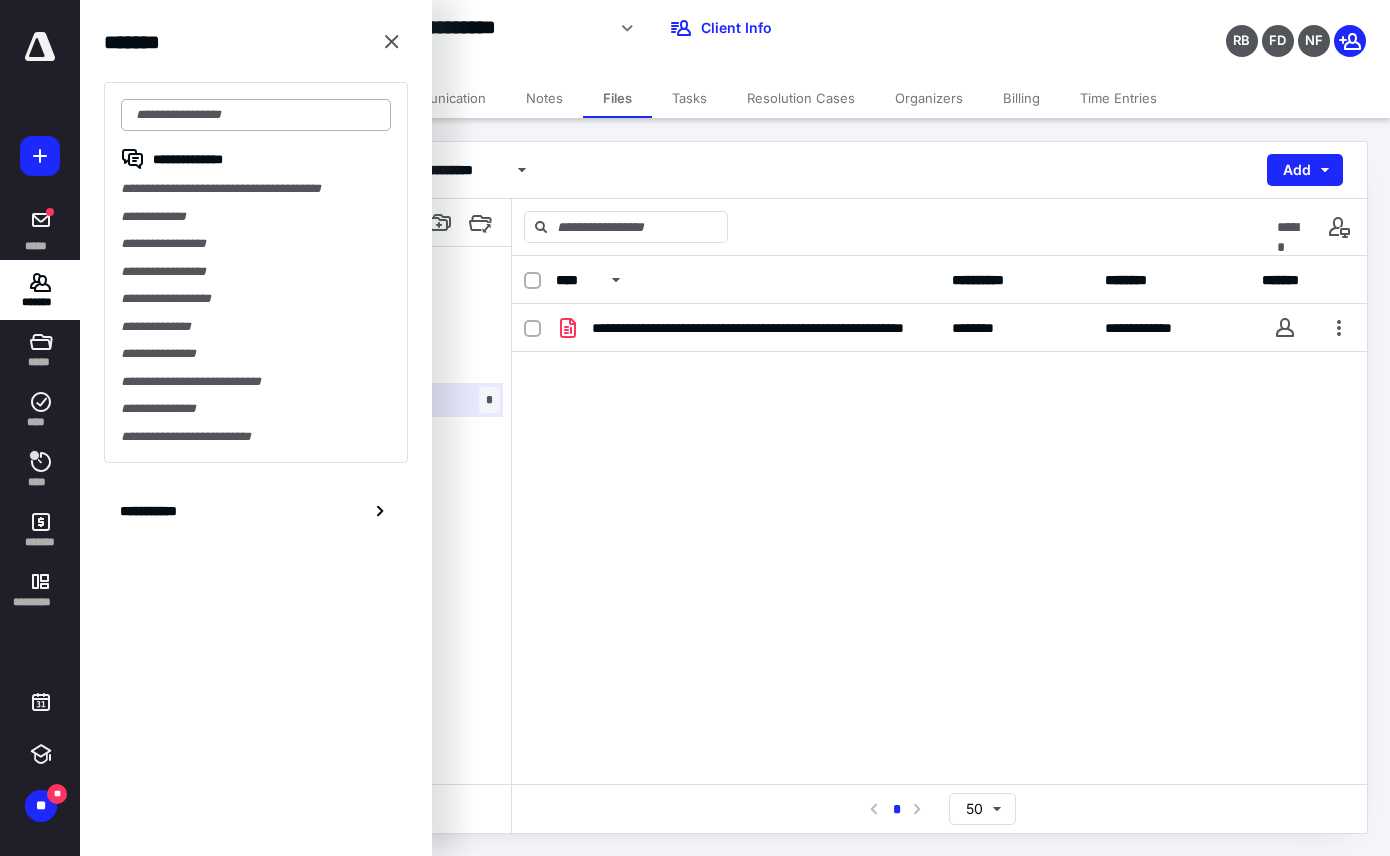 click at bounding box center [256, 115] 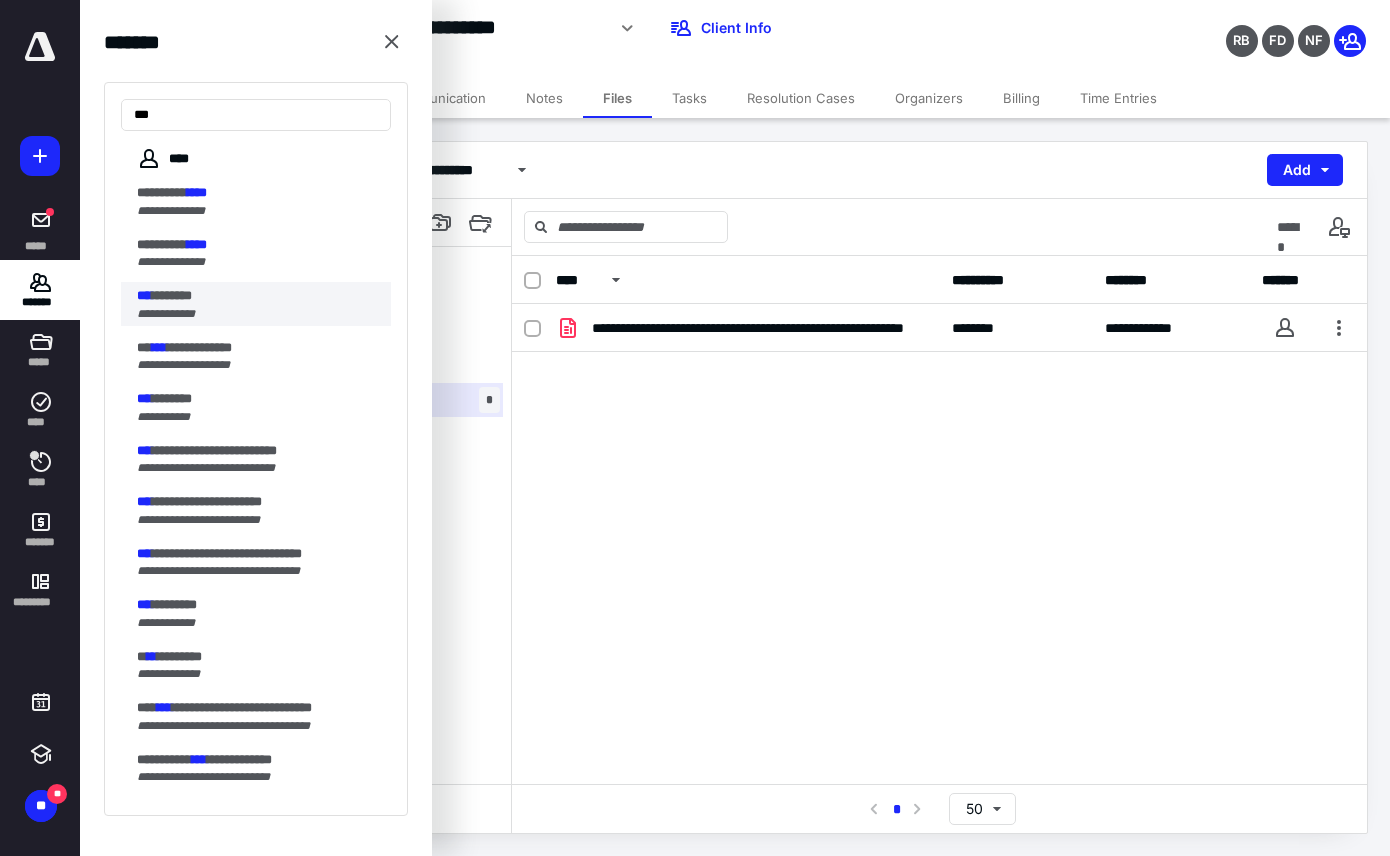 type on "***" 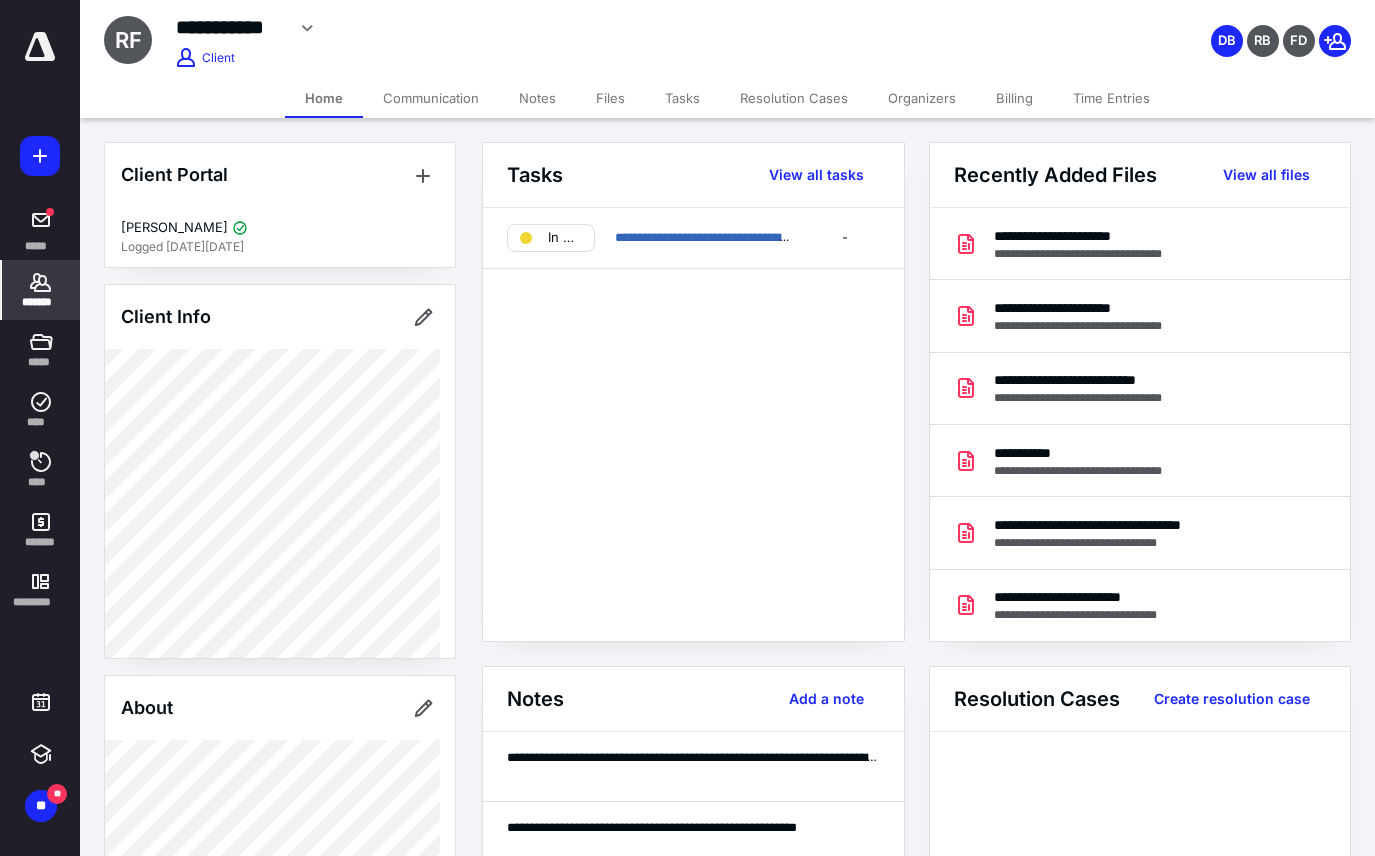 scroll, scrollTop: 200, scrollLeft: 0, axis: vertical 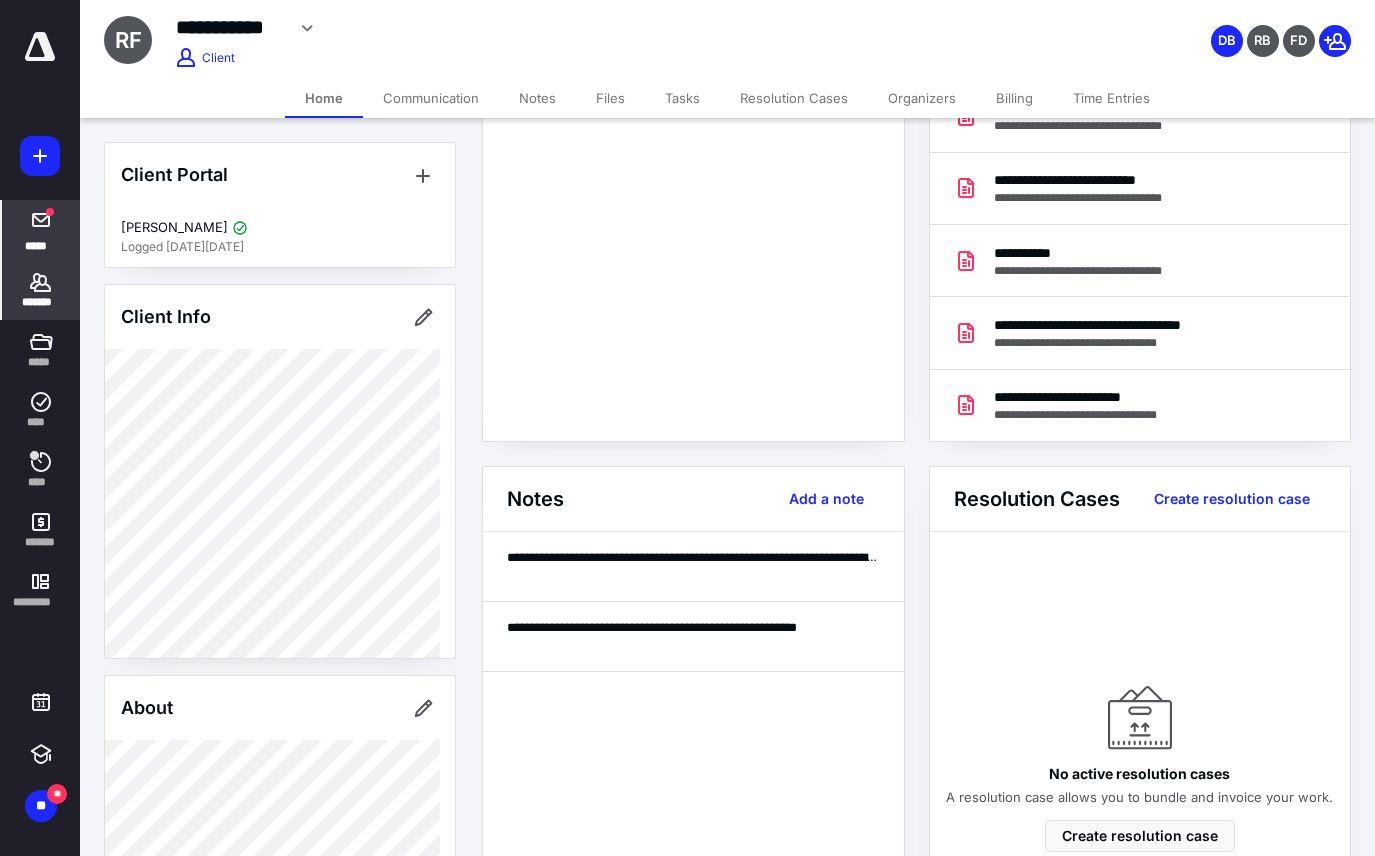 click 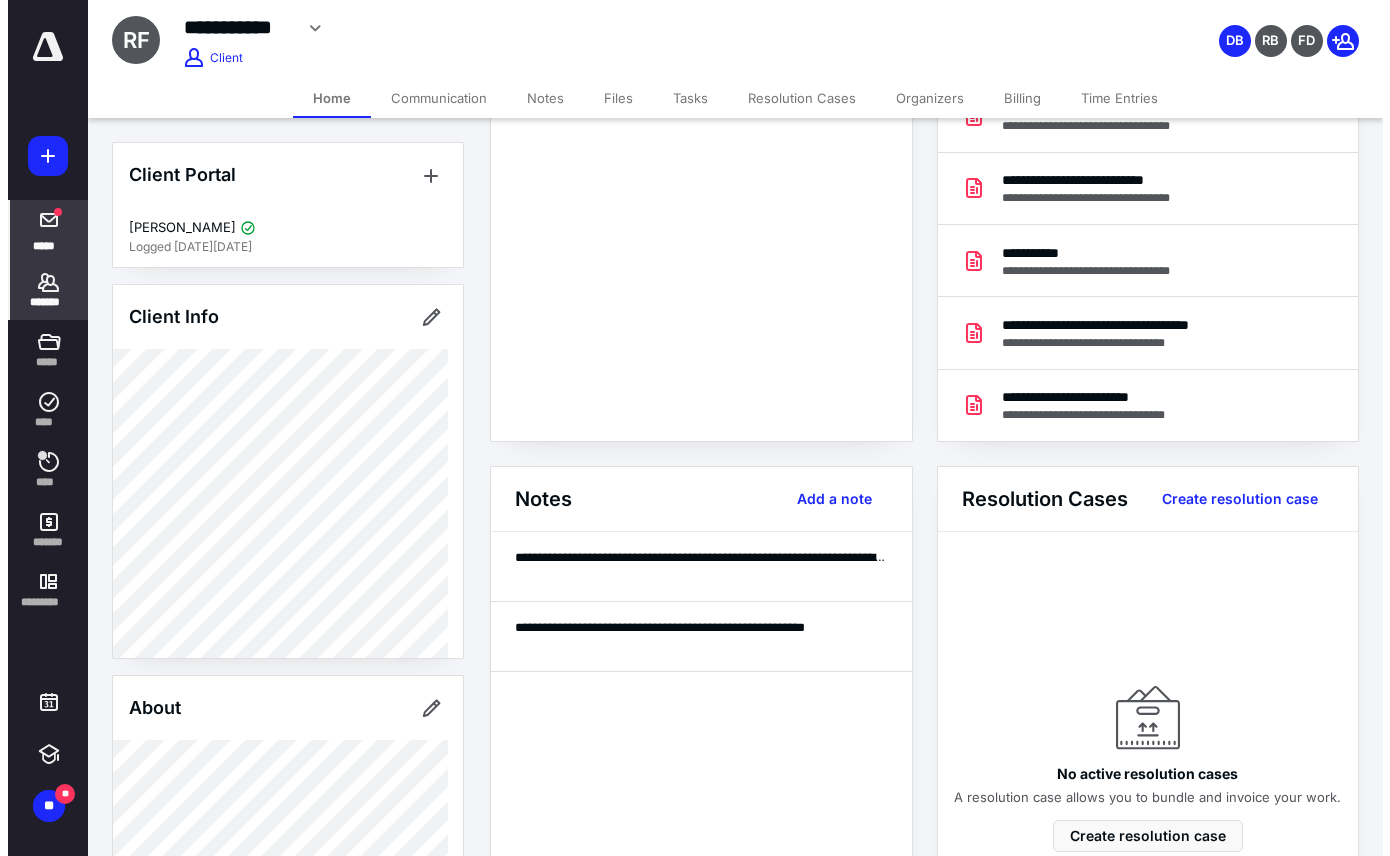 scroll, scrollTop: 0, scrollLeft: 0, axis: both 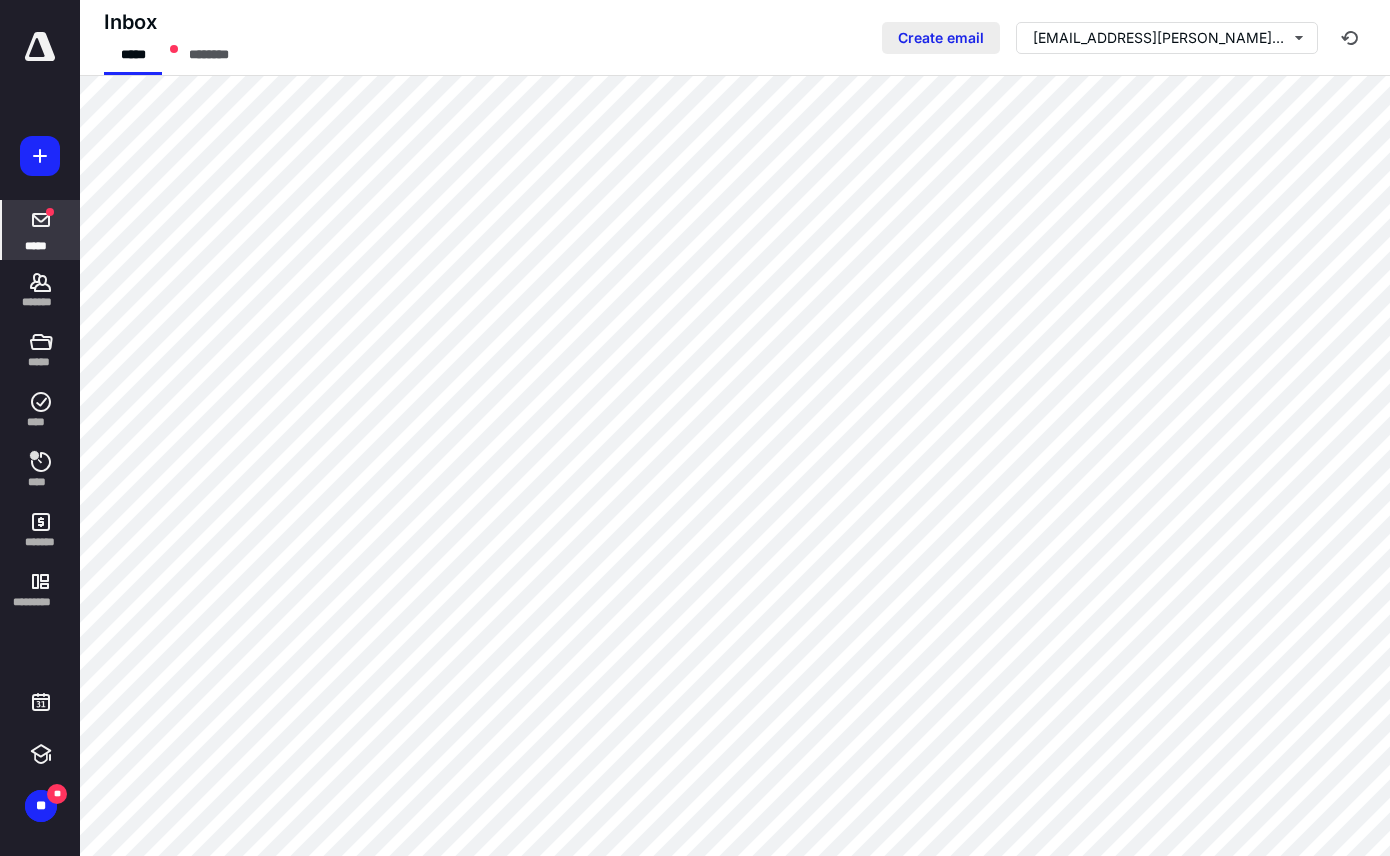 click on "Create email" at bounding box center (941, 38) 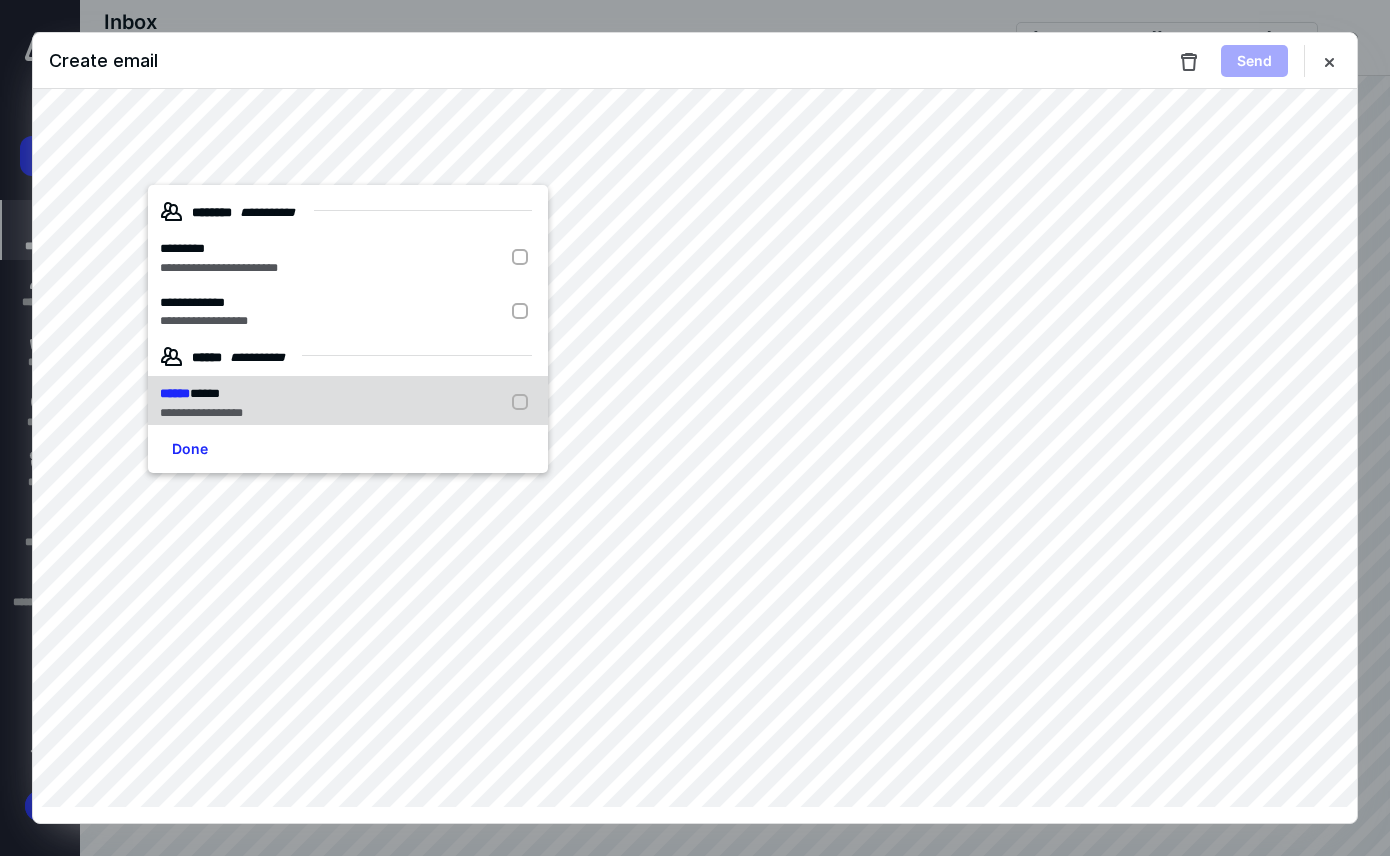 click on "**********" at bounding box center [201, 413] 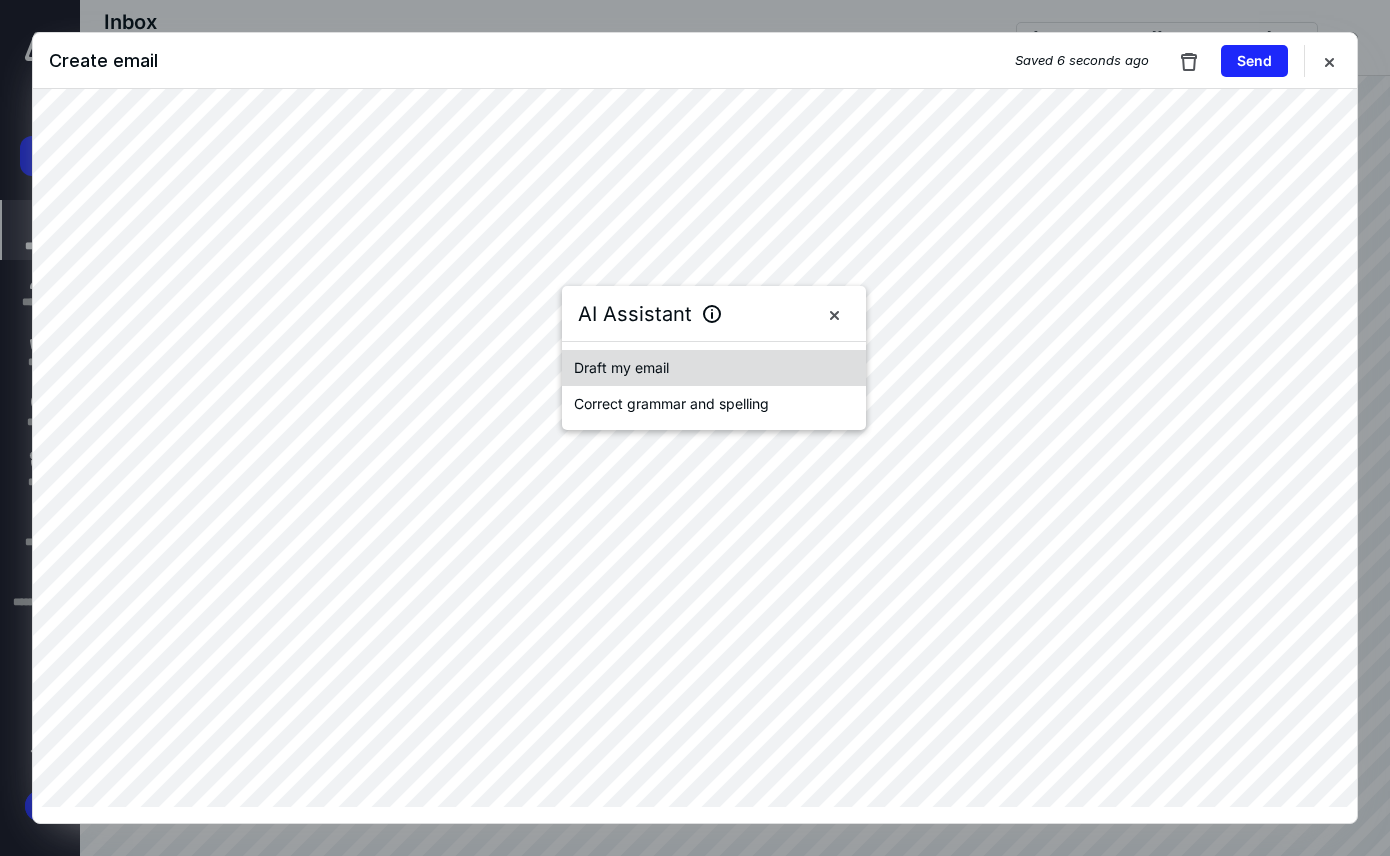 click on "Draft my email" at bounding box center [621, 368] 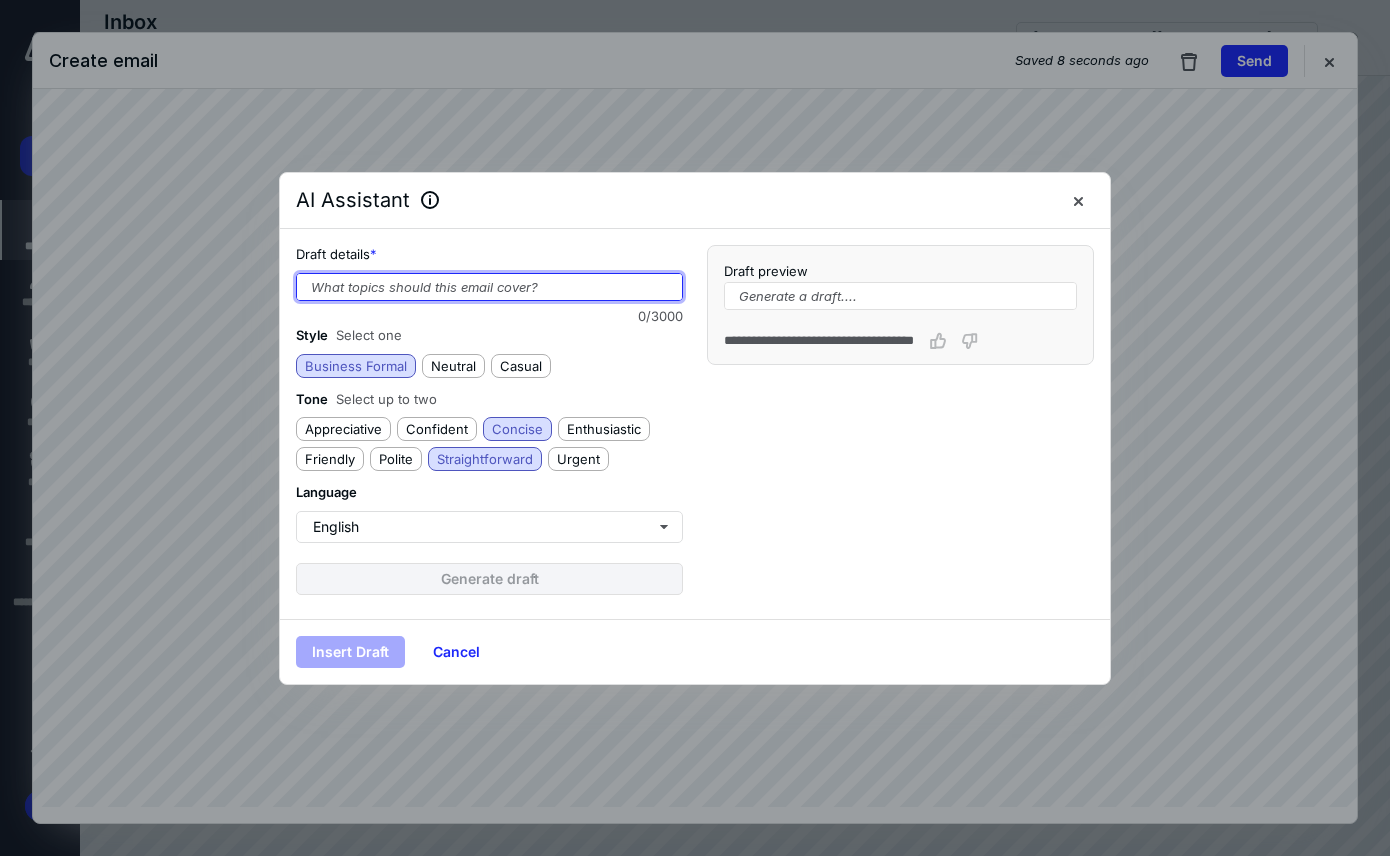 click at bounding box center (489, 287) 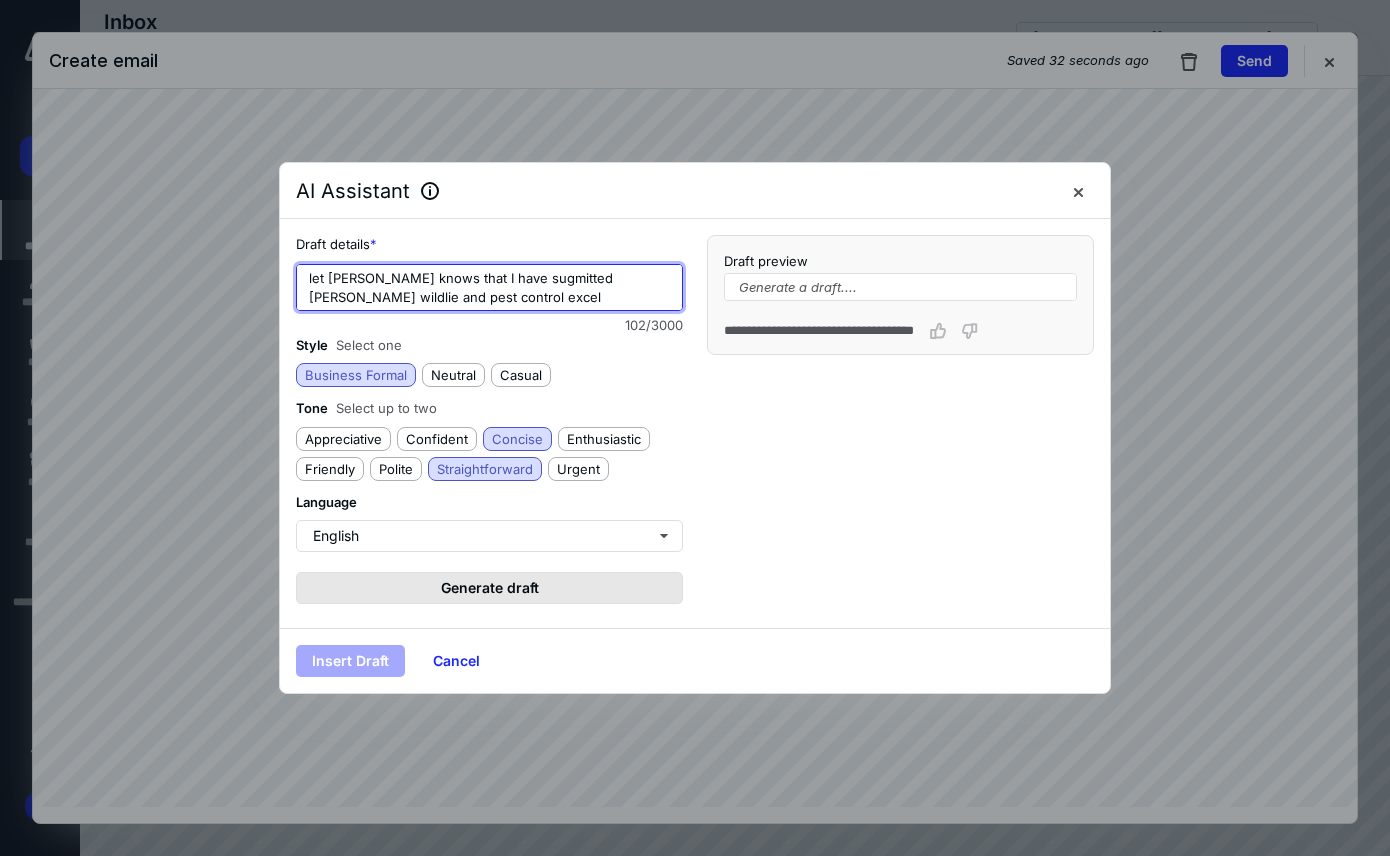 type on "let [PERSON_NAME] knows that I have sugmitted [PERSON_NAME] wildlie and pest control excel spreadsheet for his reviewing" 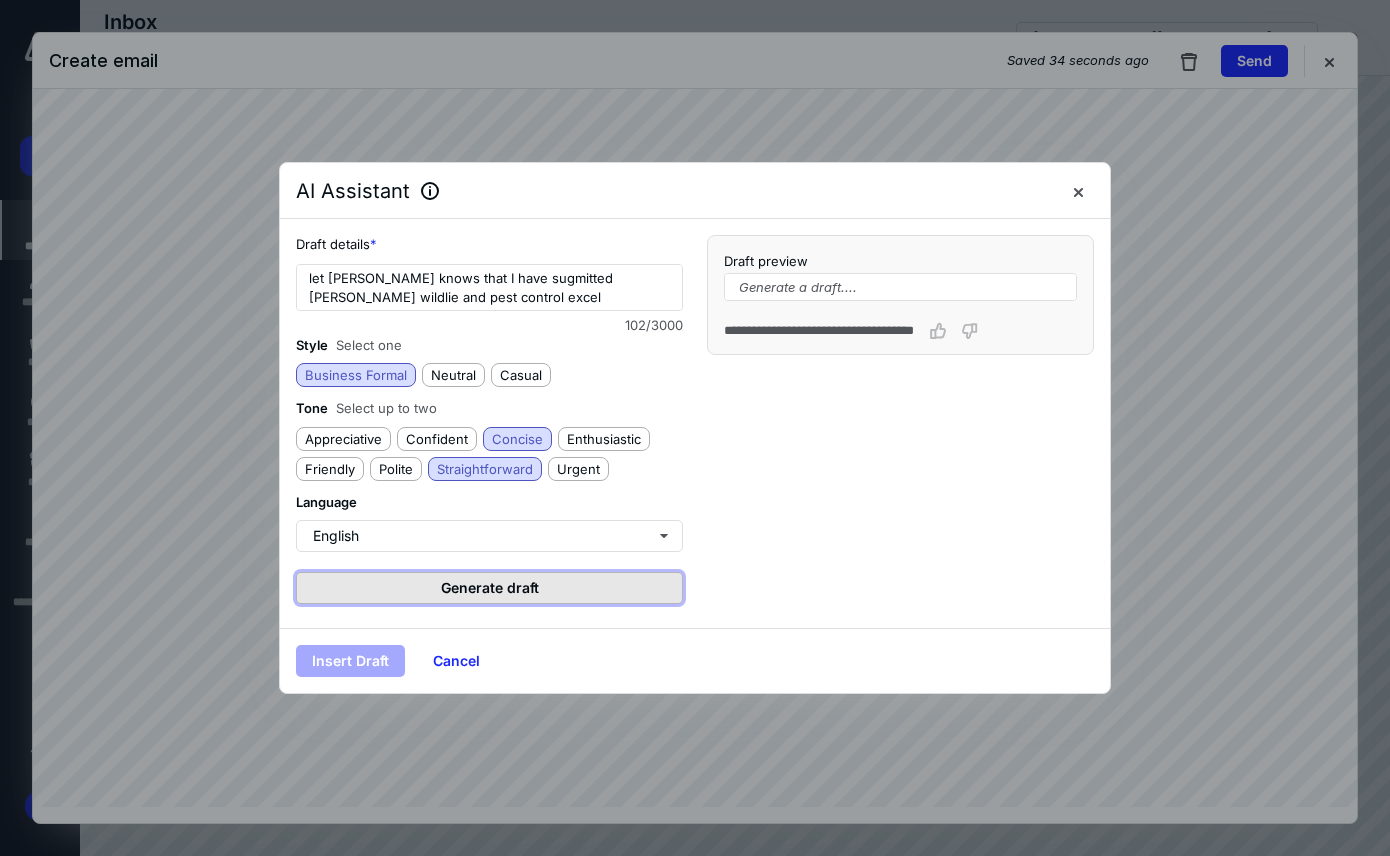 click on "Generate draft" at bounding box center [489, 588] 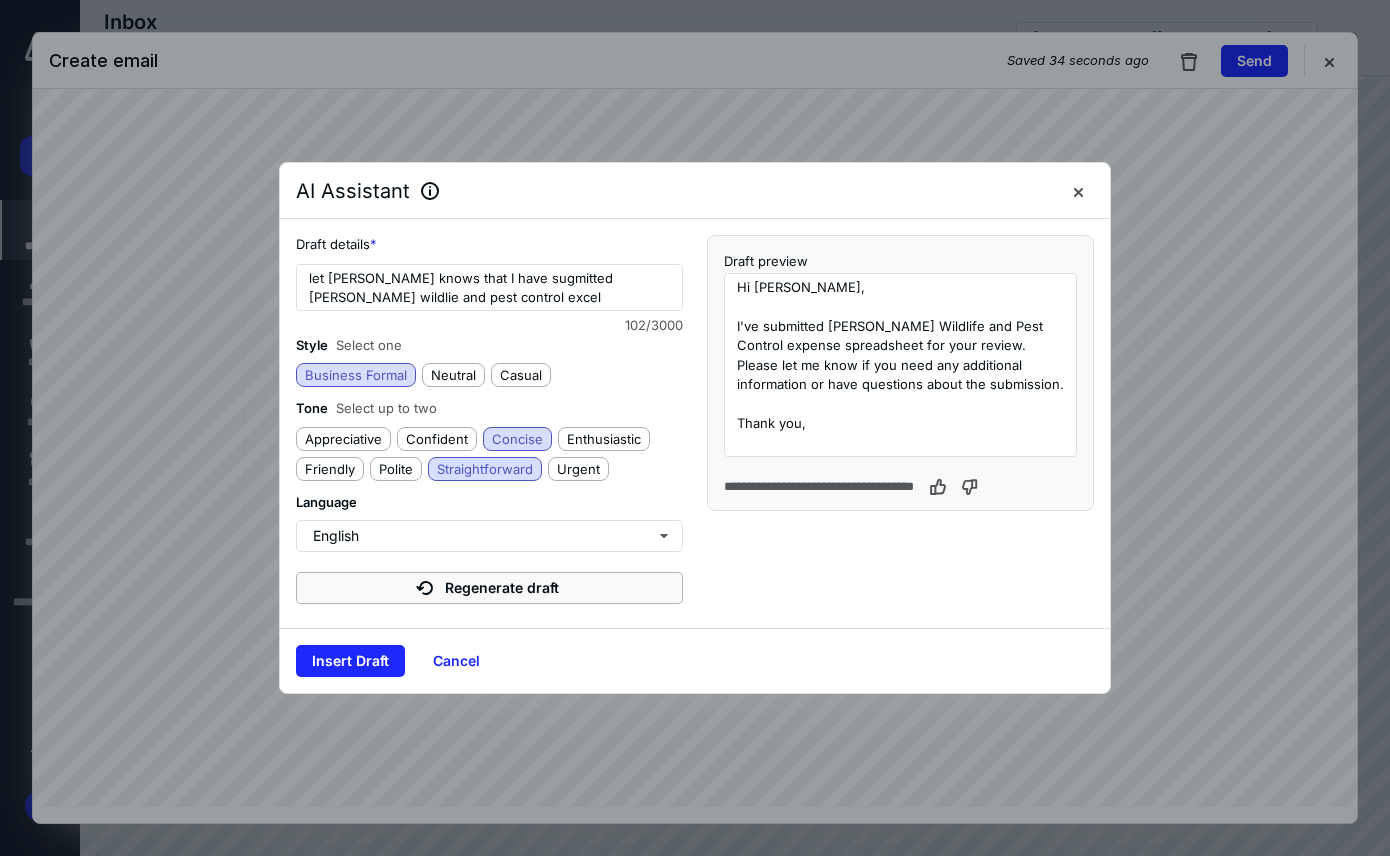 type on "Hi [PERSON_NAME],
I've submitted [PERSON_NAME] Wildlife and Pest Control expense spreadsheet for your review. Please let me know if you need any additional information or have questions about the submission.
Thank you," 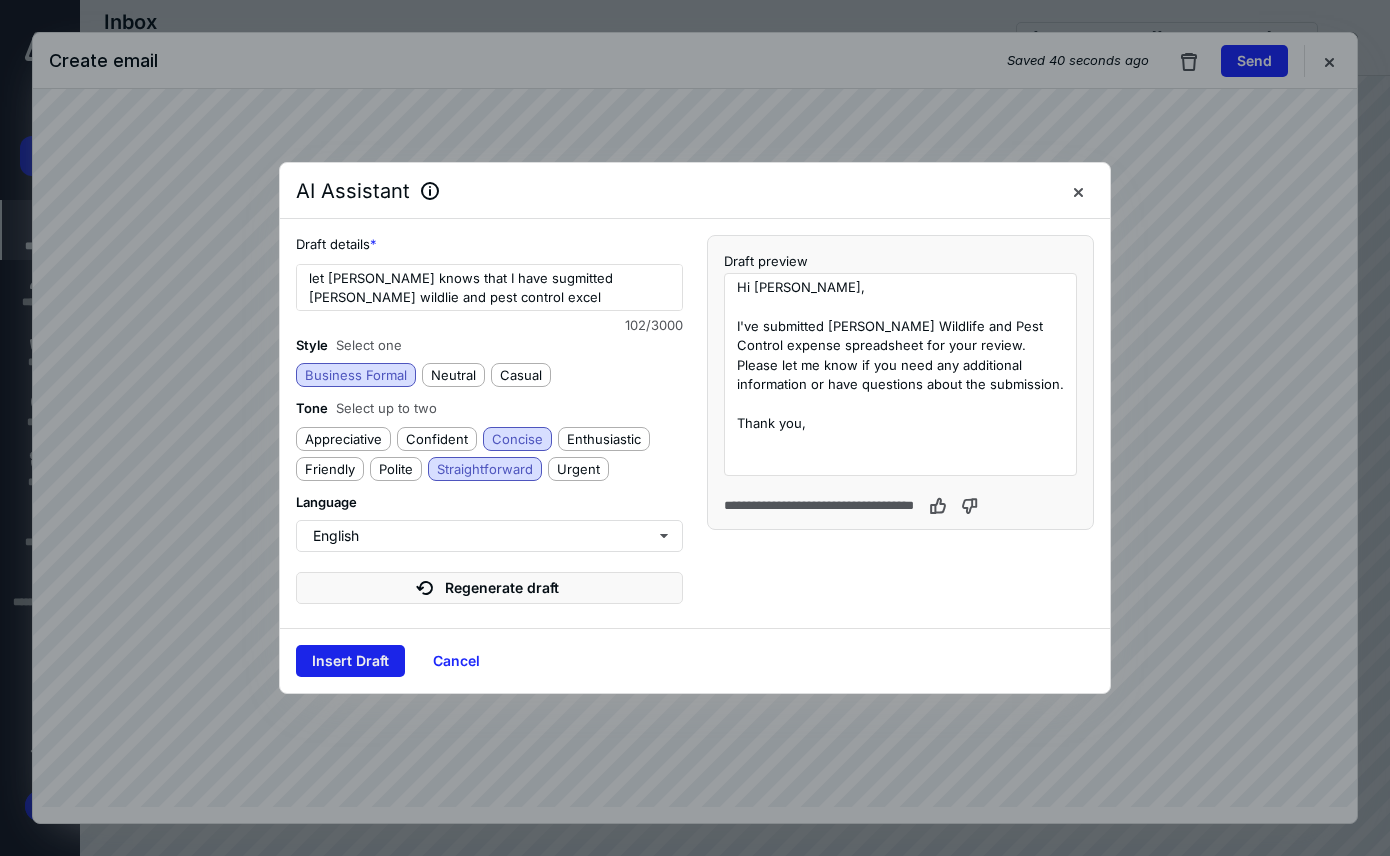 click on "Insert Draft" at bounding box center (350, 661) 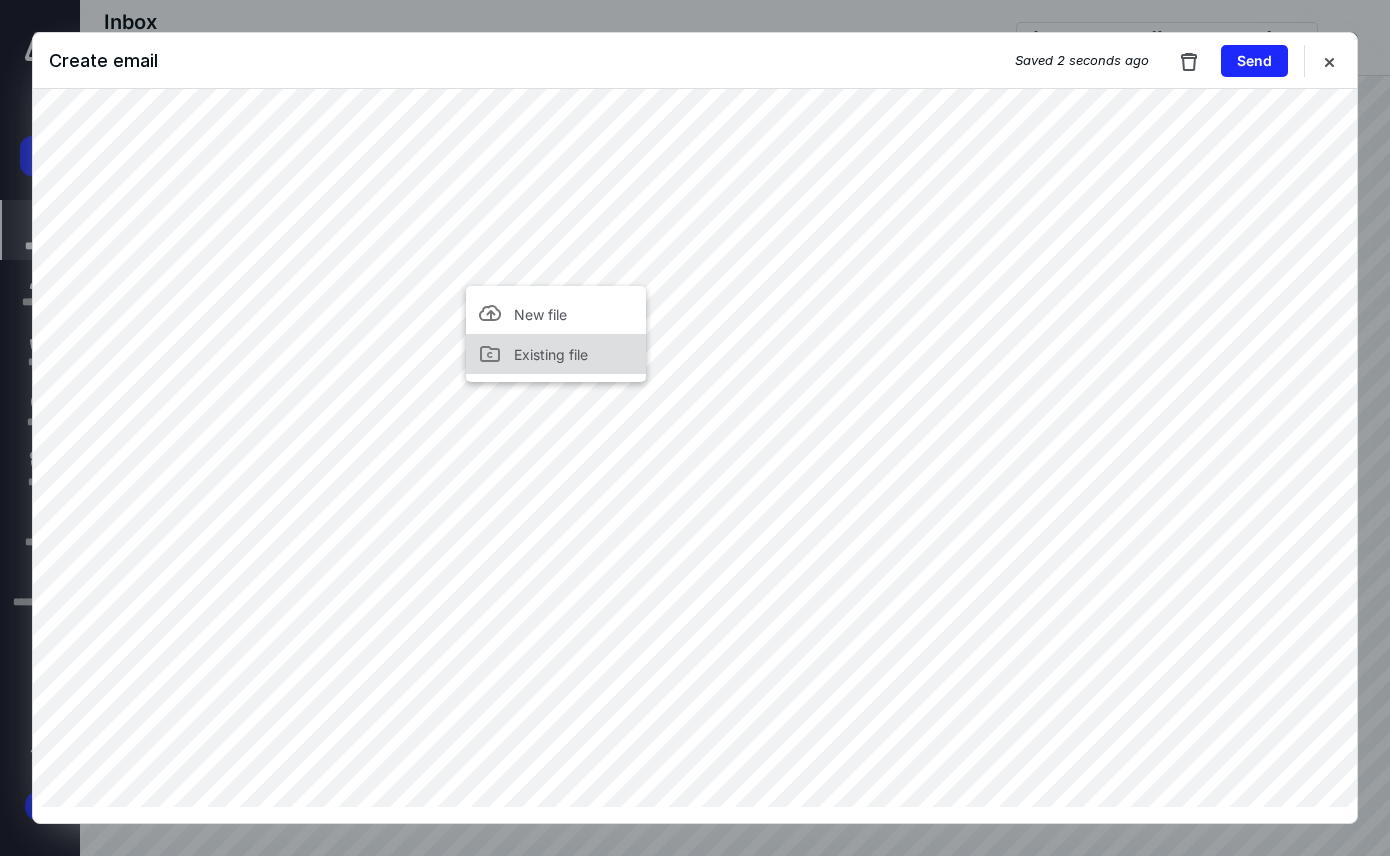 click on "Existing file" at bounding box center [556, 354] 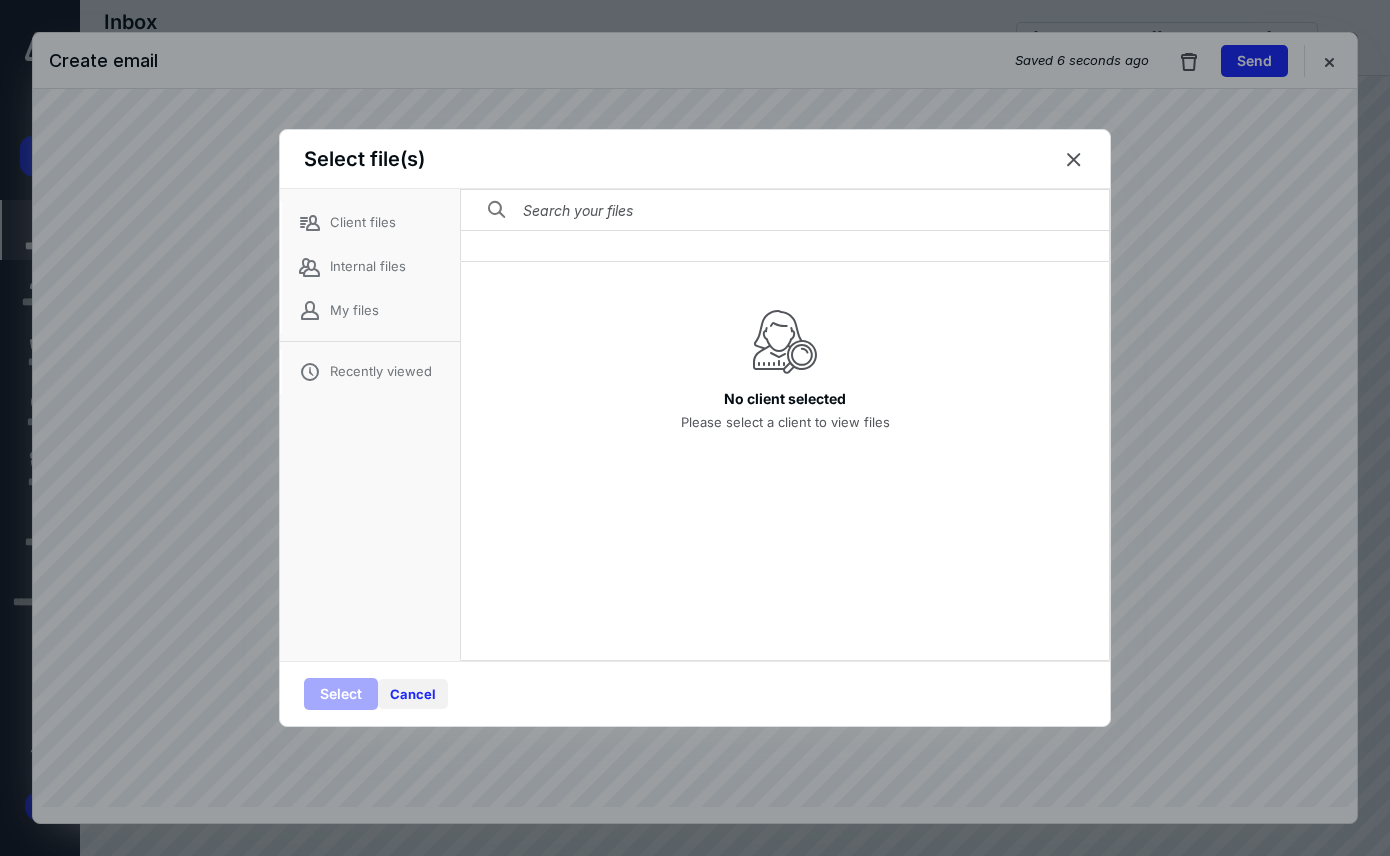 click on "Cancel" at bounding box center [413, 694] 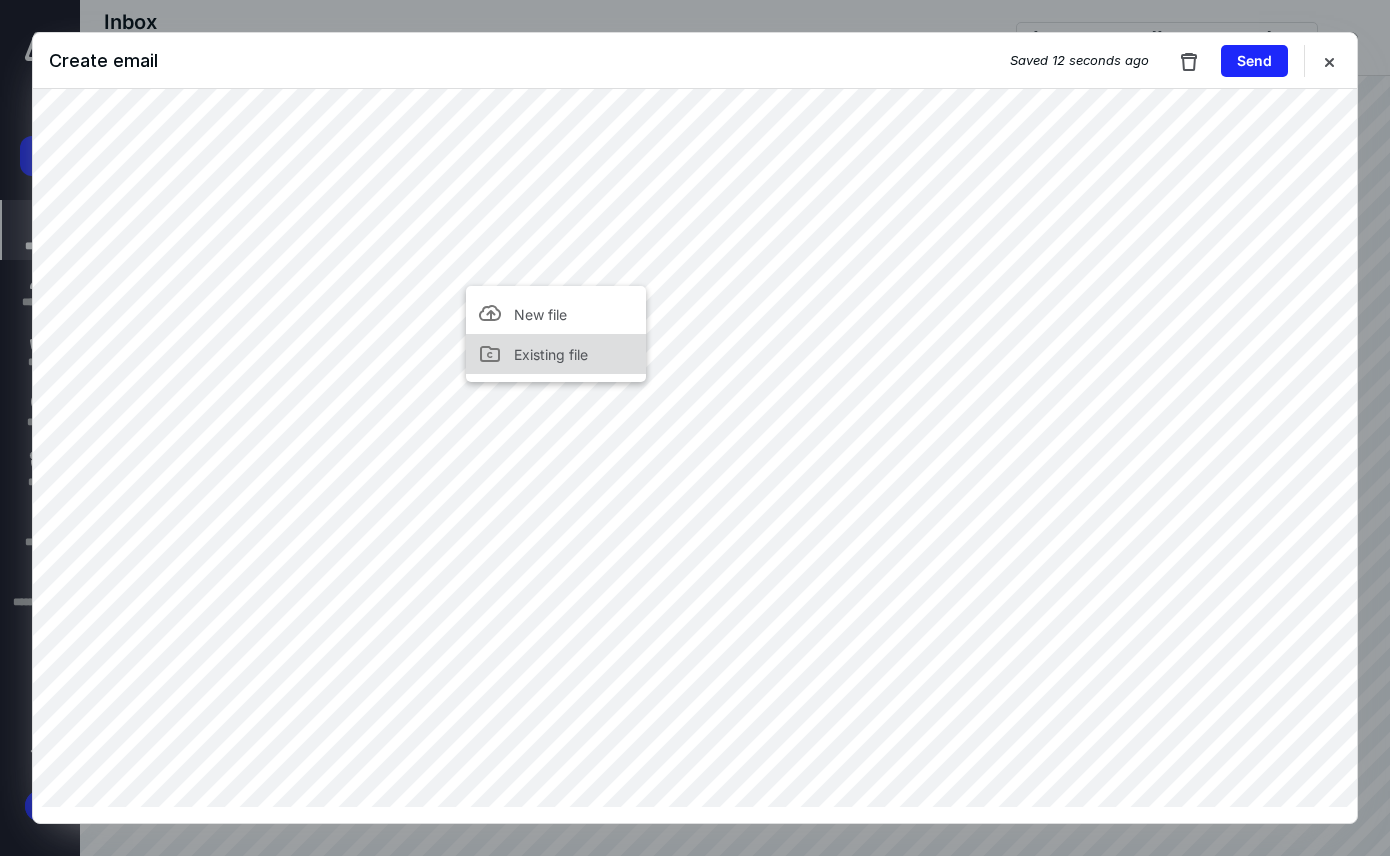 click on "Existing file" at bounding box center (551, 354) 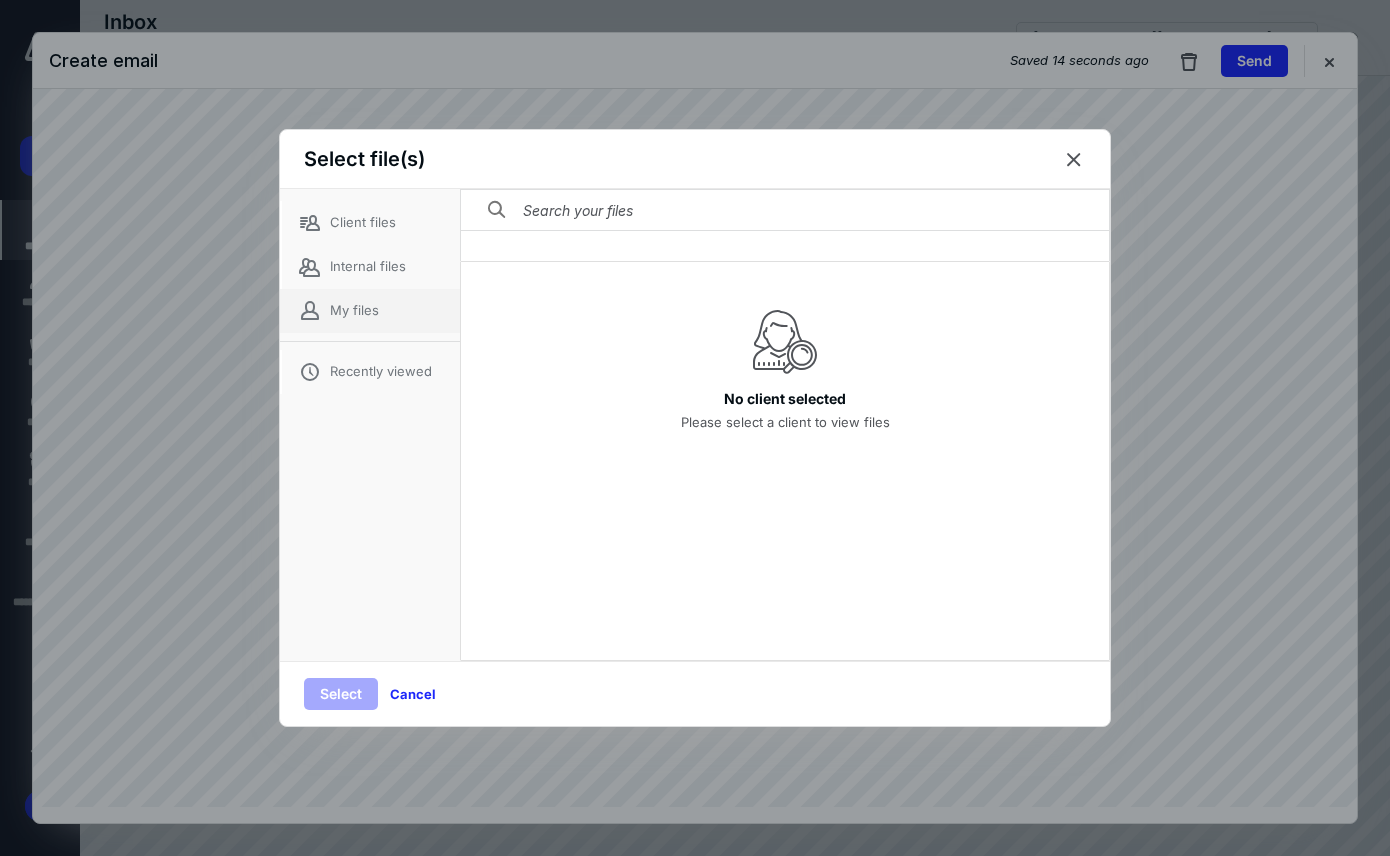 click on "My files" at bounding box center (370, 311) 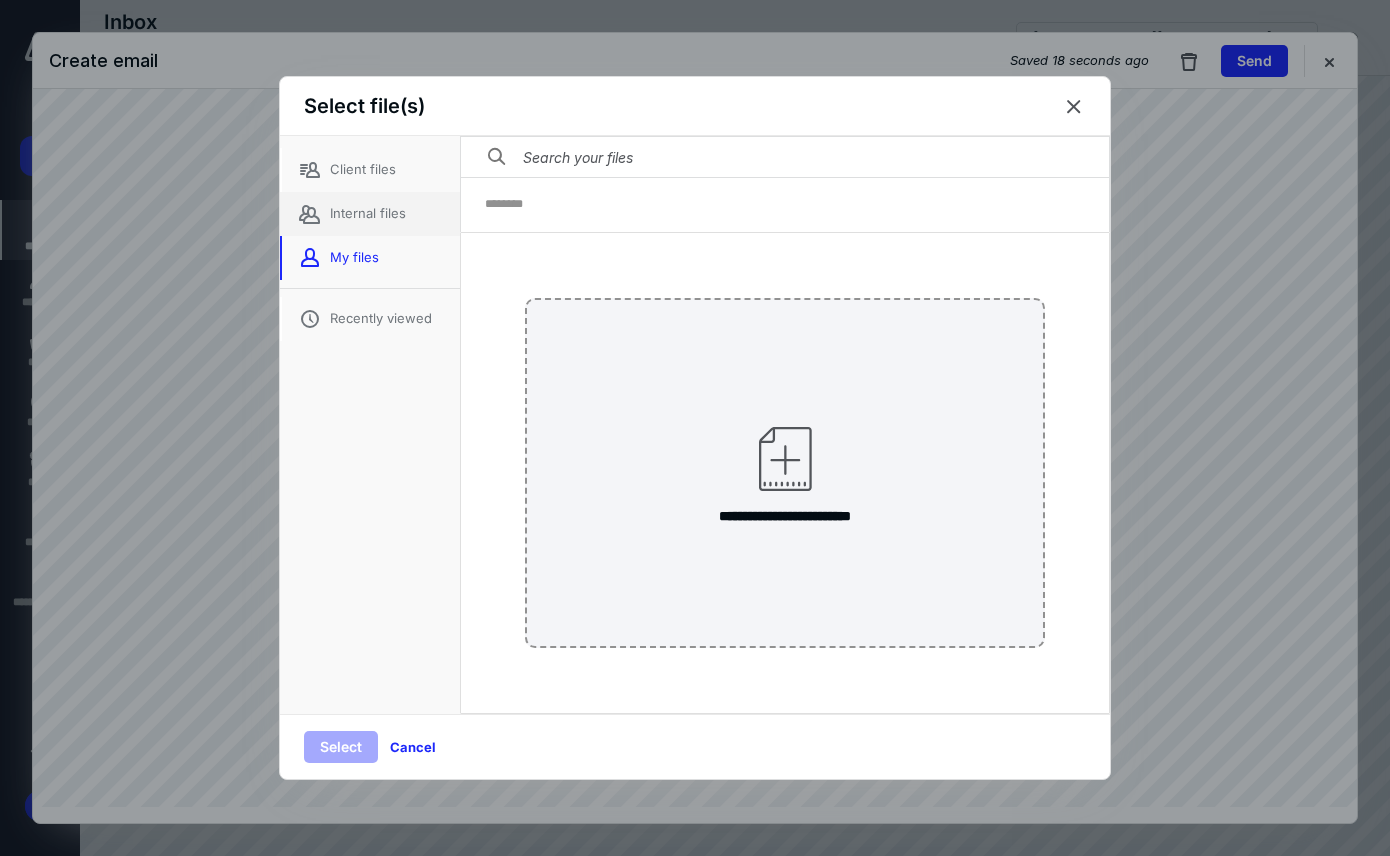 click on "Internal files" at bounding box center [370, 214] 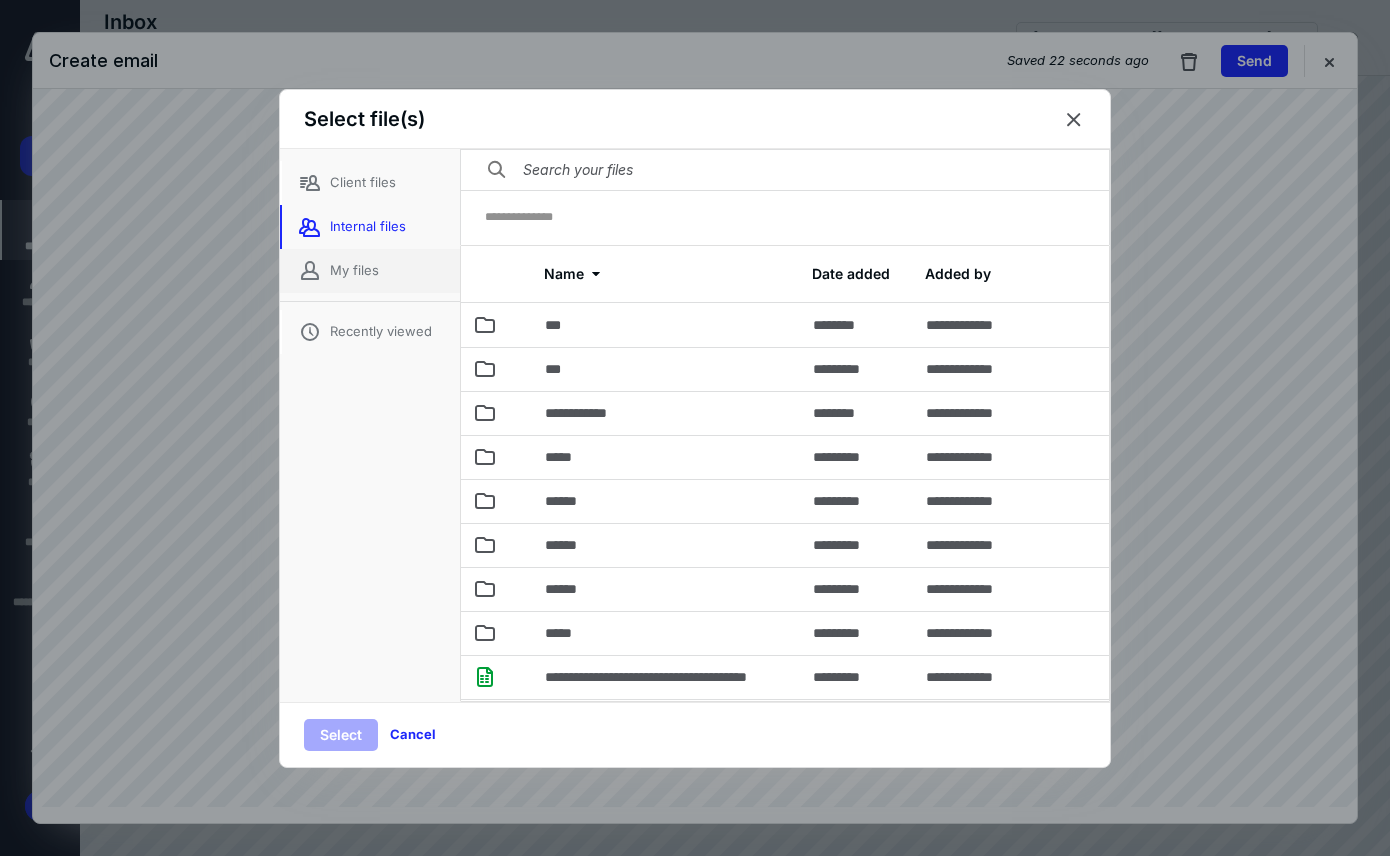 click on "My files" at bounding box center [370, 271] 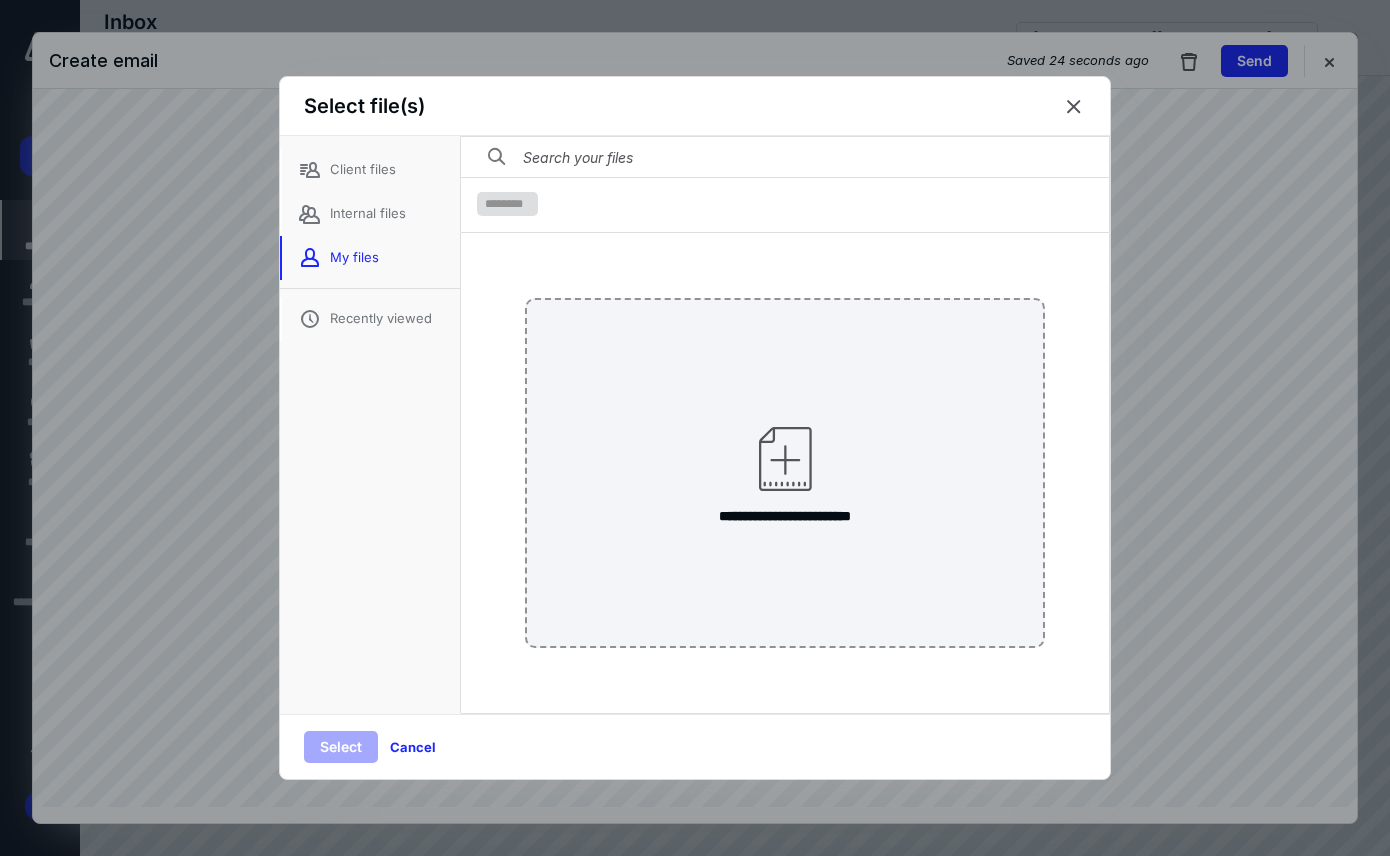 click on "********" at bounding box center [507, 204] 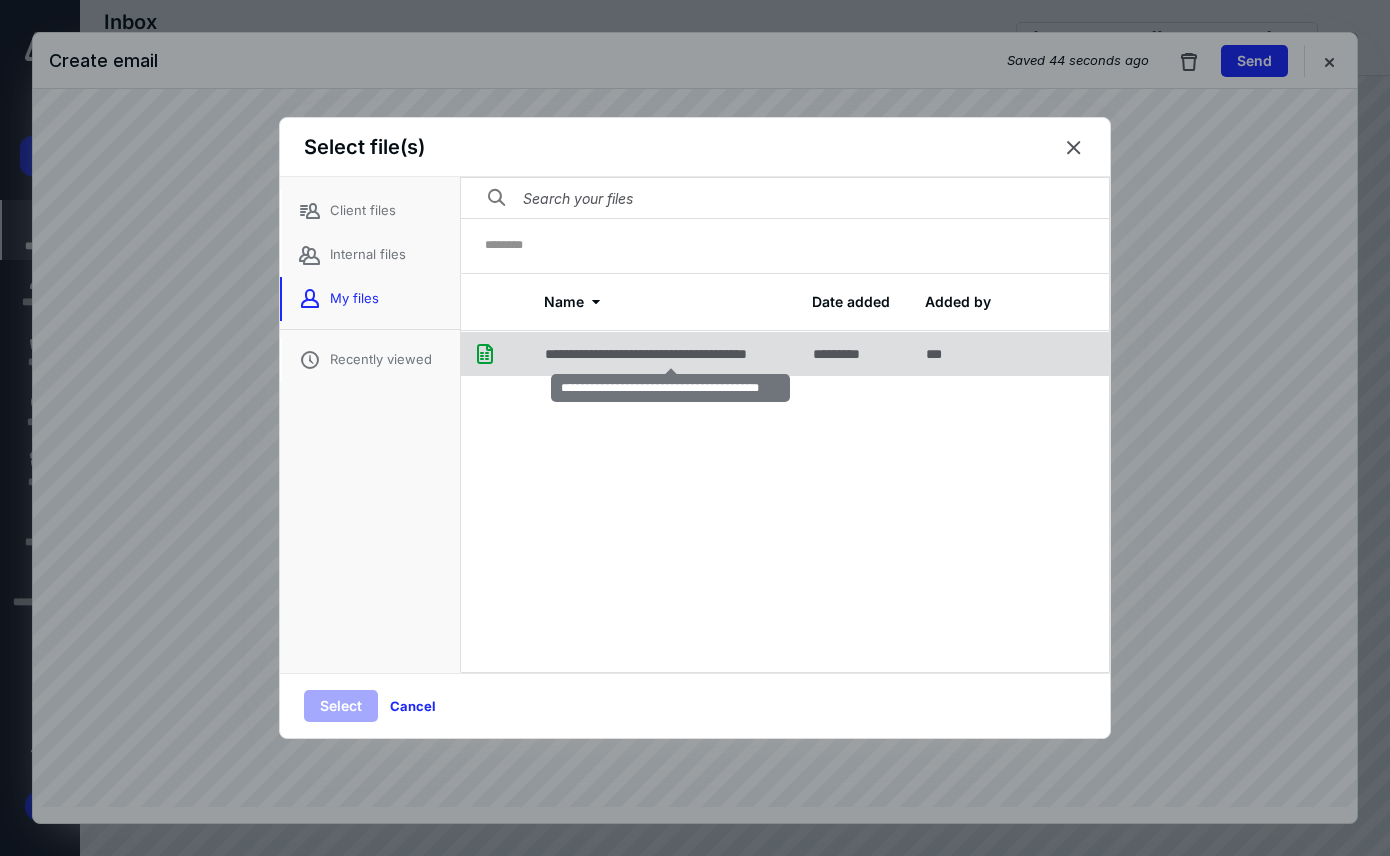 click on "**********" at bounding box center [671, 354] 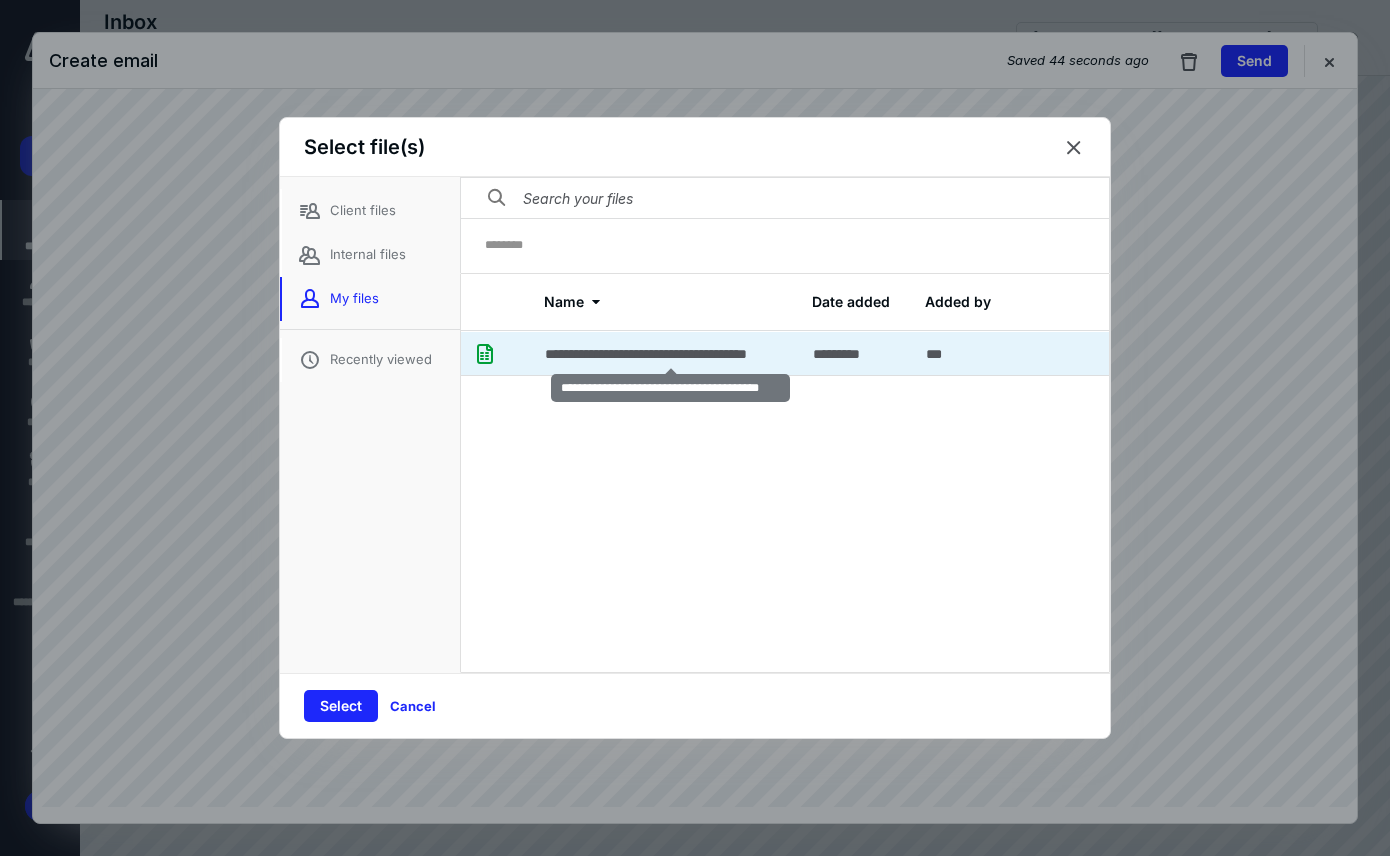 click on "**********" at bounding box center [671, 354] 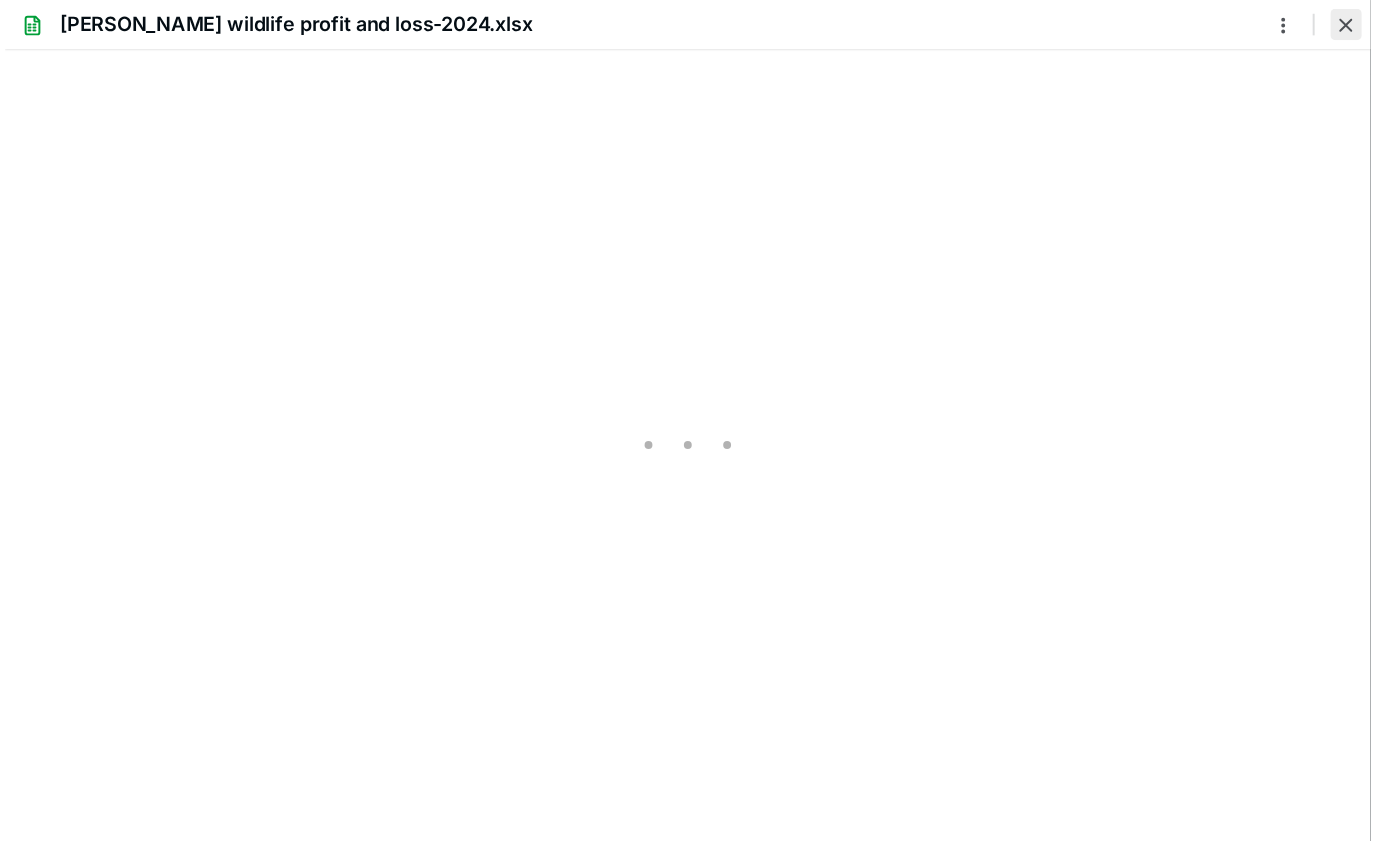 scroll, scrollTop: 0, scrollLeft: 0, axis: both 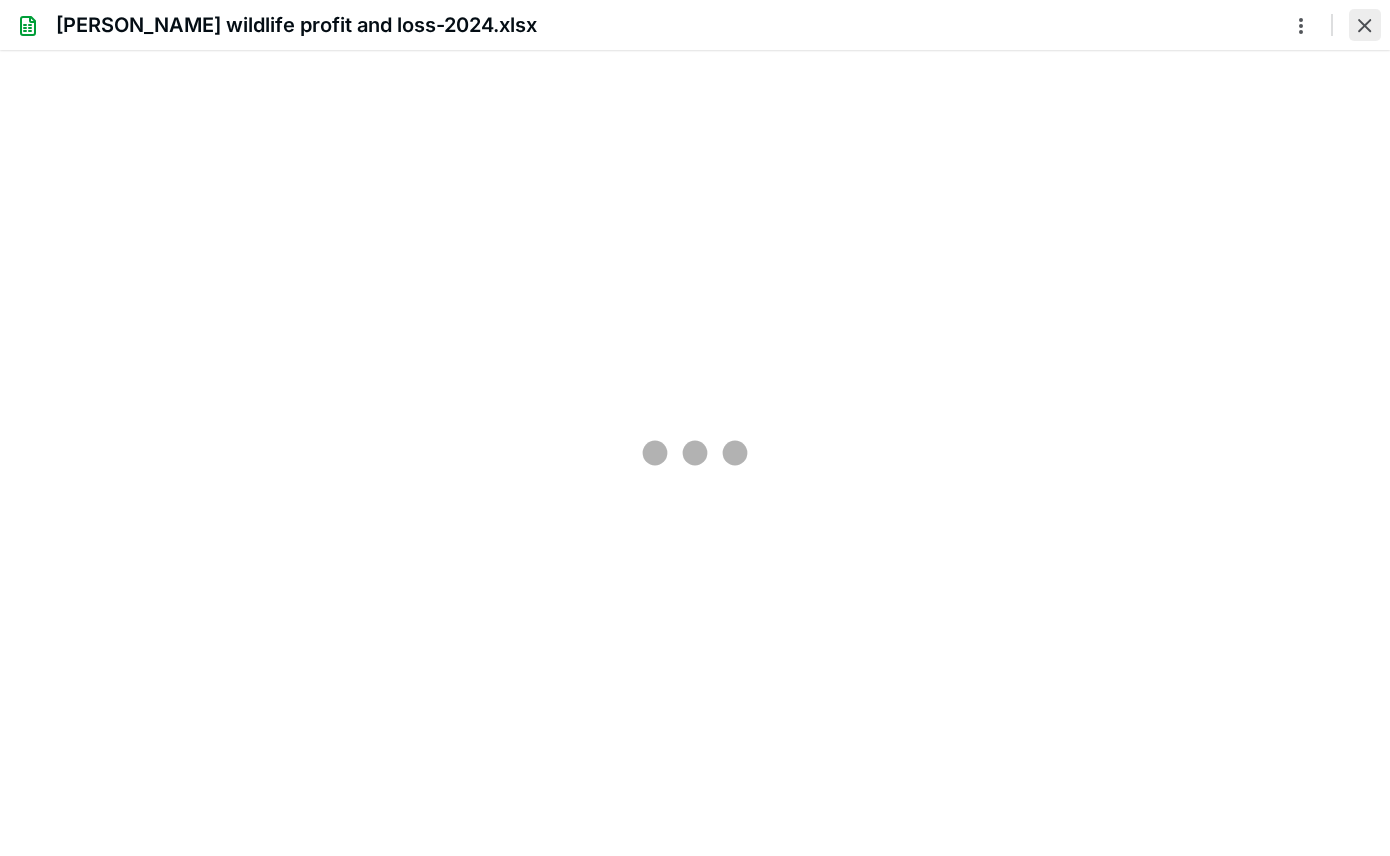click at bounding box center [1365, 25] 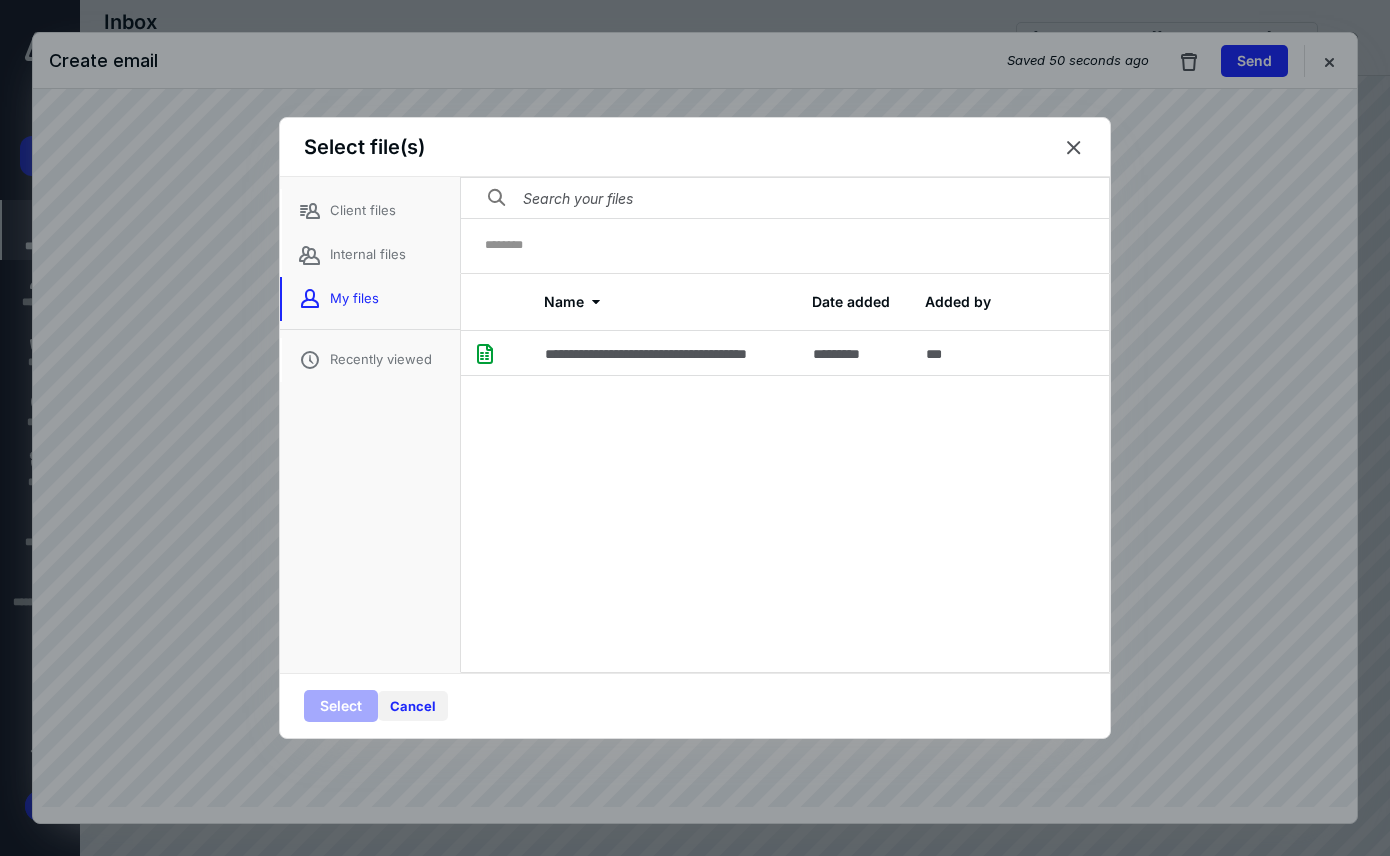 click on "Cancel" at bounding box center (413, 706) 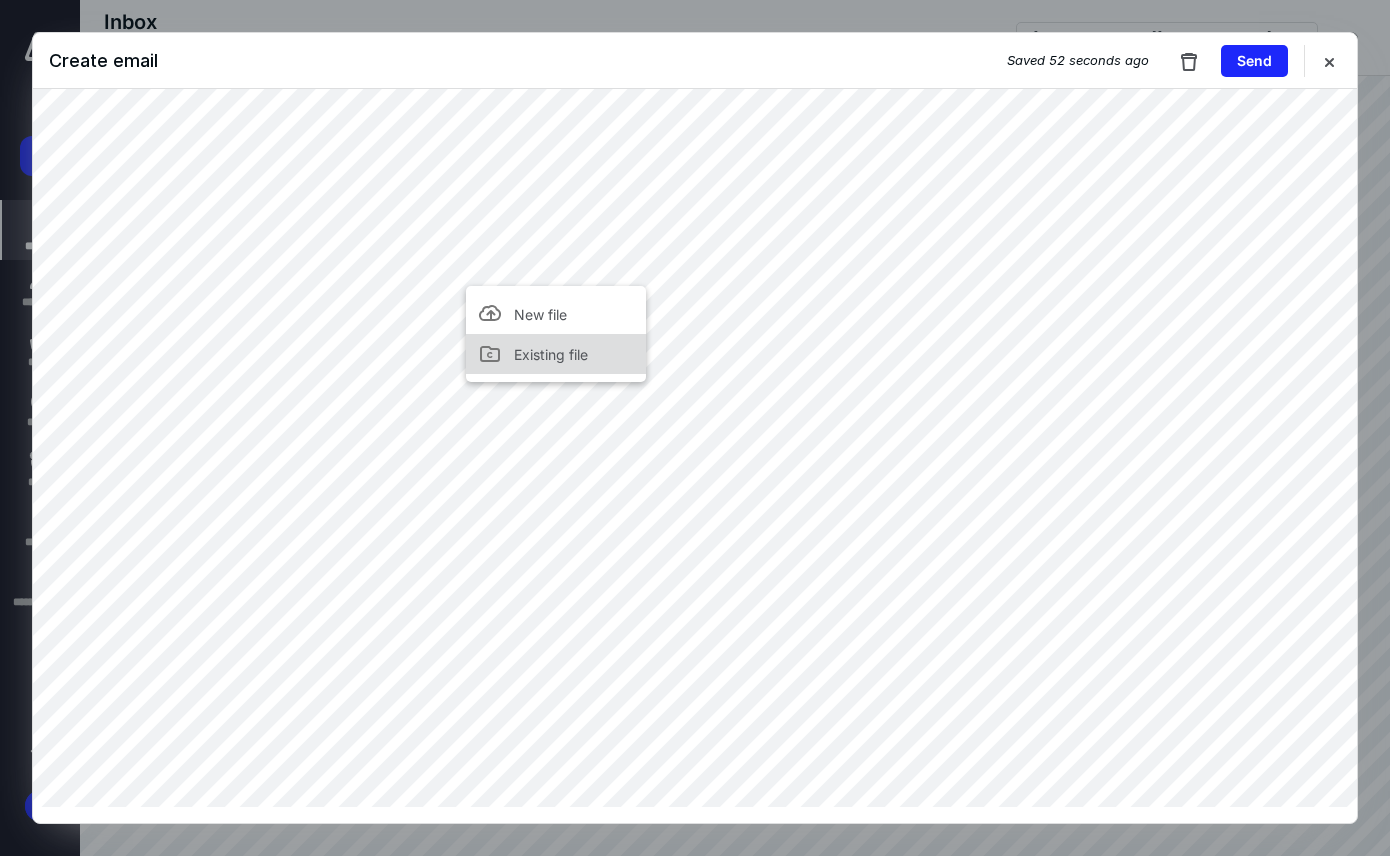 click on "Existing file" at bounding box center (551, 354) 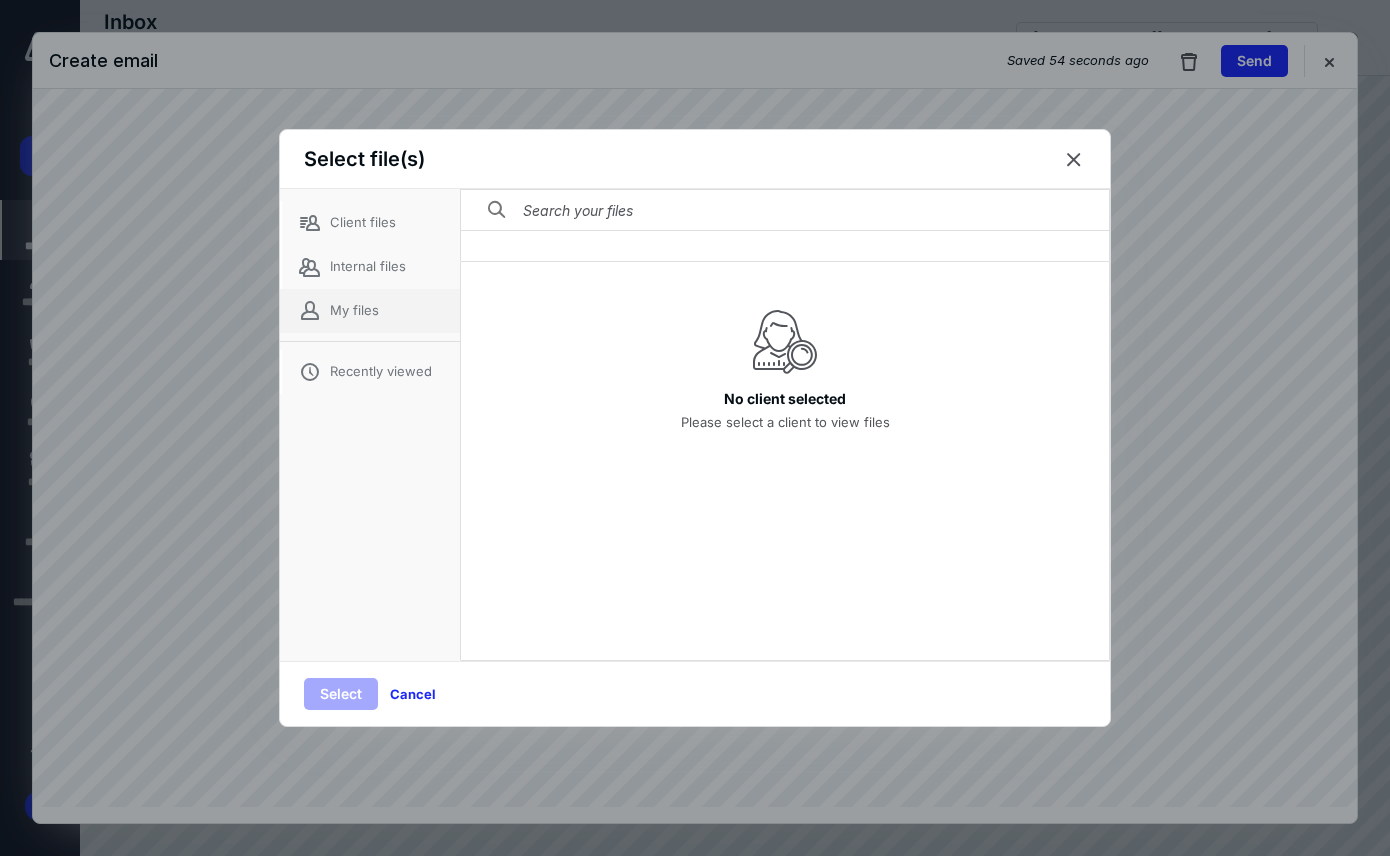 click on "My files" at bounding box center (370, 311) 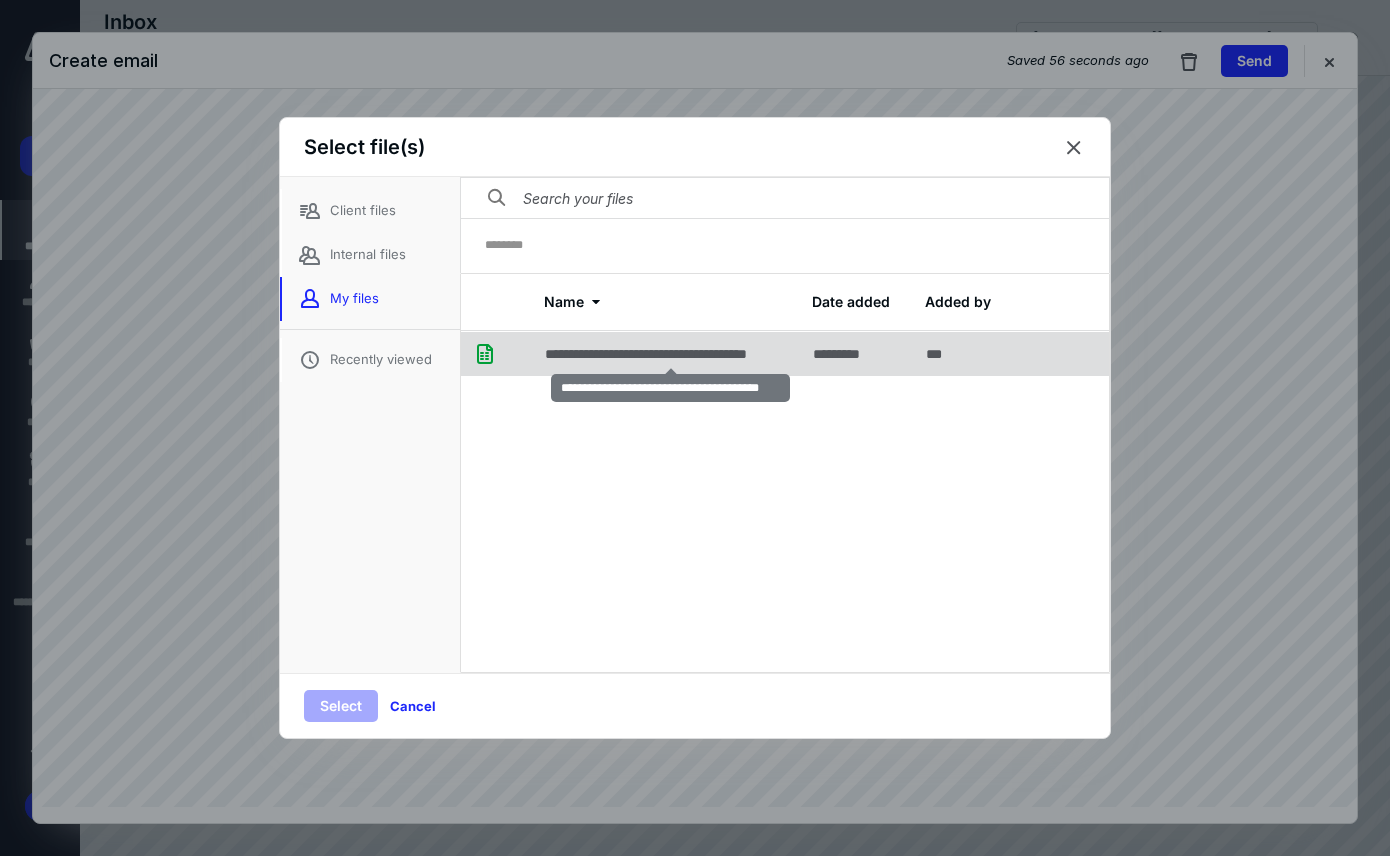 click on "**********" at bounding box center [671, 354] 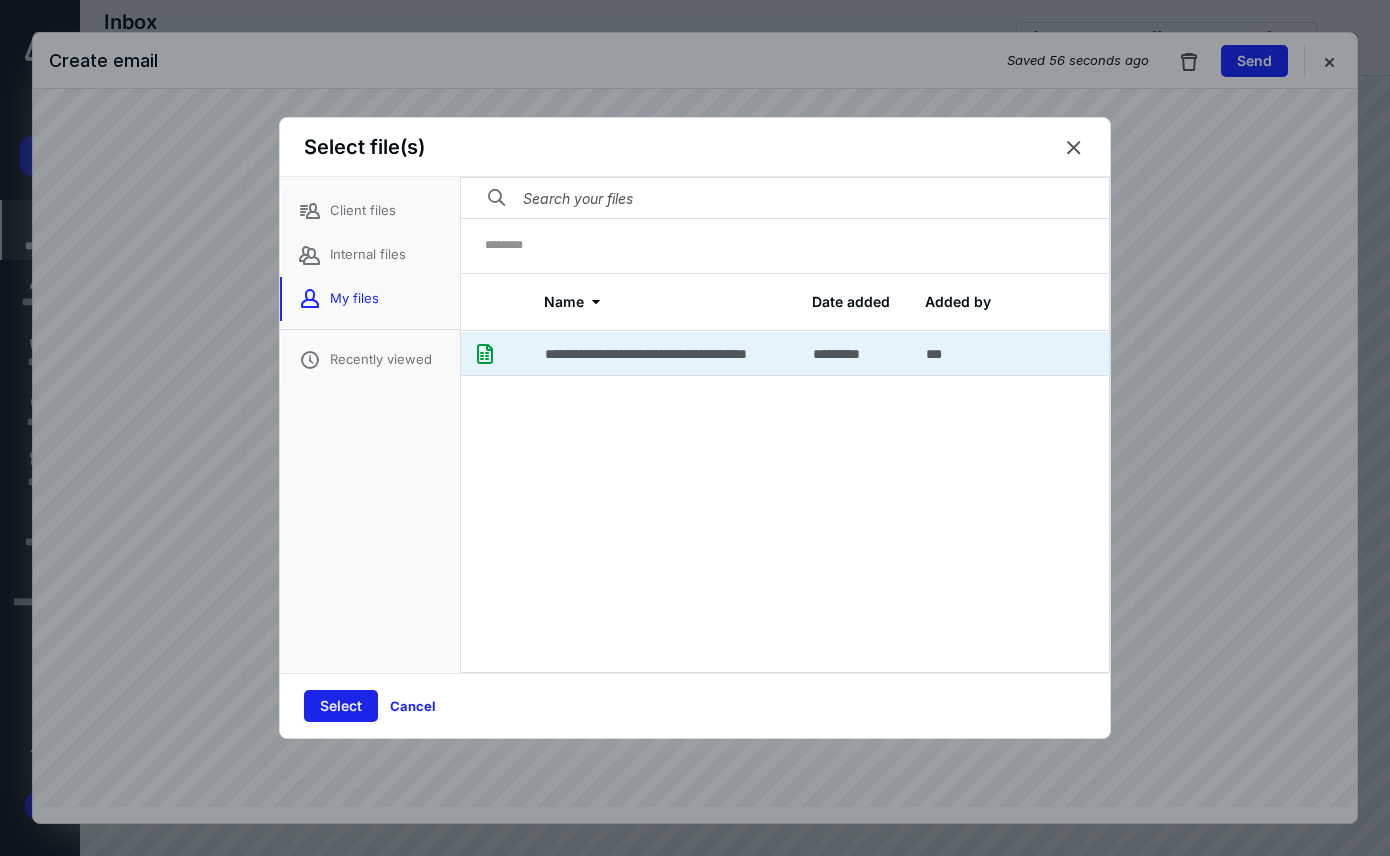 click on "Select" at bounding box center [341, 706] 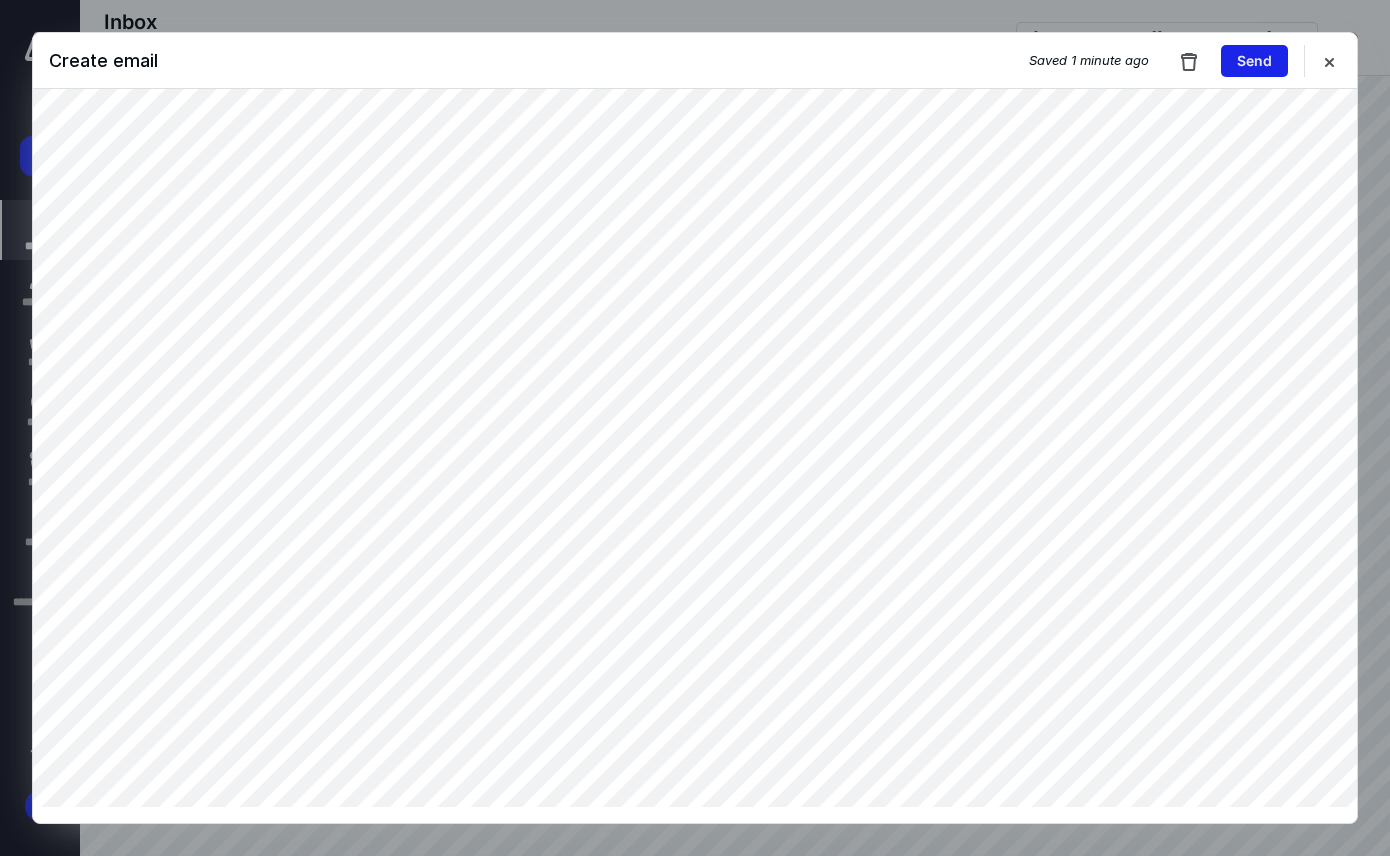 click on "Send" at bounding box center [1254, 61] 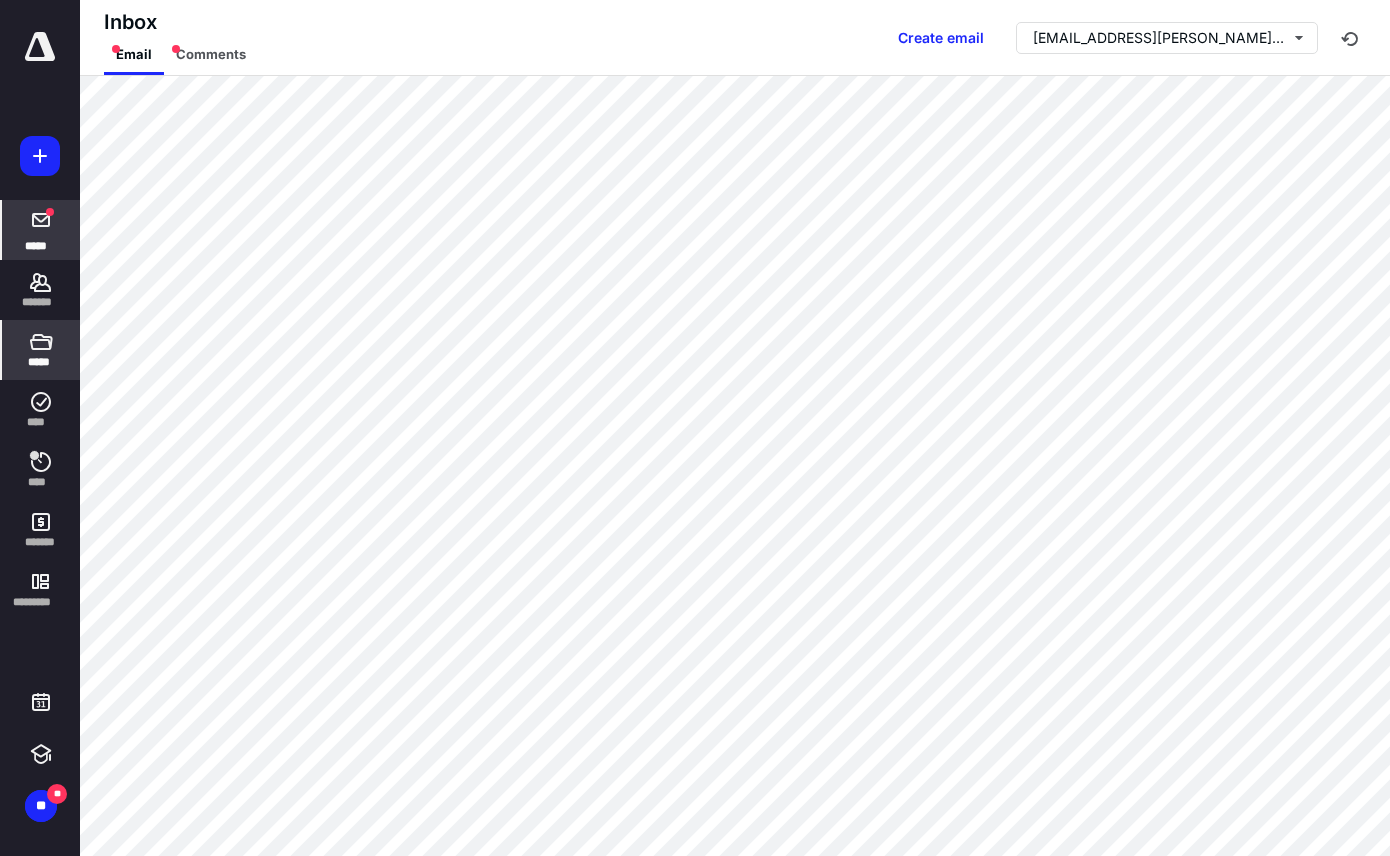 drag, startPoint x: 33, startPoint y: 297, endPoint x: 29, endPoint y: 324, distance: 27.294687 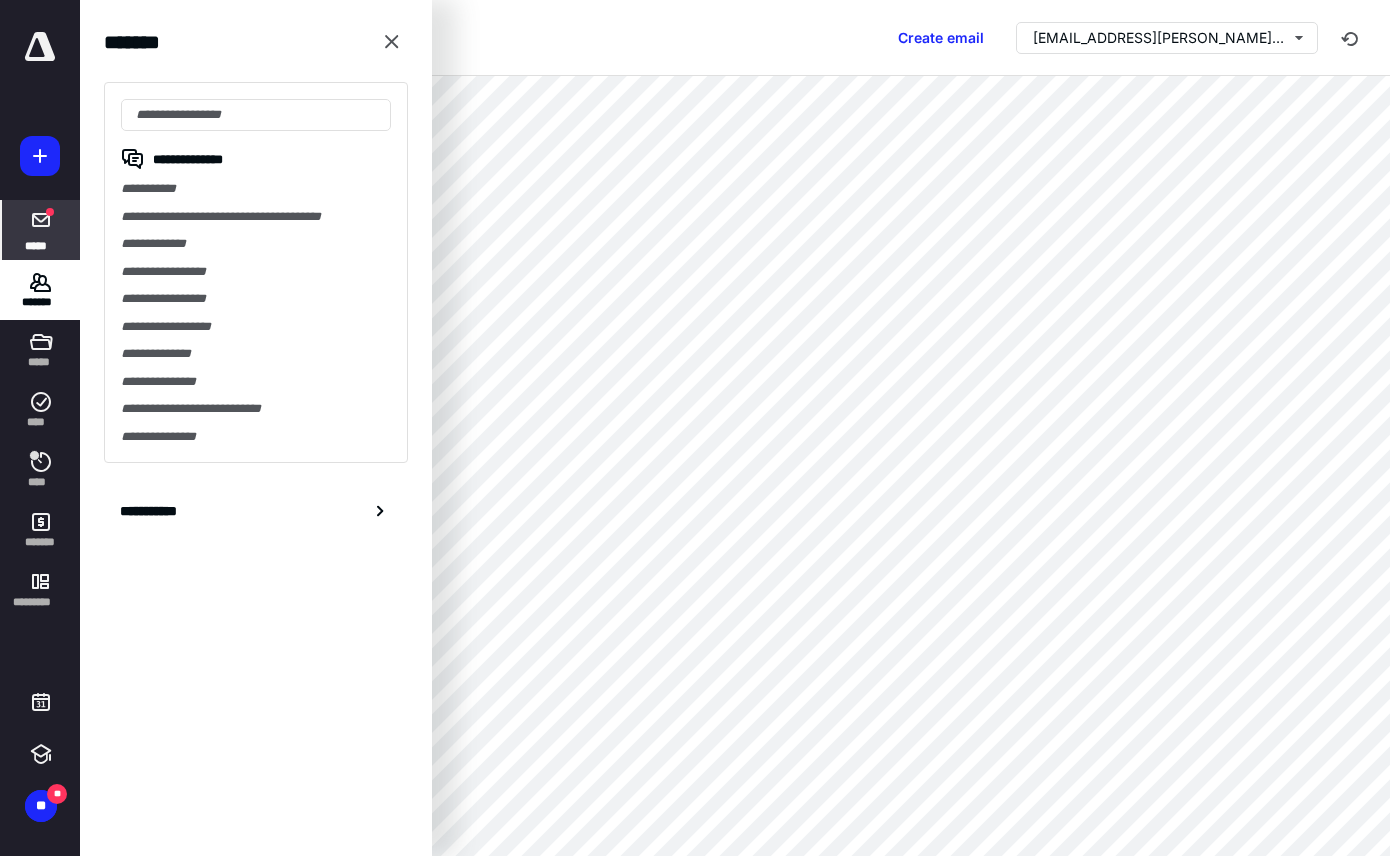 drag, startPoint x: 393, startPoint y: 44, endPoint x: 409, endPoint y: 70, distance: 30.528675 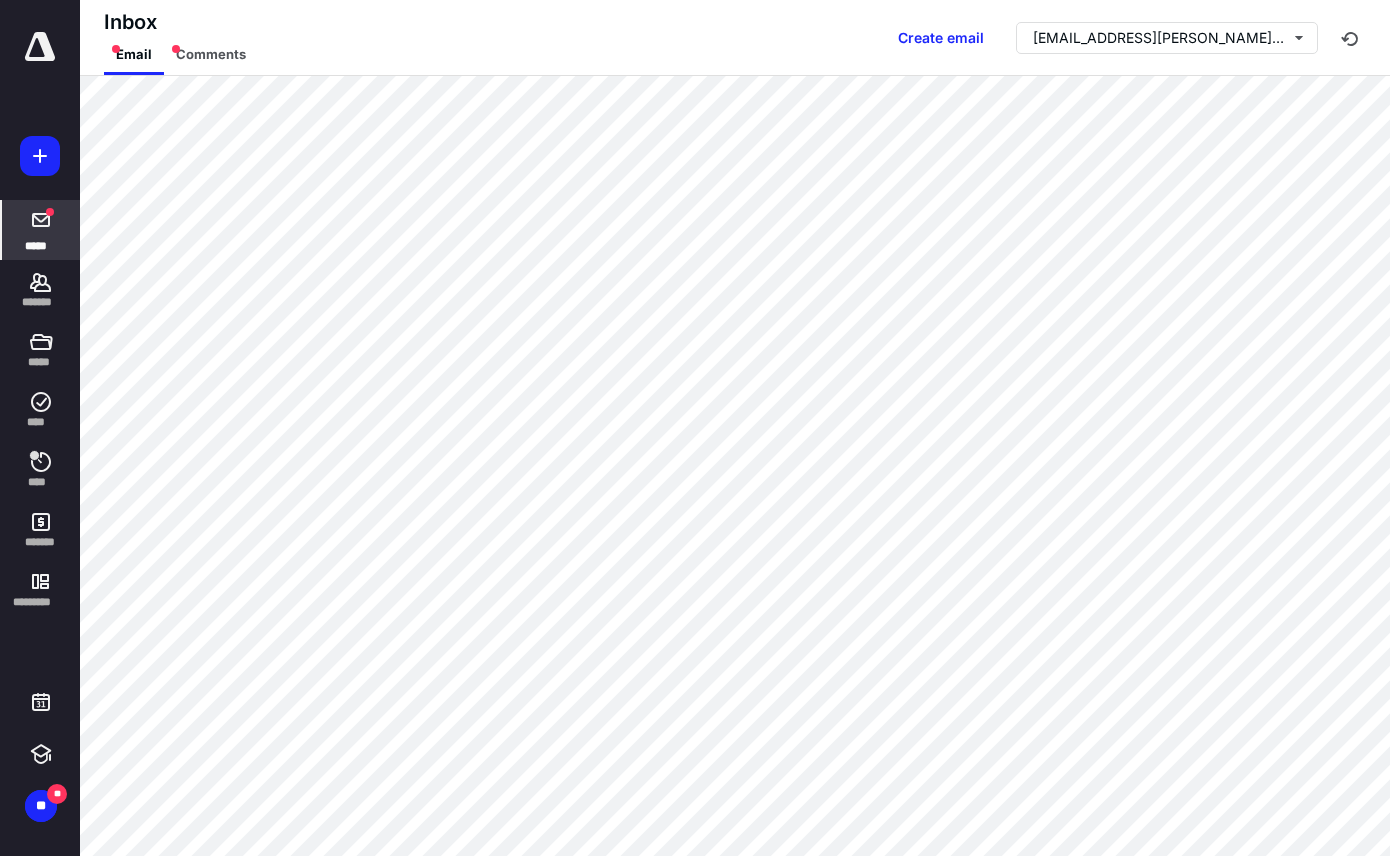 click 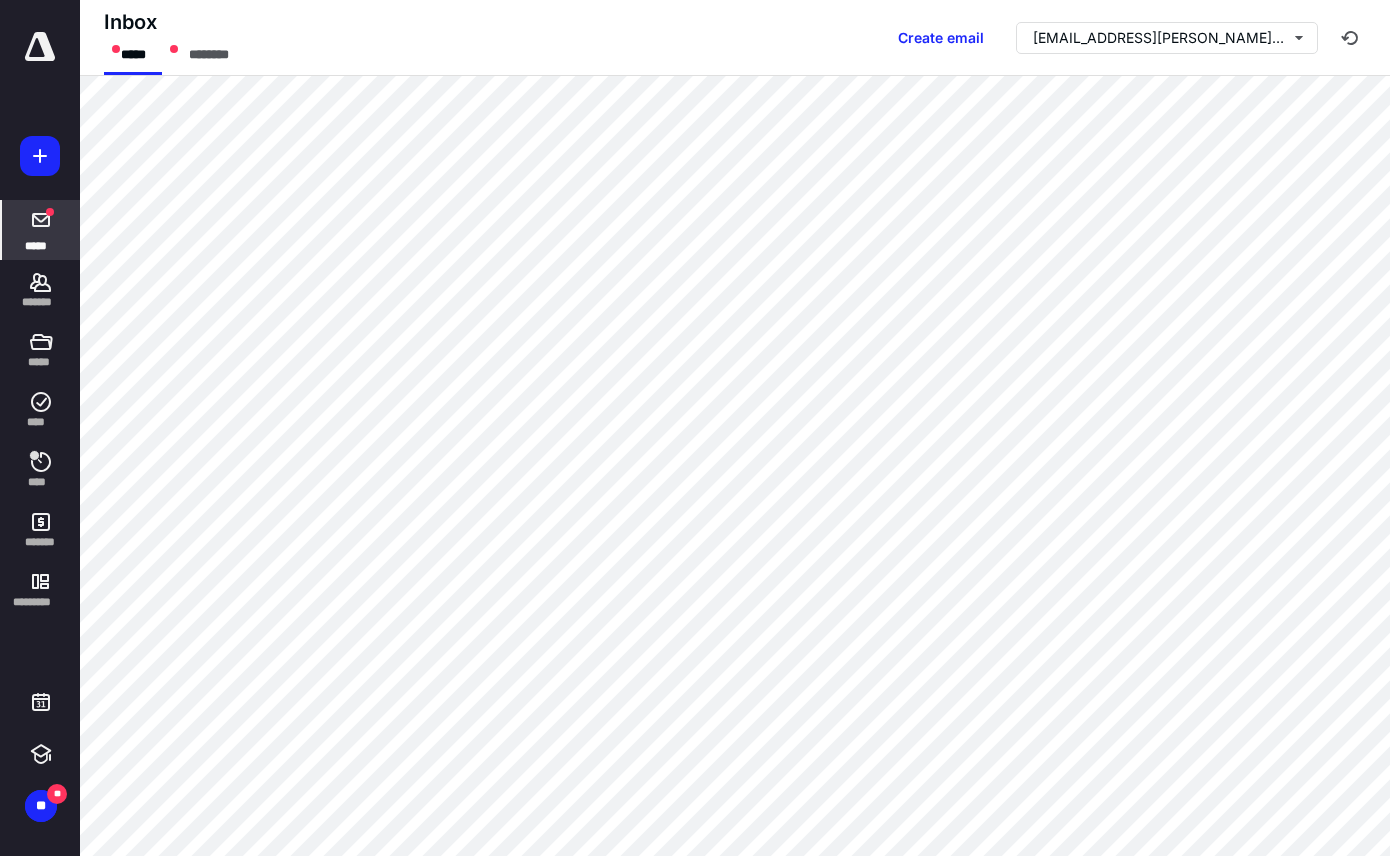 click at bounding box center (40, 47) 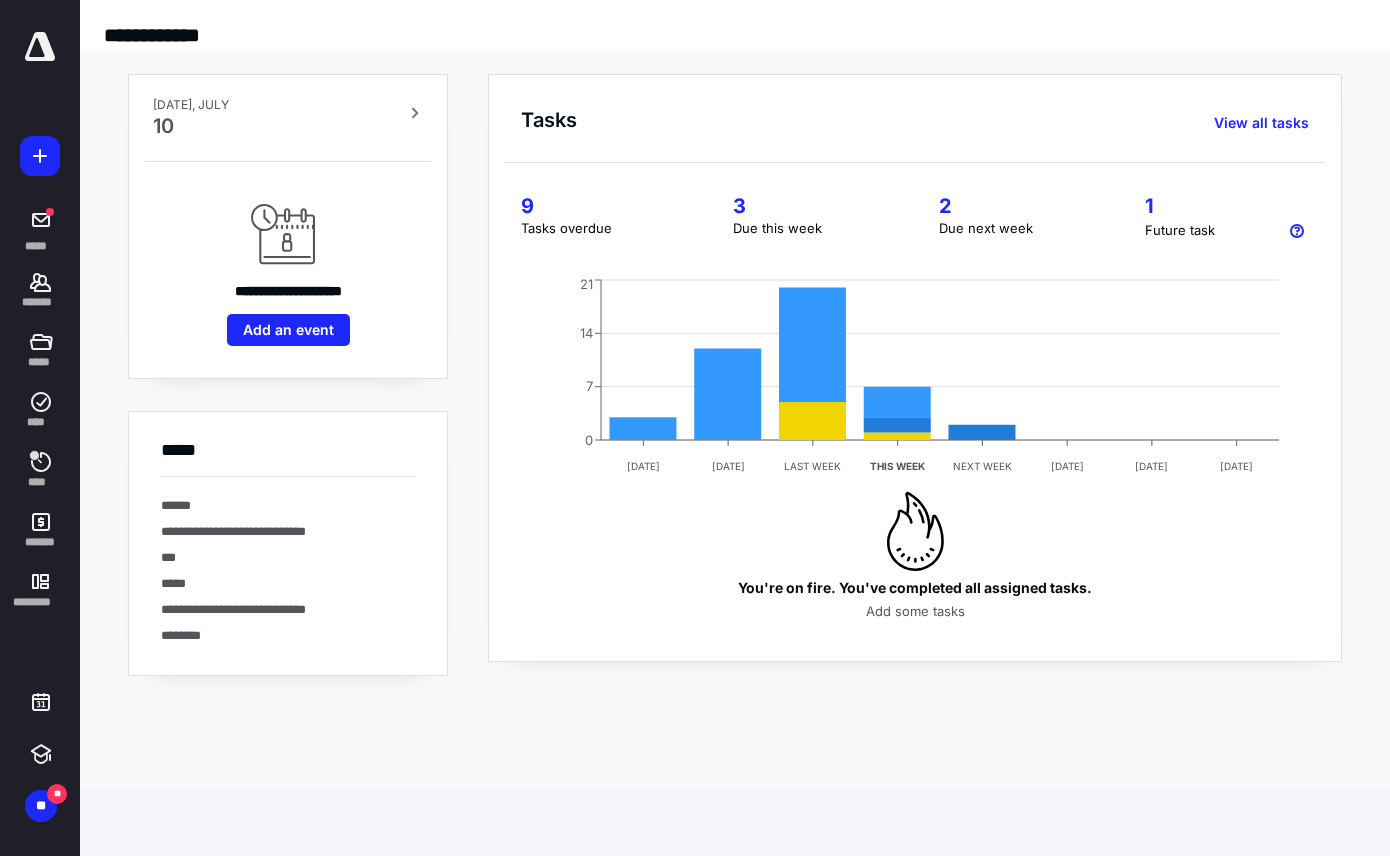 click on "2" at bounding box center (1018, 206) 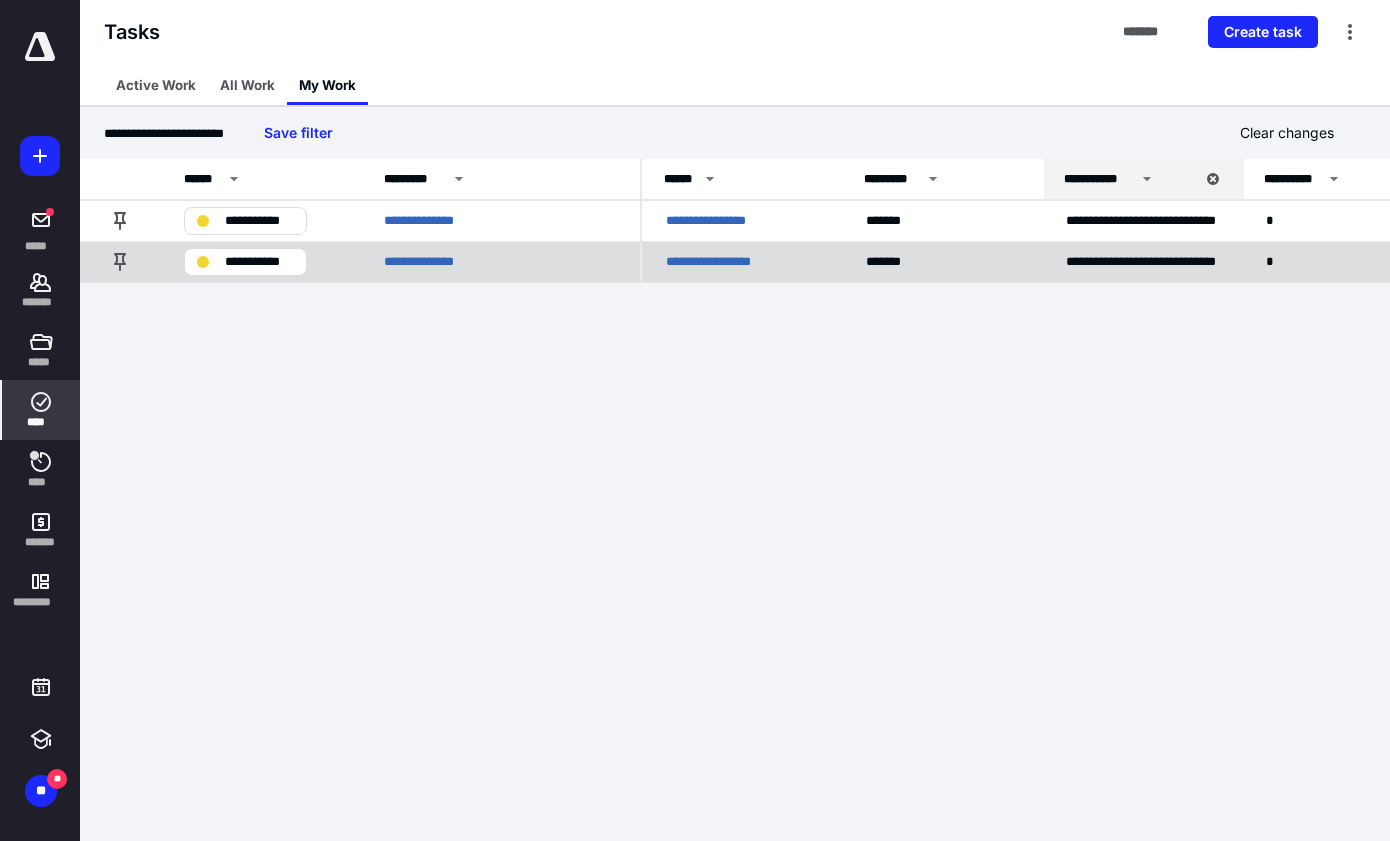 click on "**********" at bounding box center (259, 262) 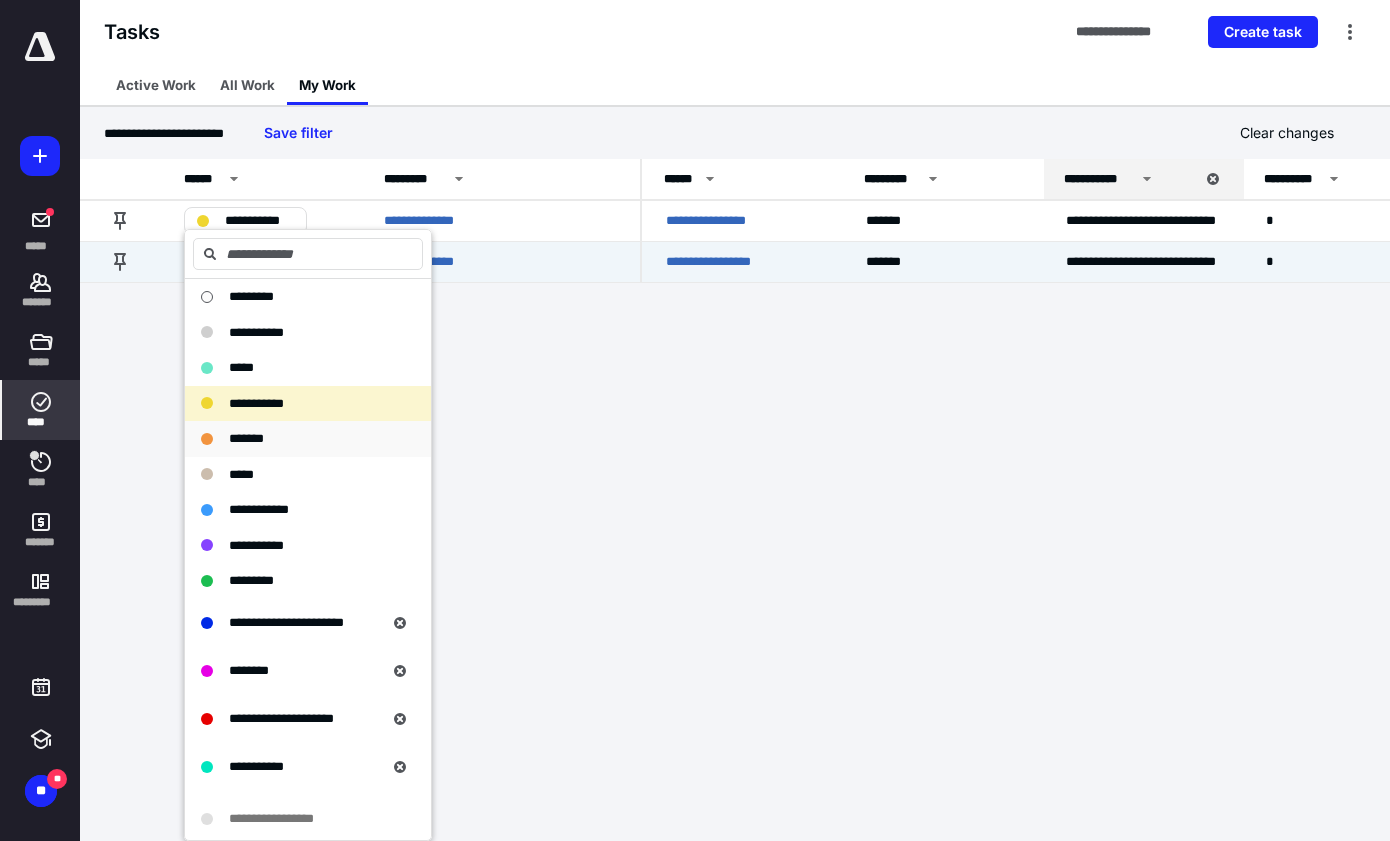 click on "*******" at bounding box center (246, 438) 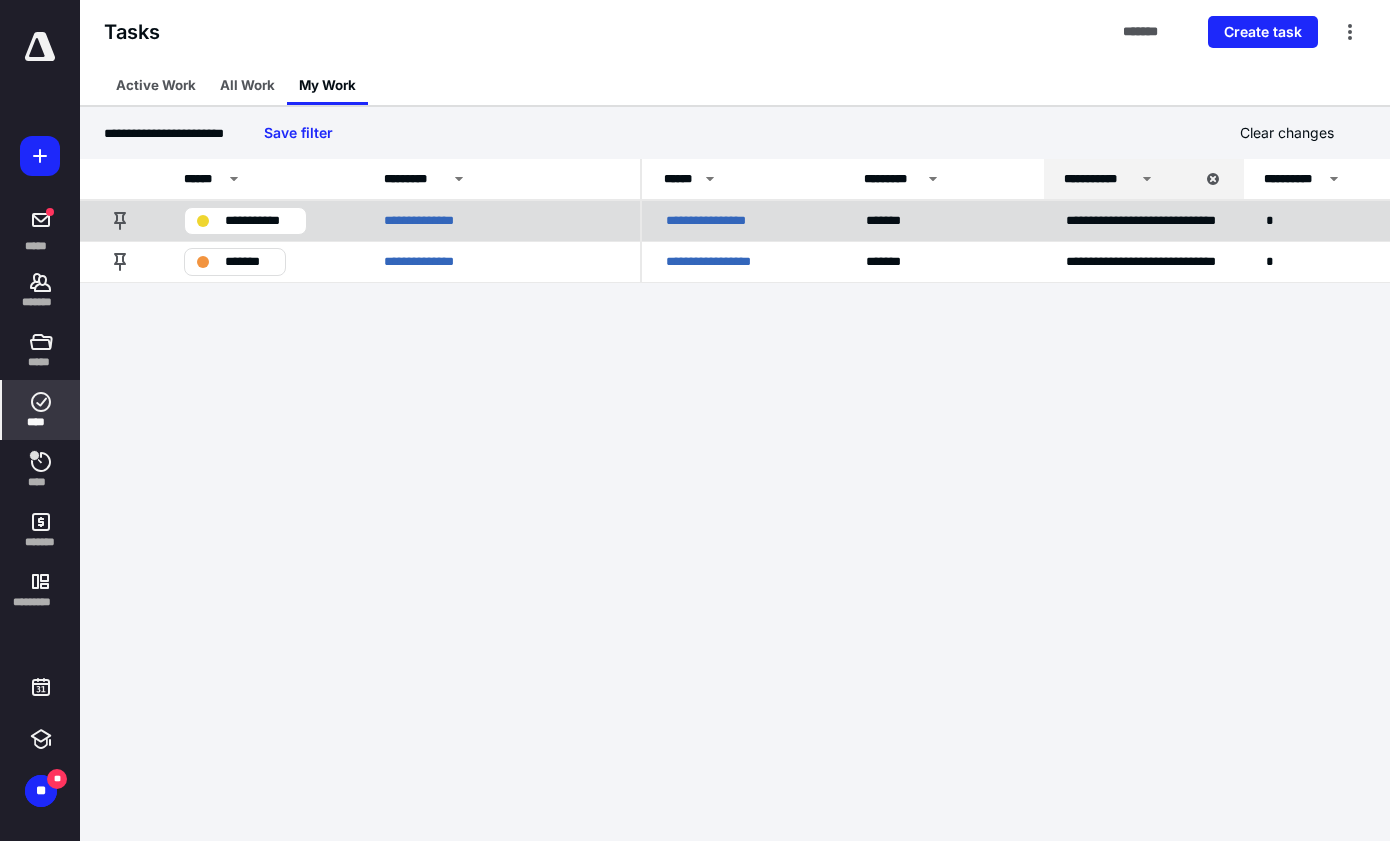 click on "**********" at bounding box center [259, 221] 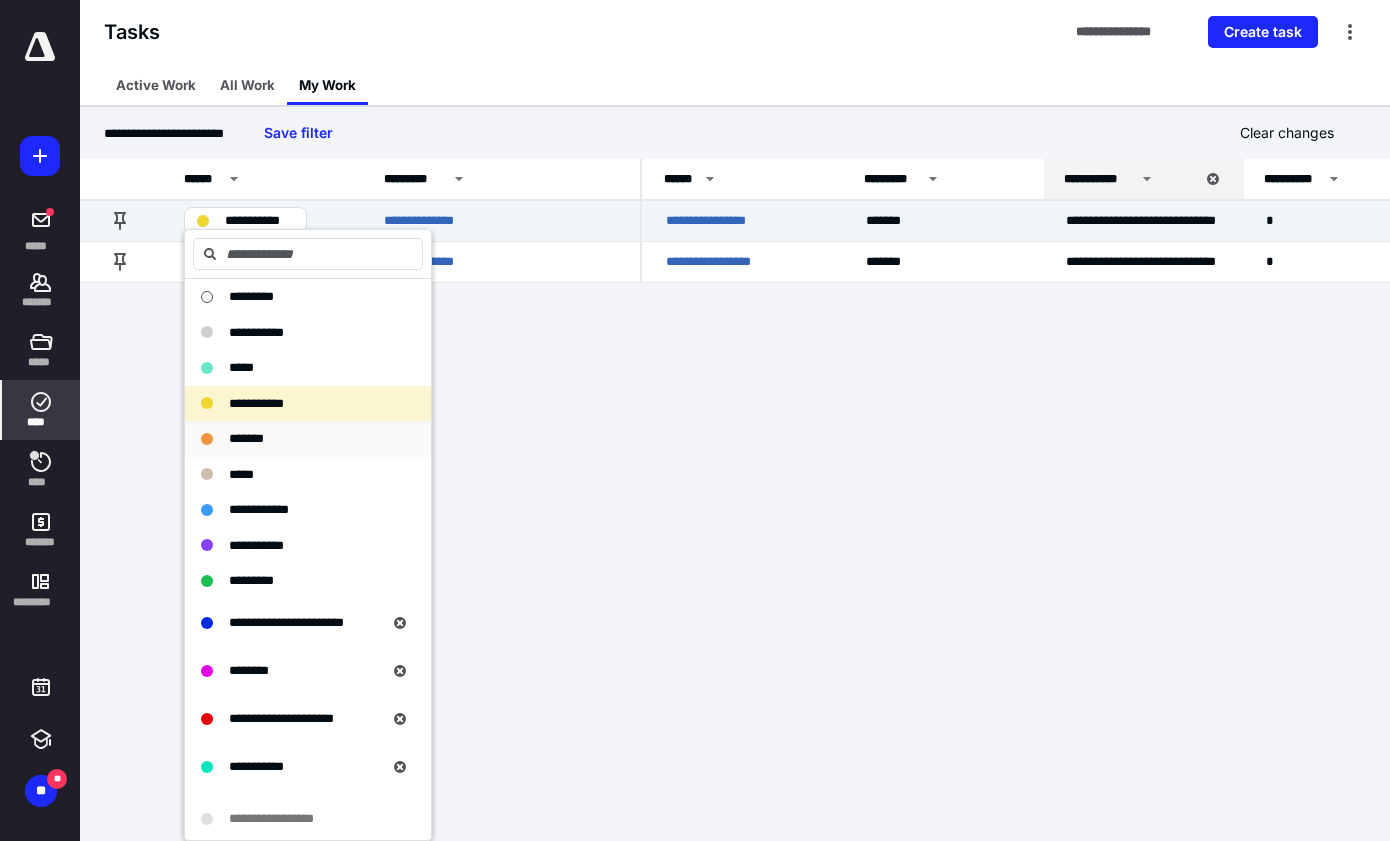 click on "*******" at bounding box center (246, 438) 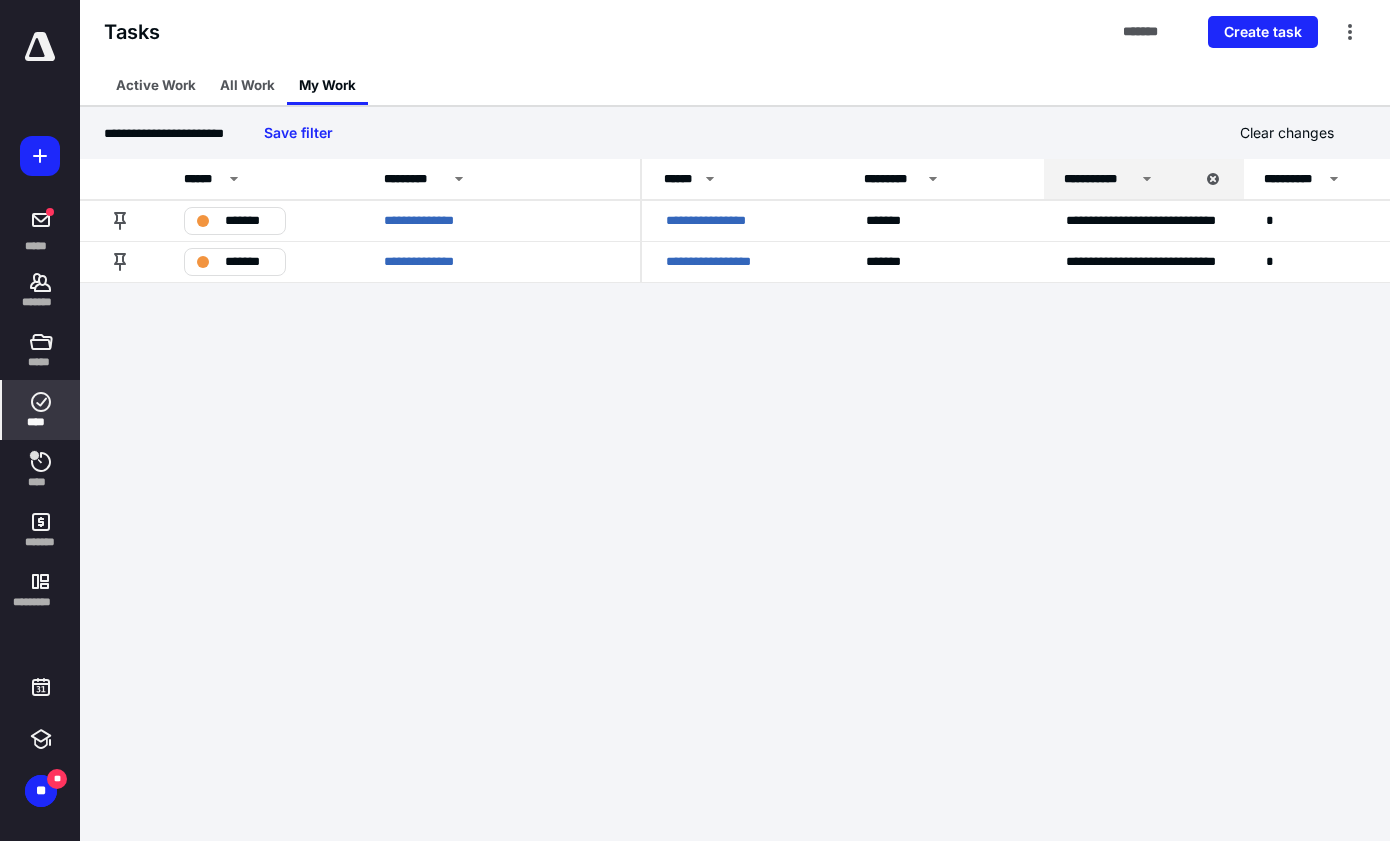 click at bounding box center [40, 47] 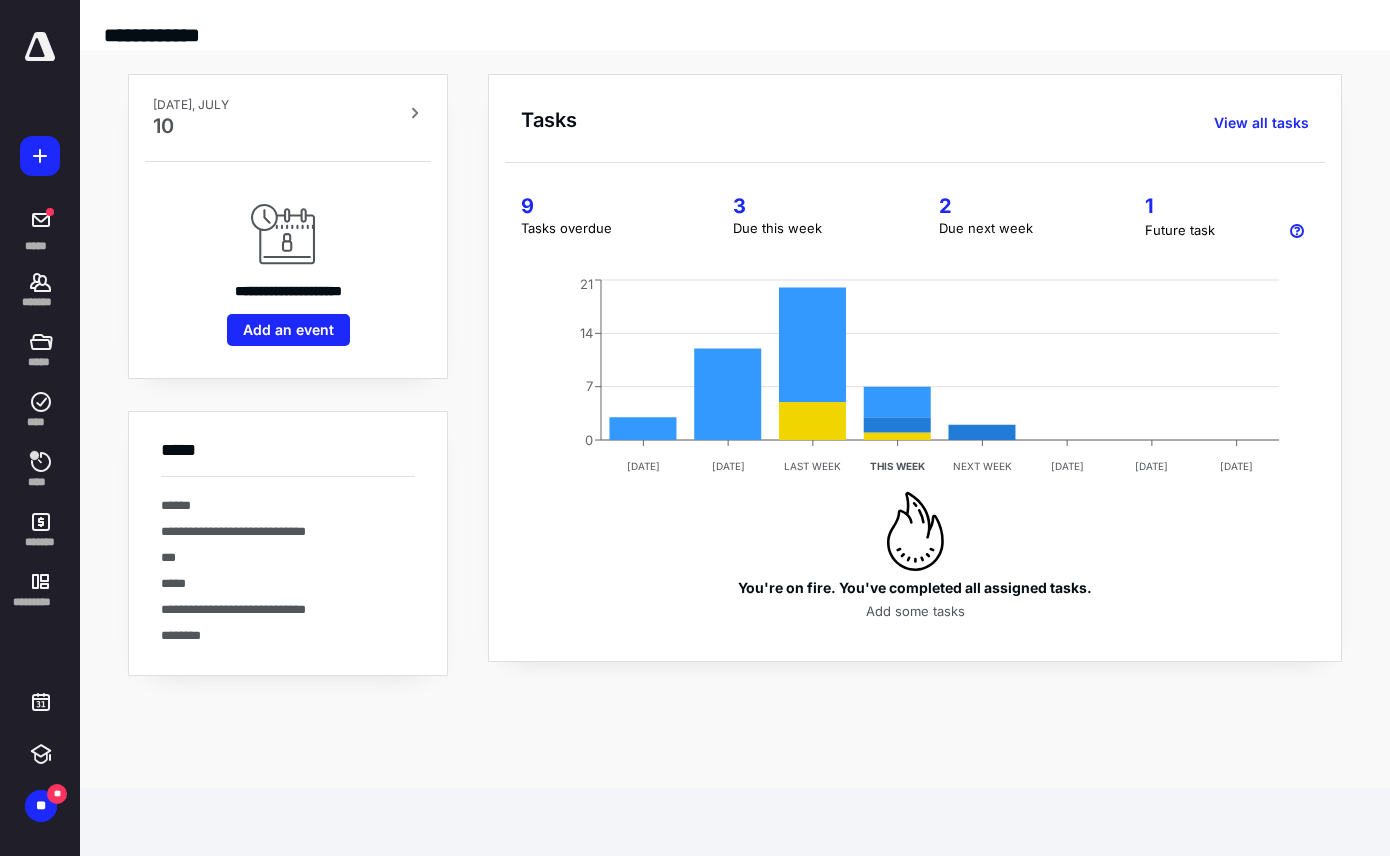 click on "9" at bounding box center (603, 206) 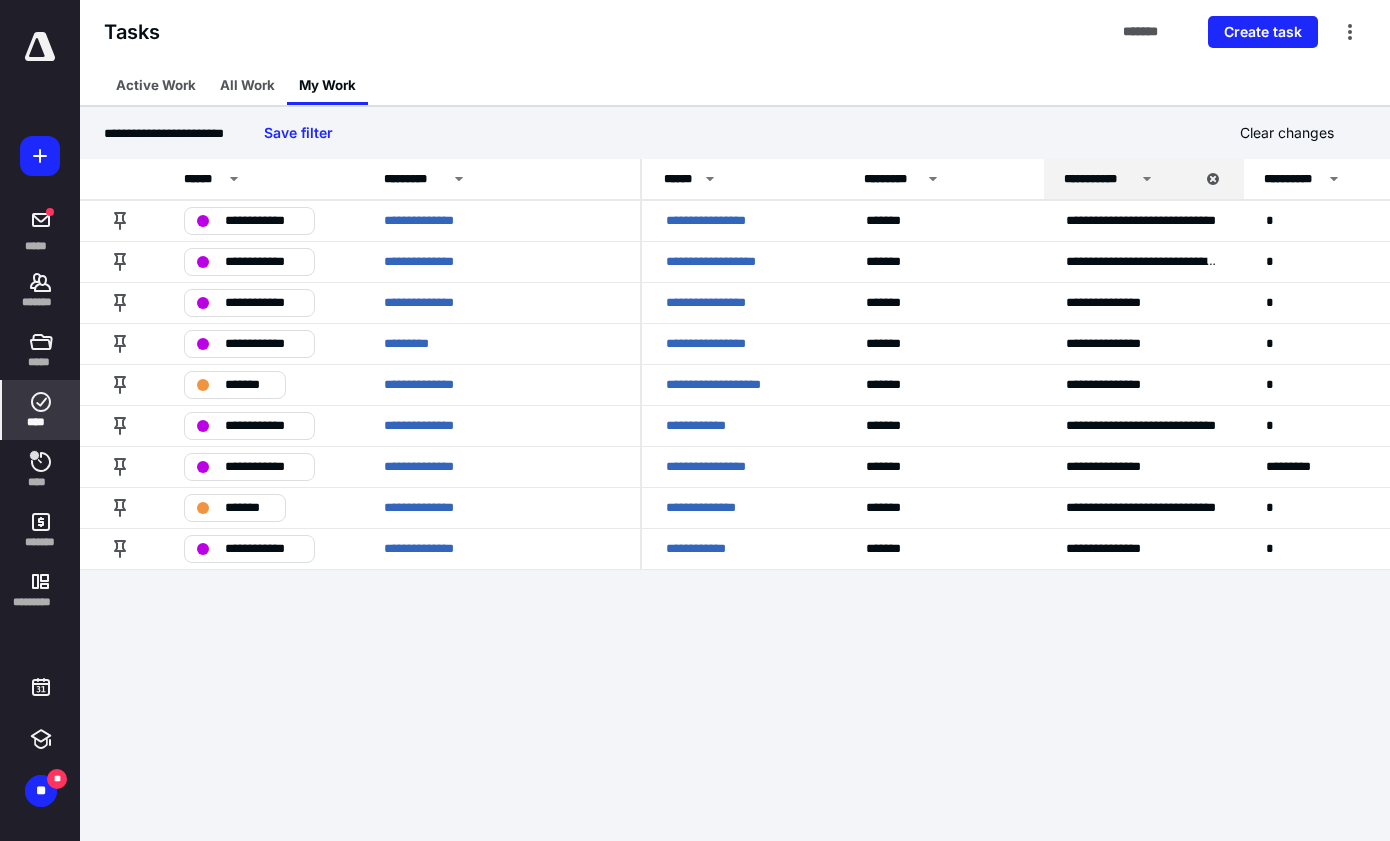 click at bounding box center [40, 47] 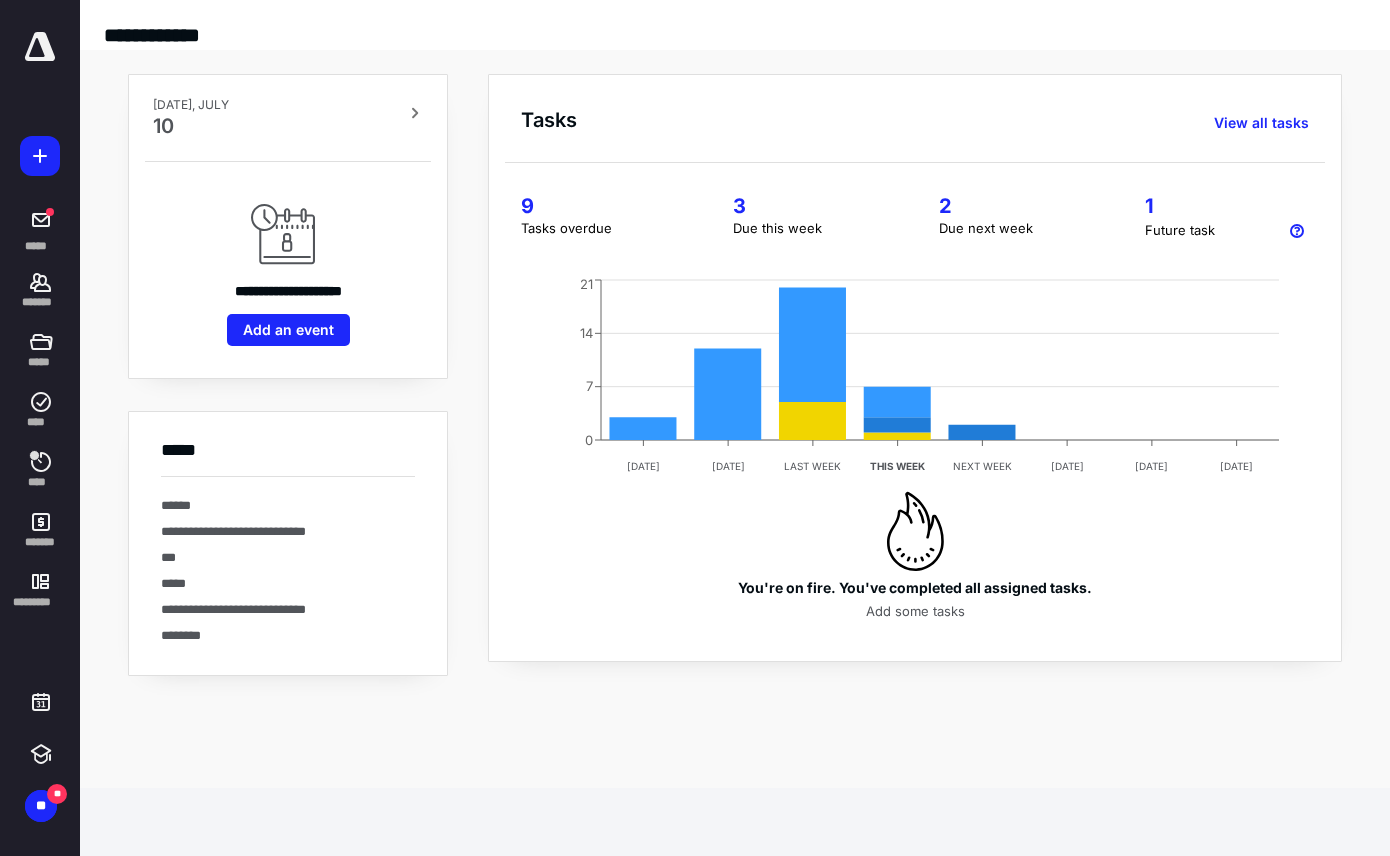 click on "3" at bounding box center (812, 206) 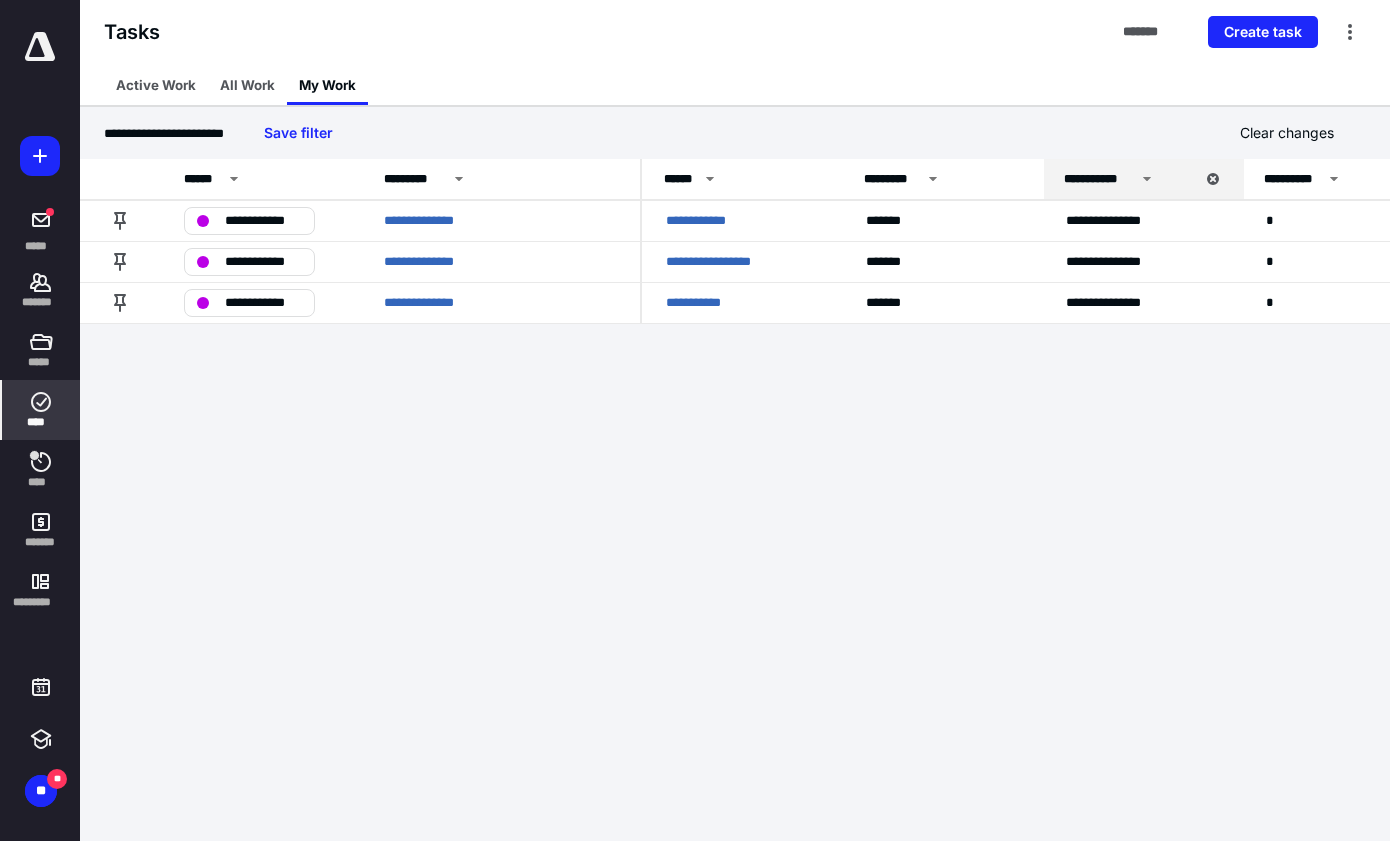 click at bounding box center (40, 47) 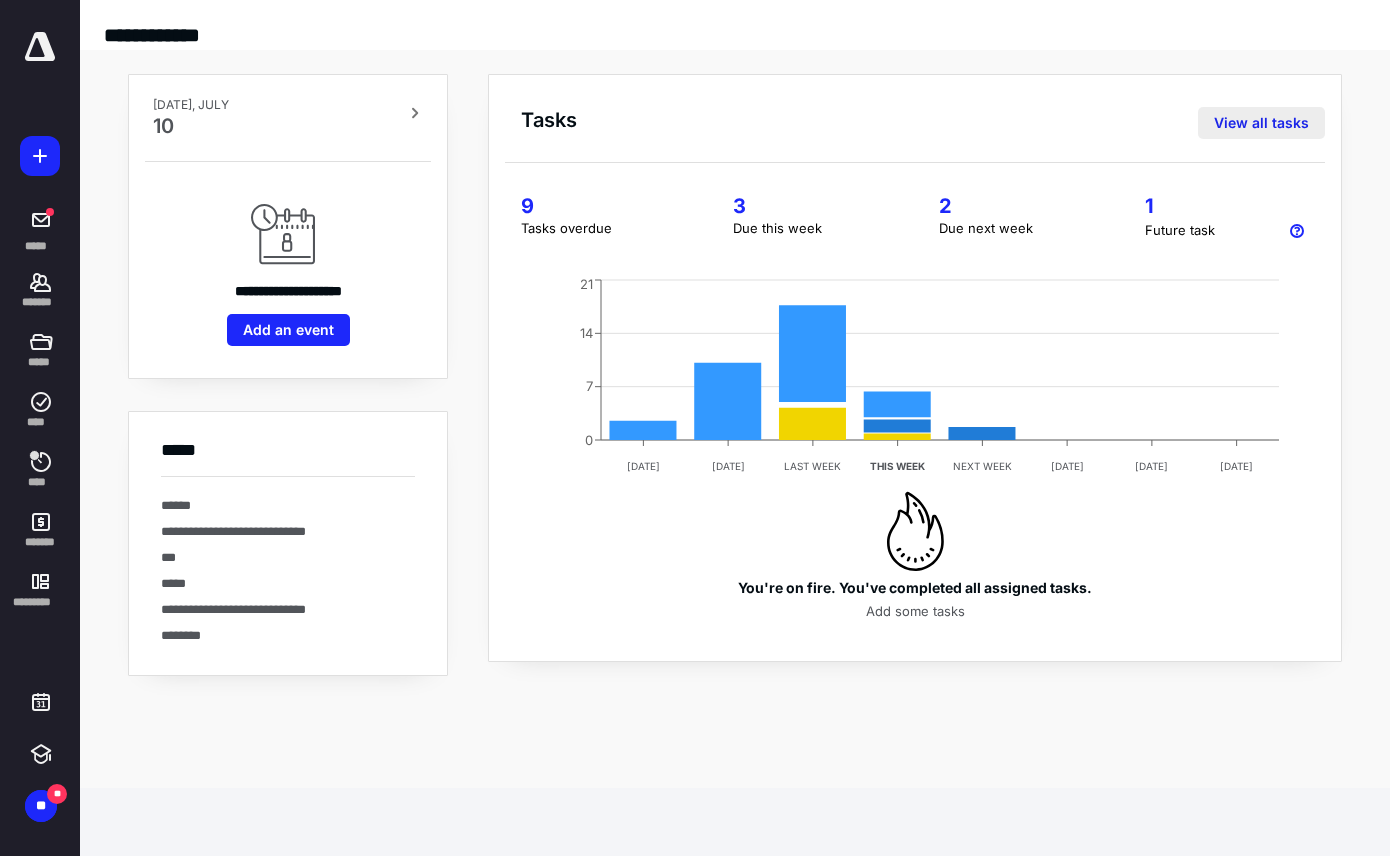 click on "View all tasks" at bounding box center (1261, 123) 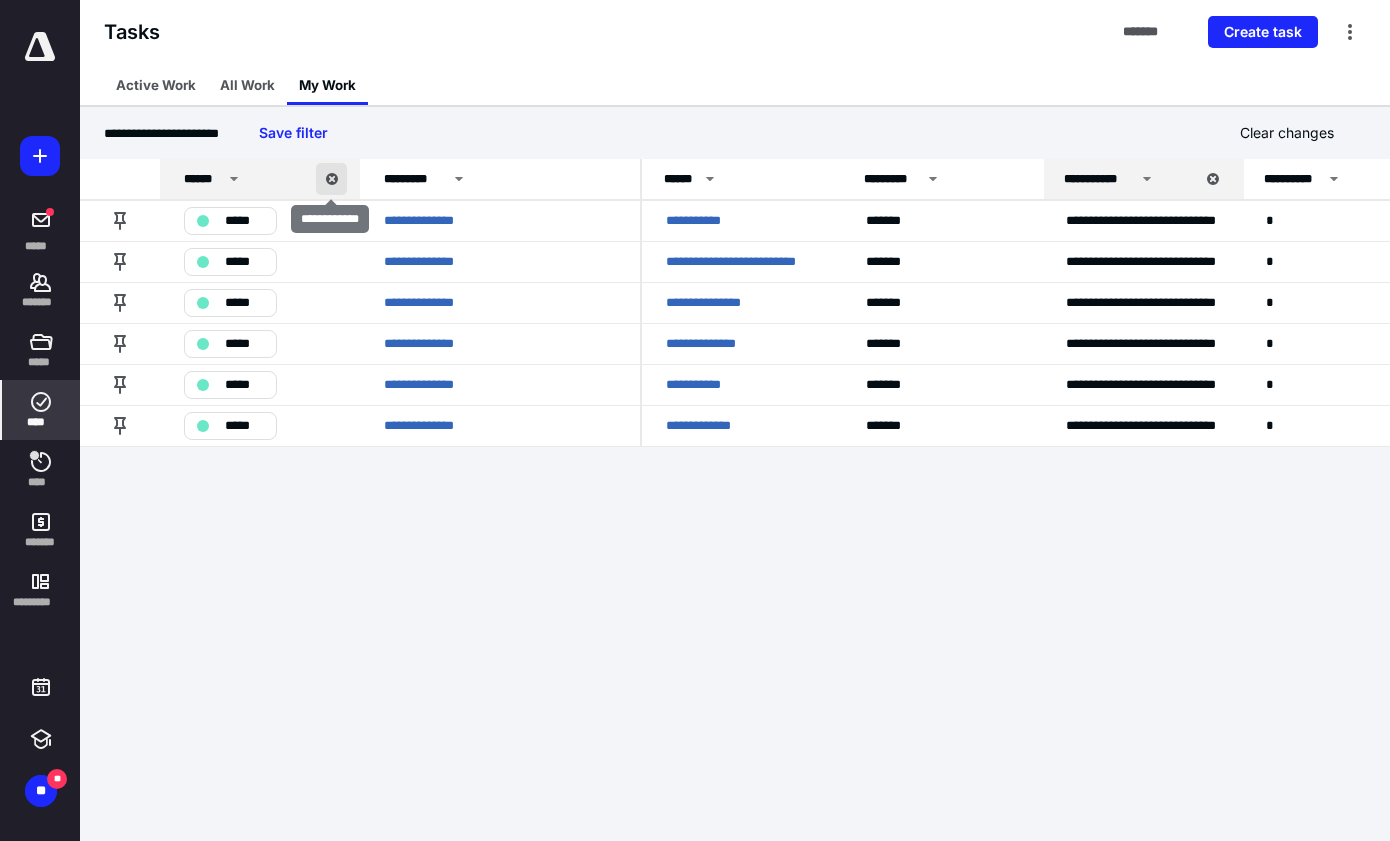 click at bounding box center (331, 179) 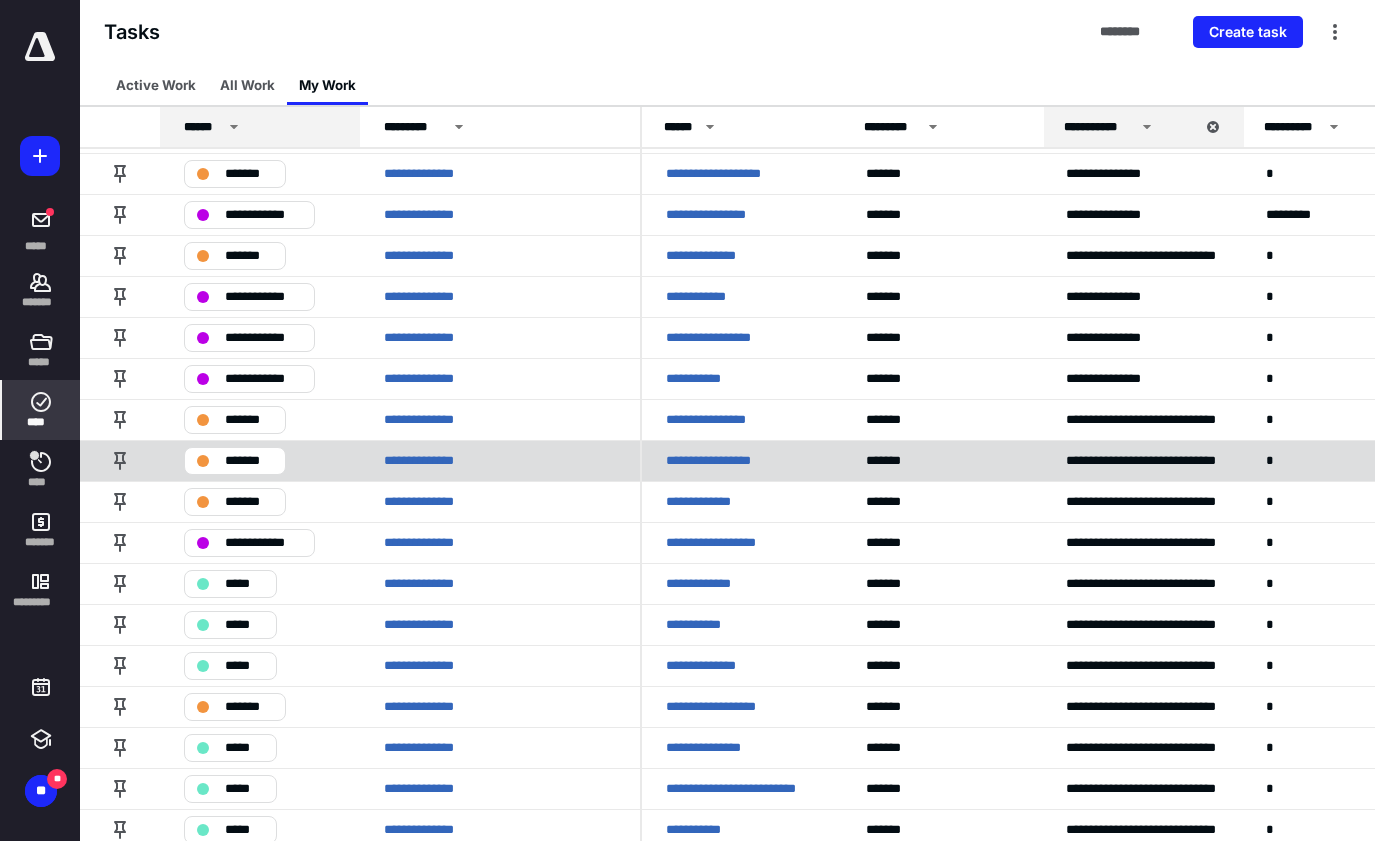 scroll, scrollTop: 357, scrollLeft: 0, axis: vertical 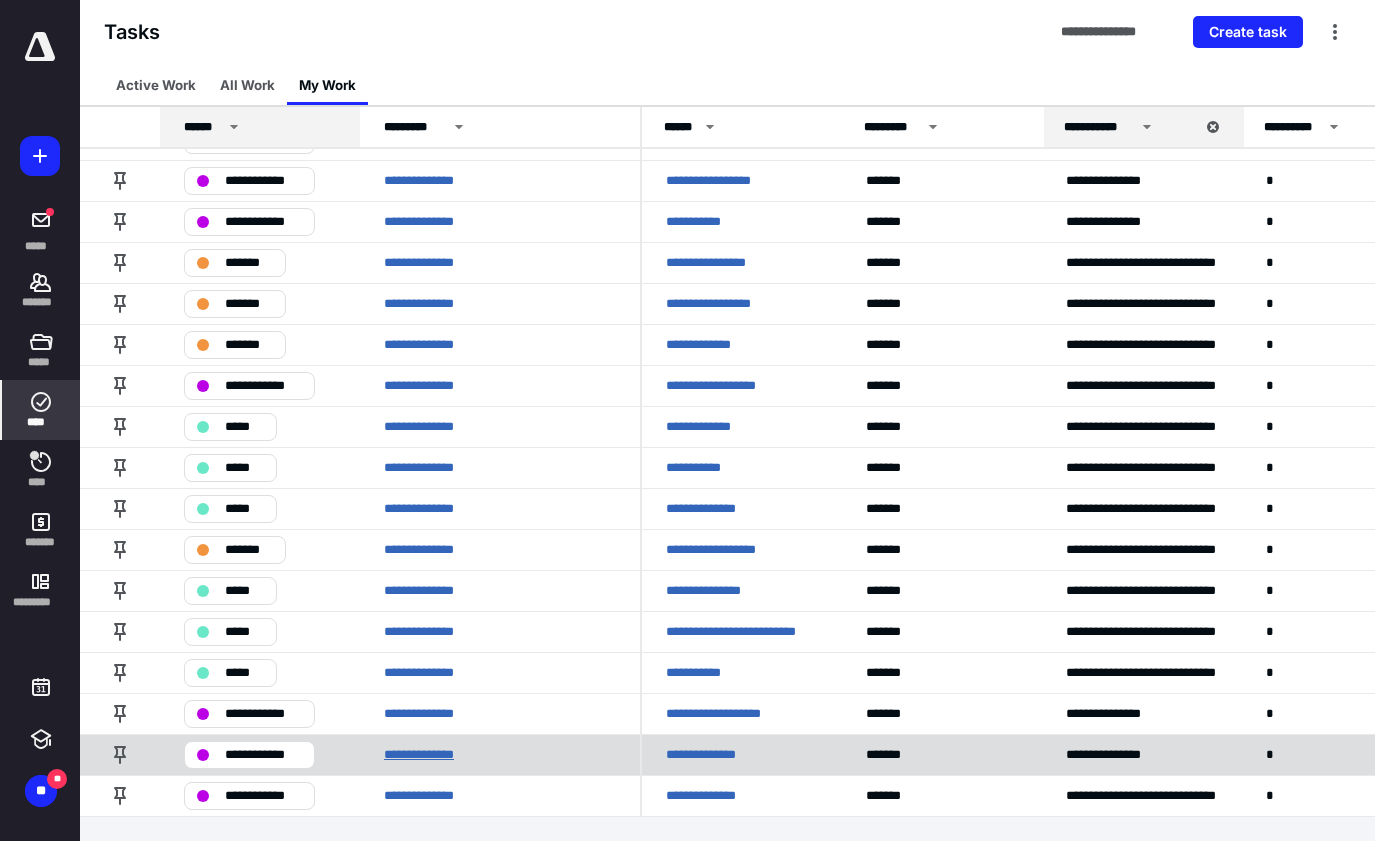 click on "**********" at bounding box center [430, 755] 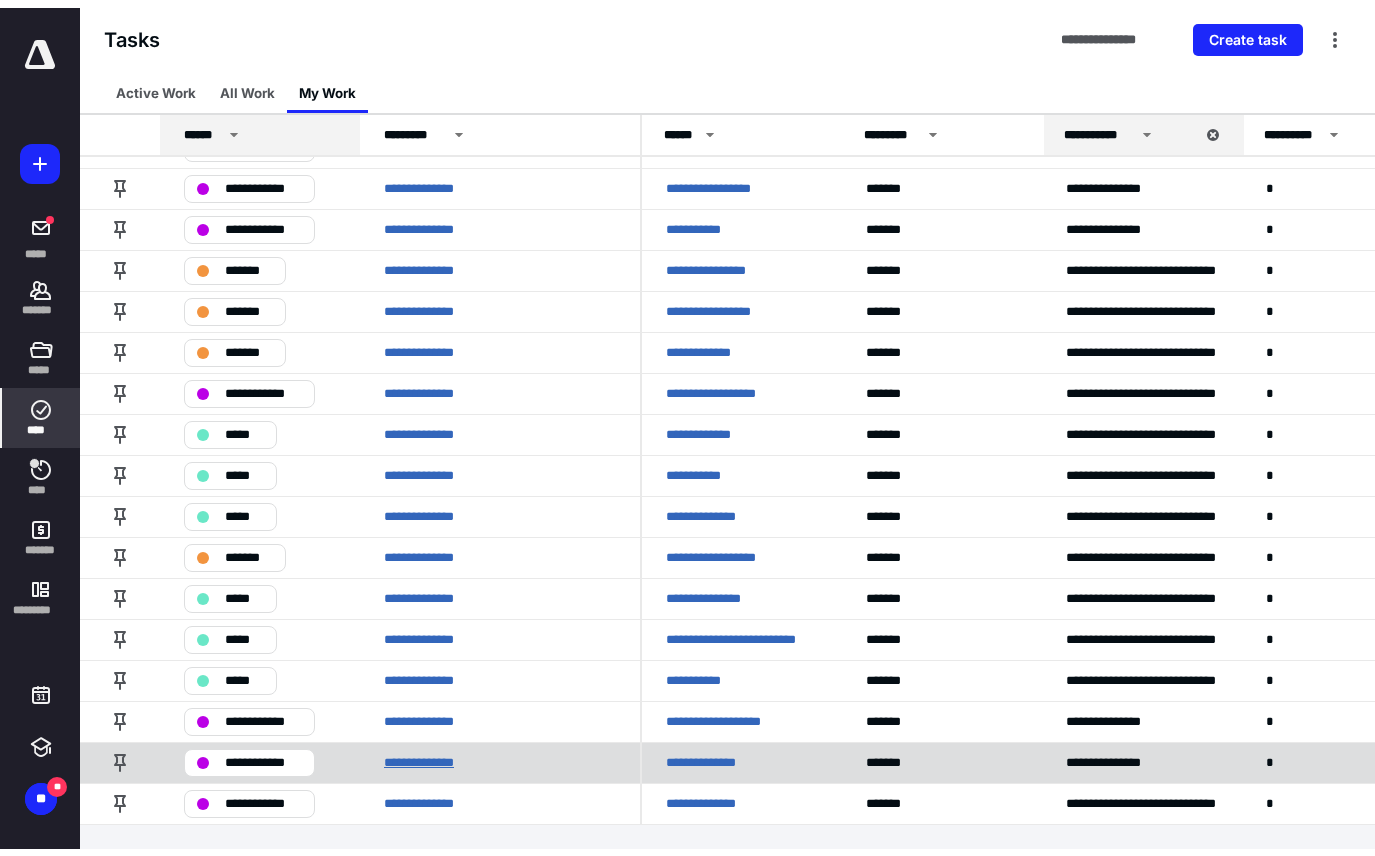 scroll, scrollTop: 0, scrollLeft: 0, axis: both 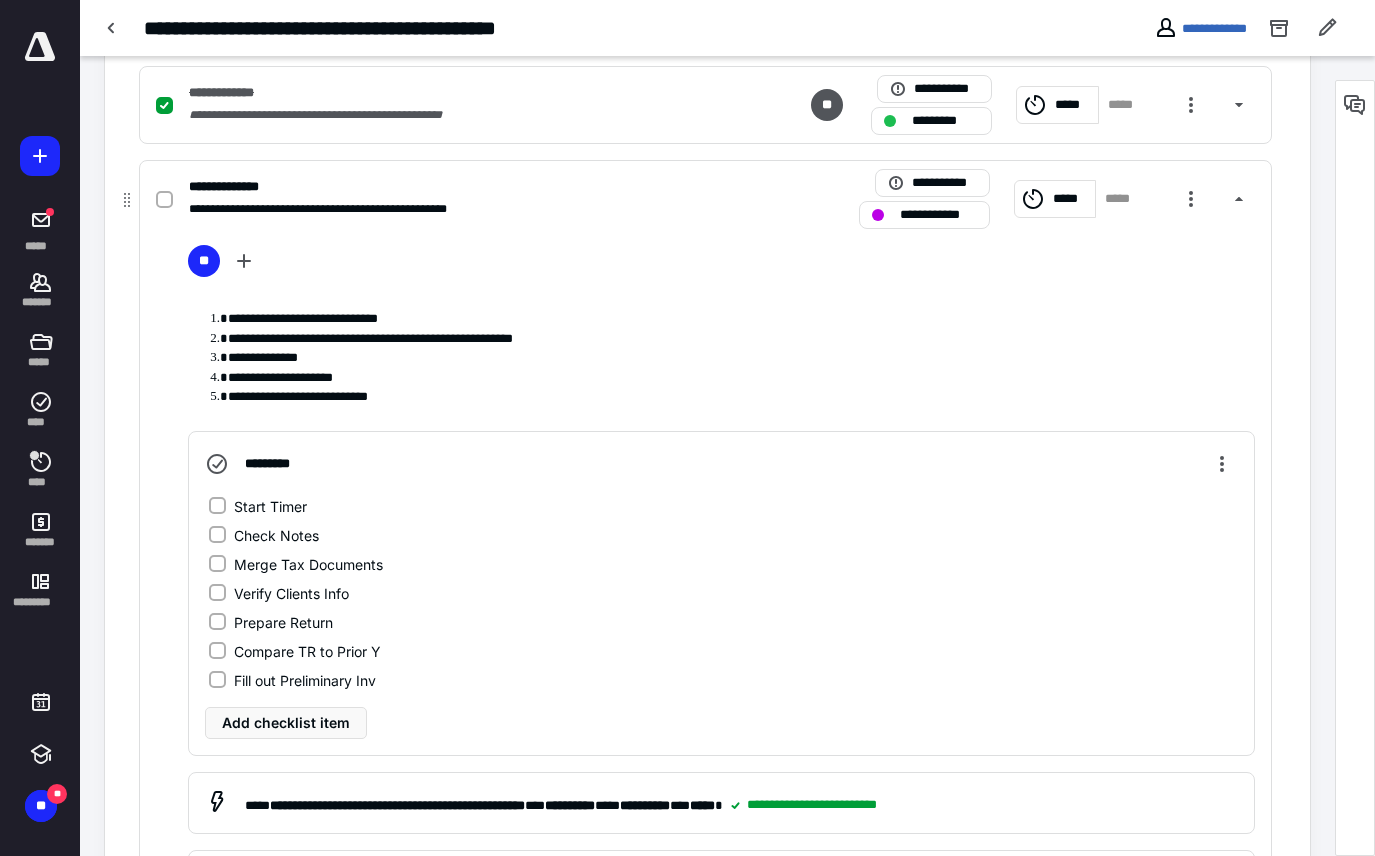 click on "**********" at bounding box center [938, 215] 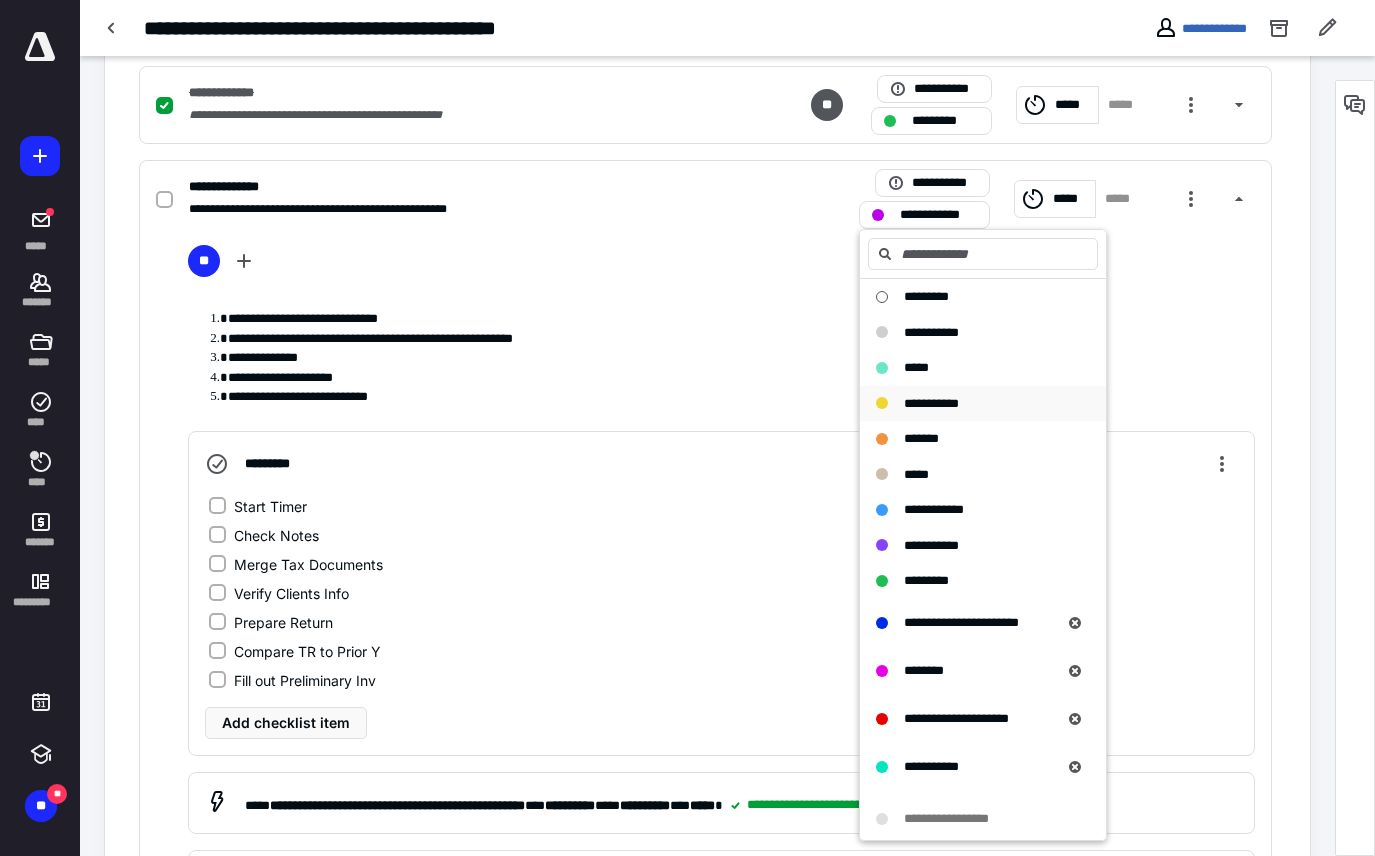 click on "**********" at bounding box center [931, 403] 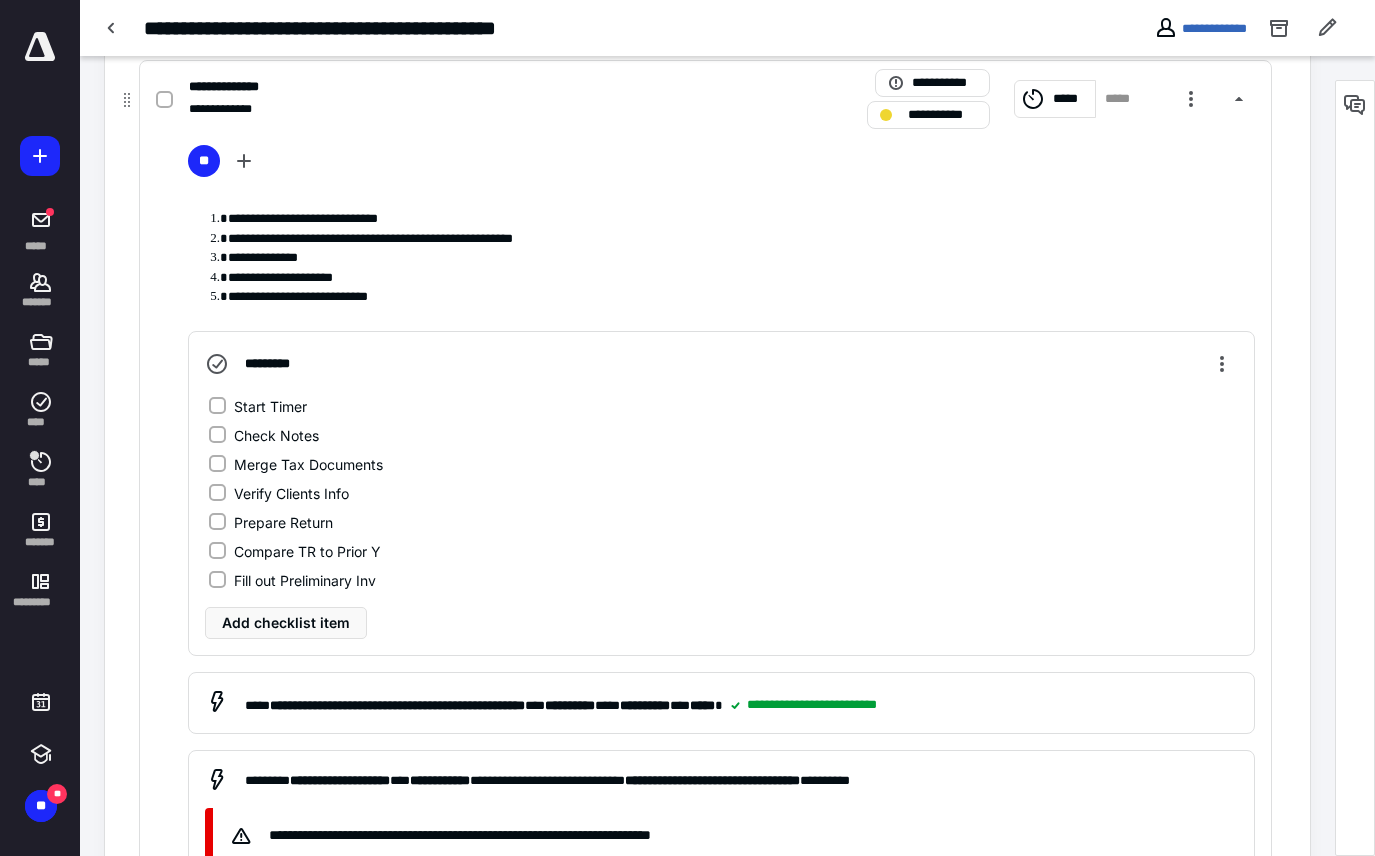 scroll, scrollTop: 700, scrollLeft: 0, axis: vertical 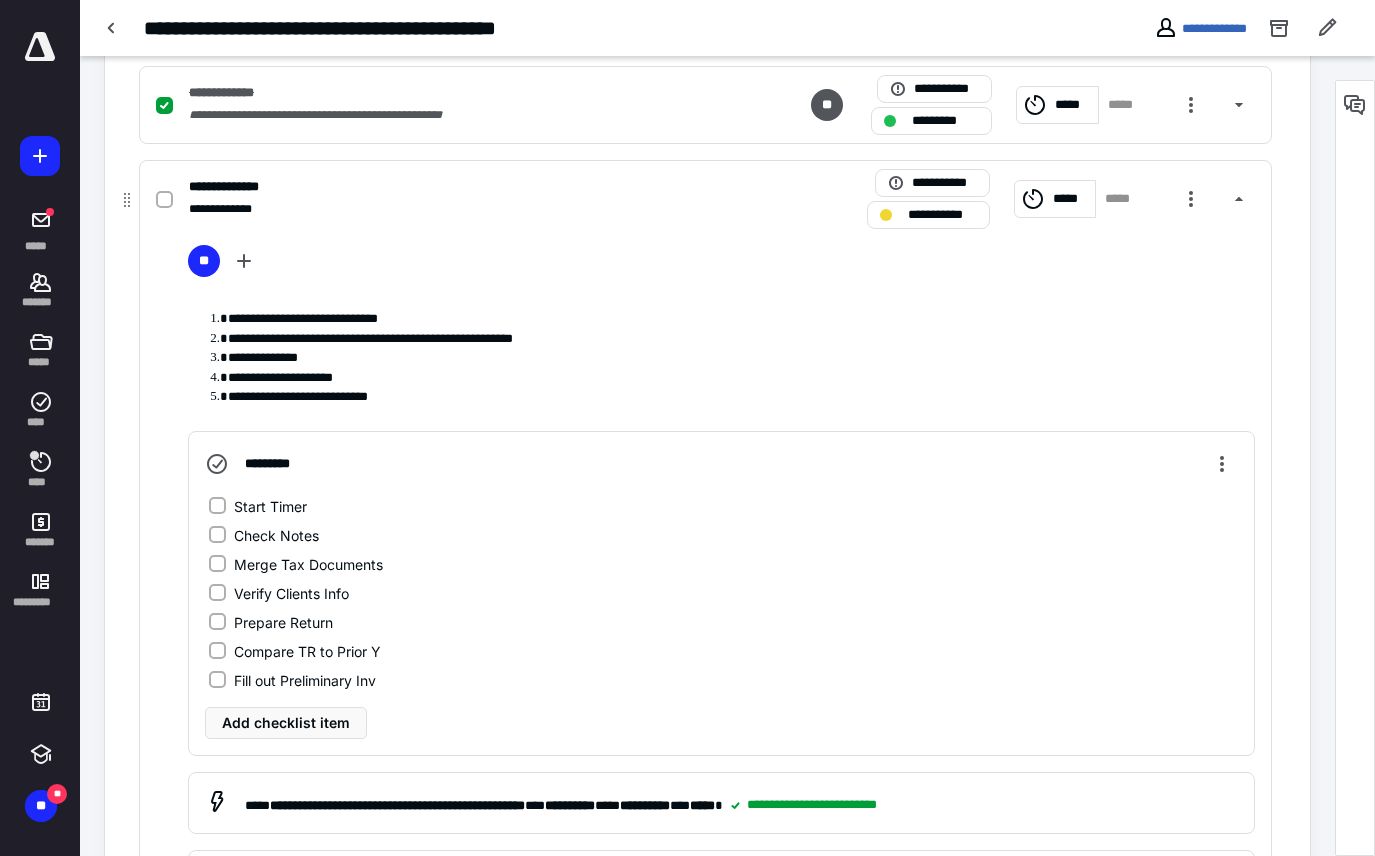 click on "*****" at bounding box center (1071, 199) 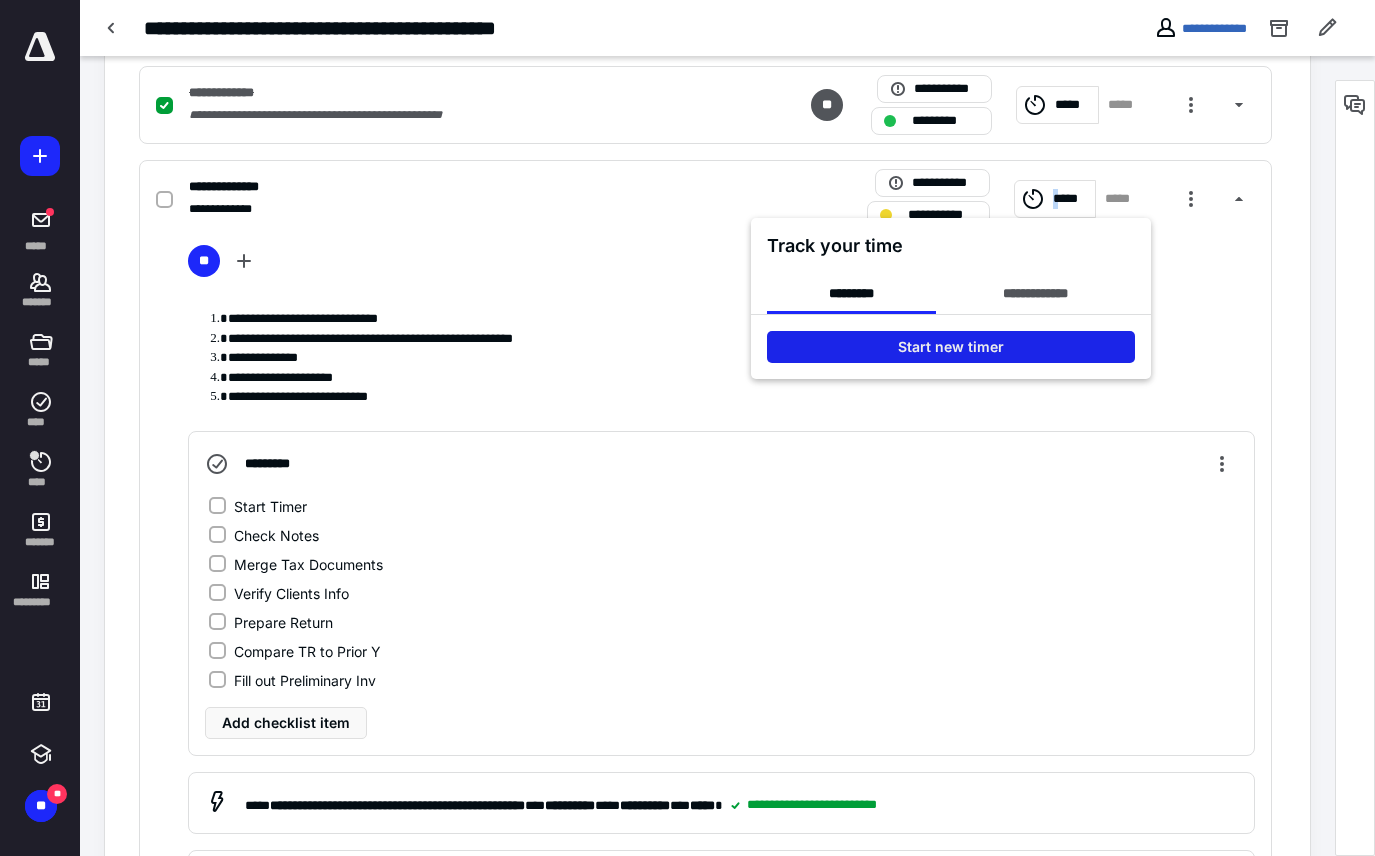 click on "Start new timer" at bounding box center [951, 347] 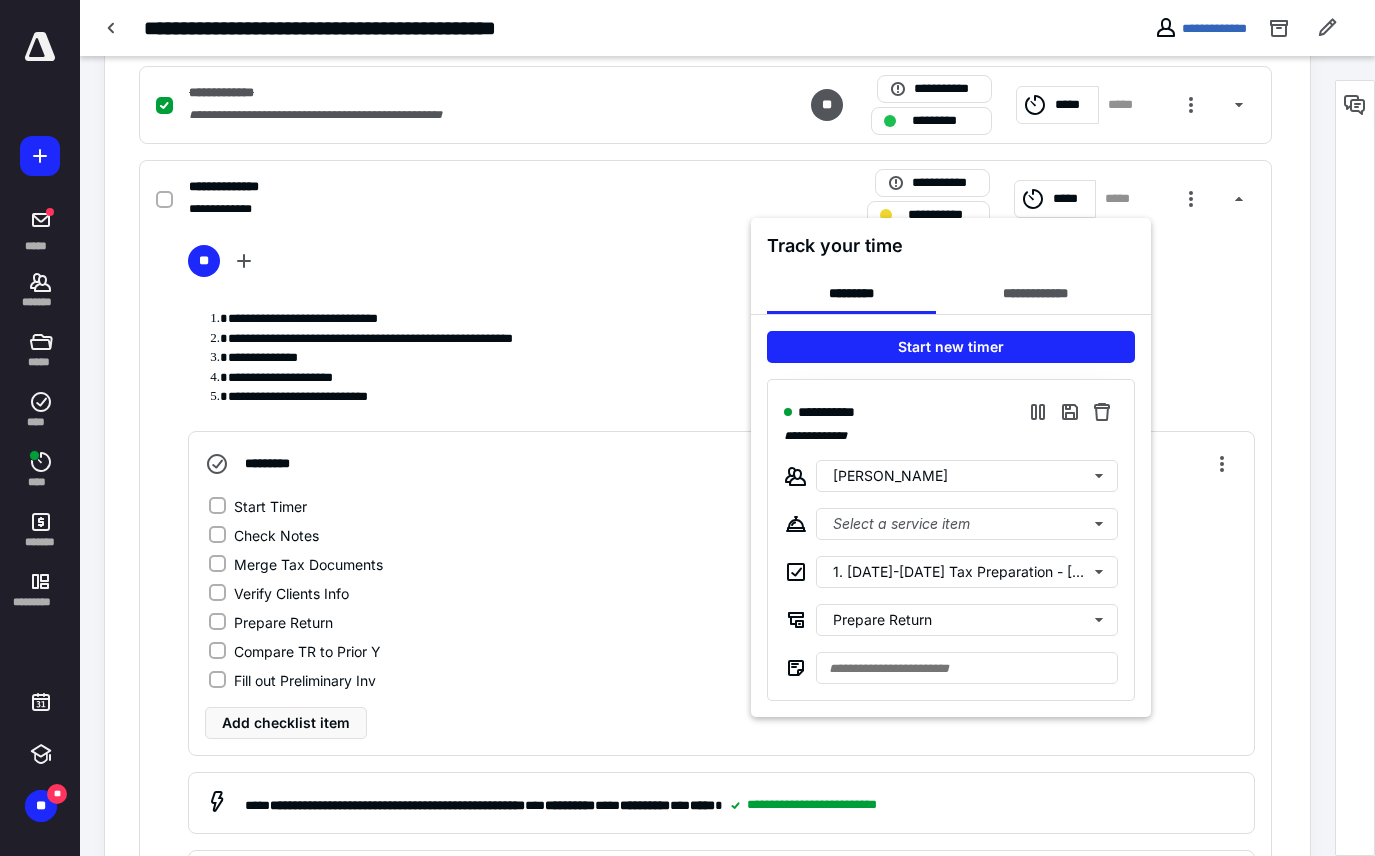 click at bounding box center [687, 428] 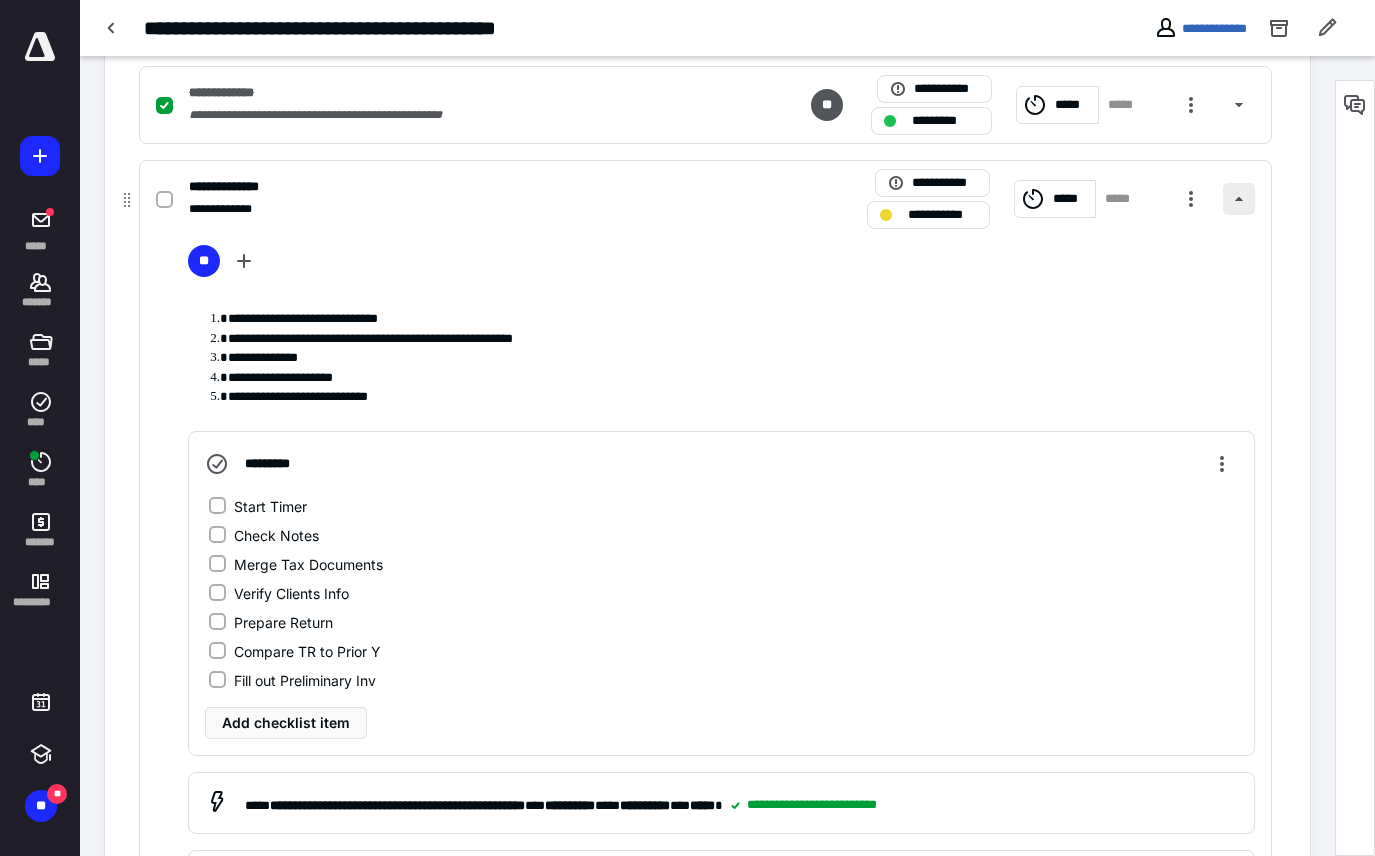 click at bounding box center (1239, 199) 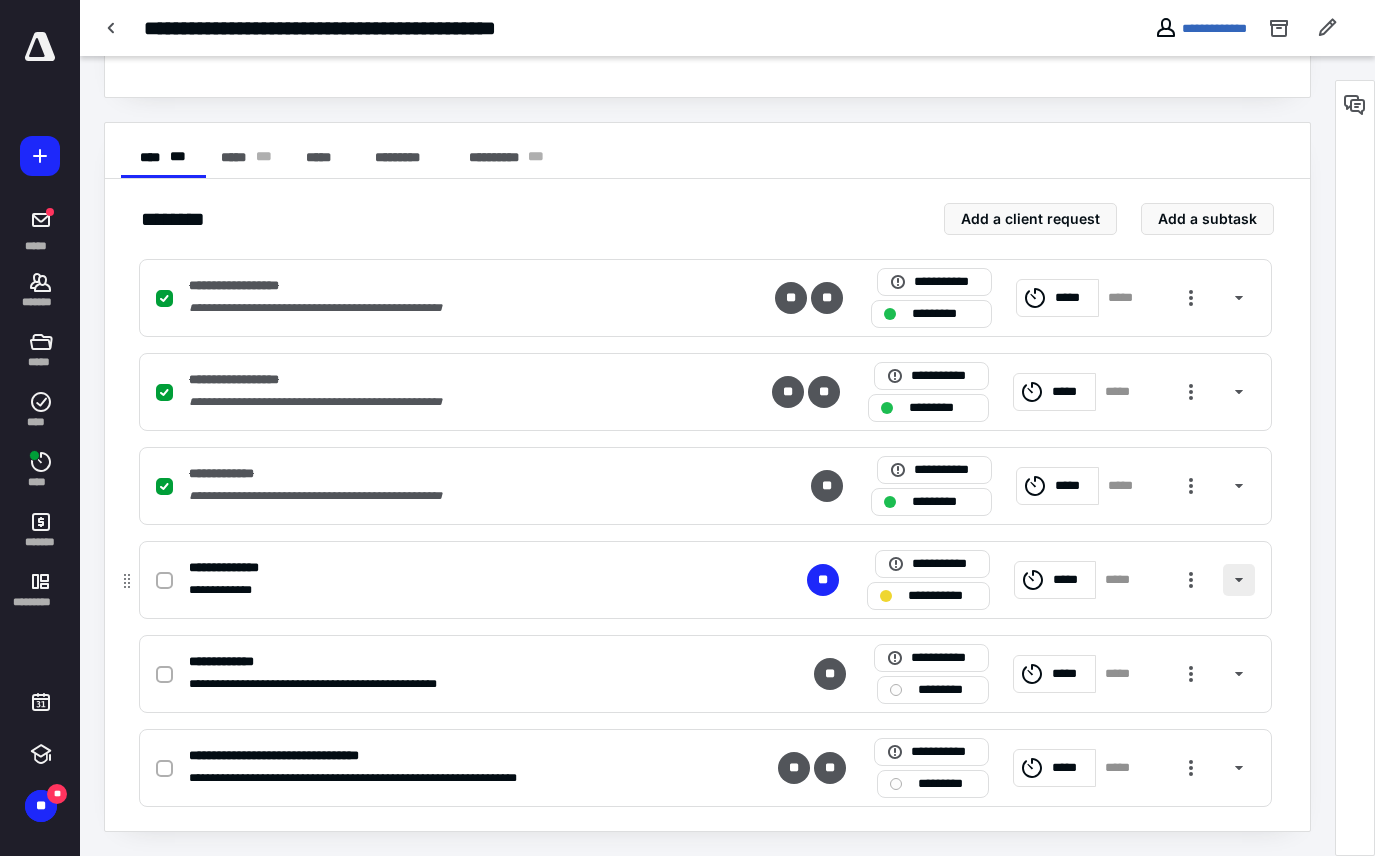 scroll, scrollTop: 319, scrollLeft: 0, axis: vertical 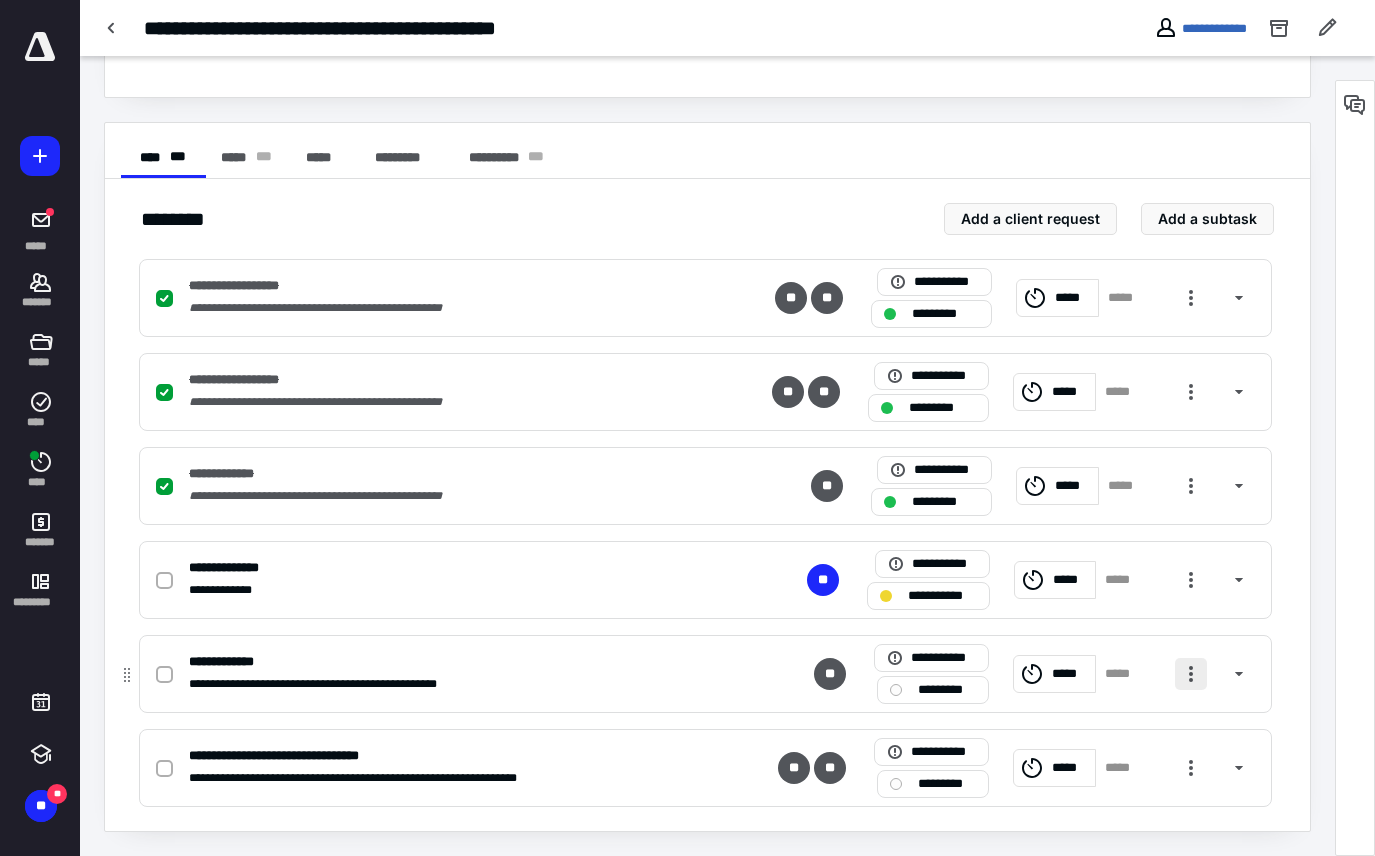 click at bounding box center (1191, 674) 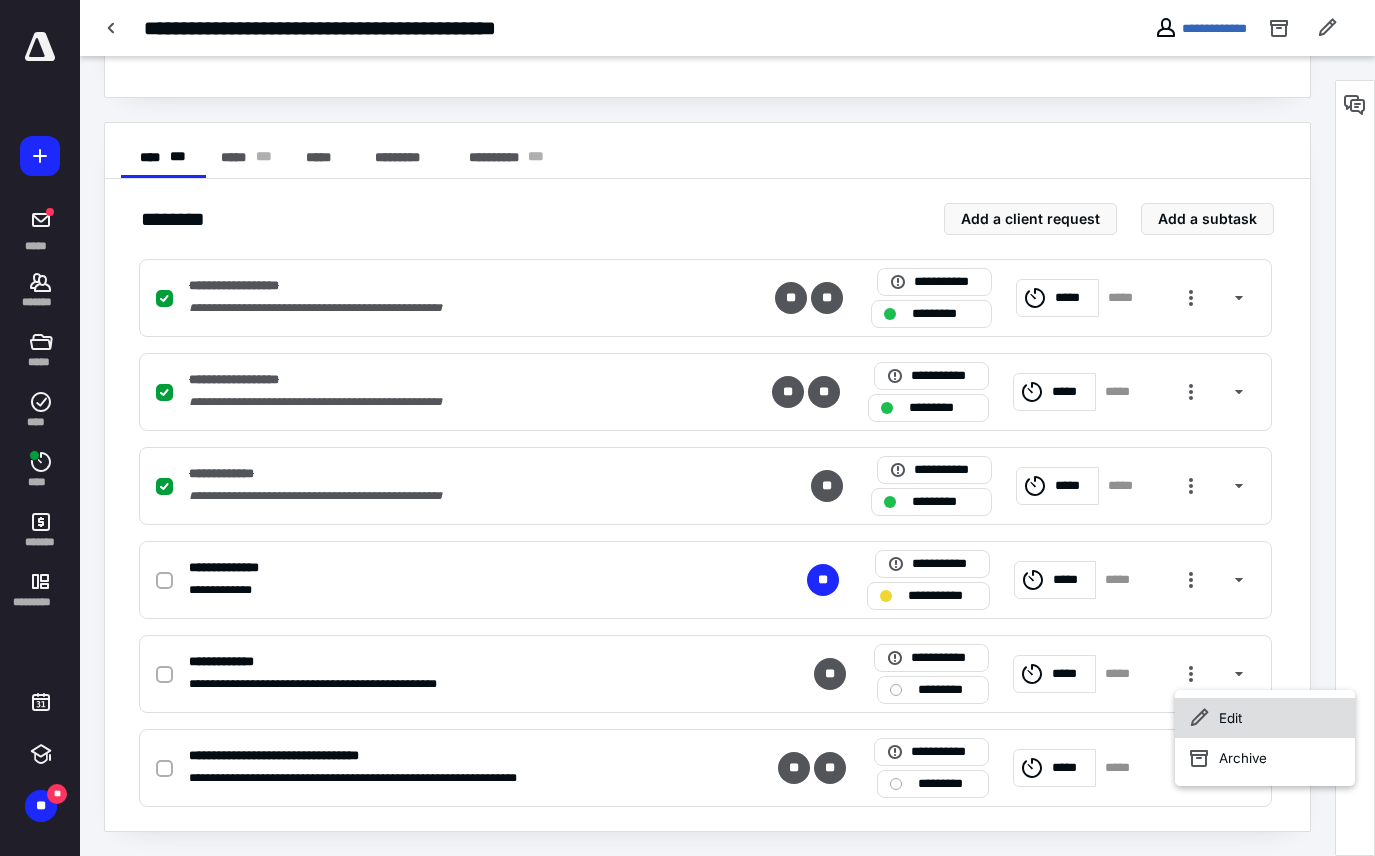 click on "Edit" at bounding box center [1265, 718] 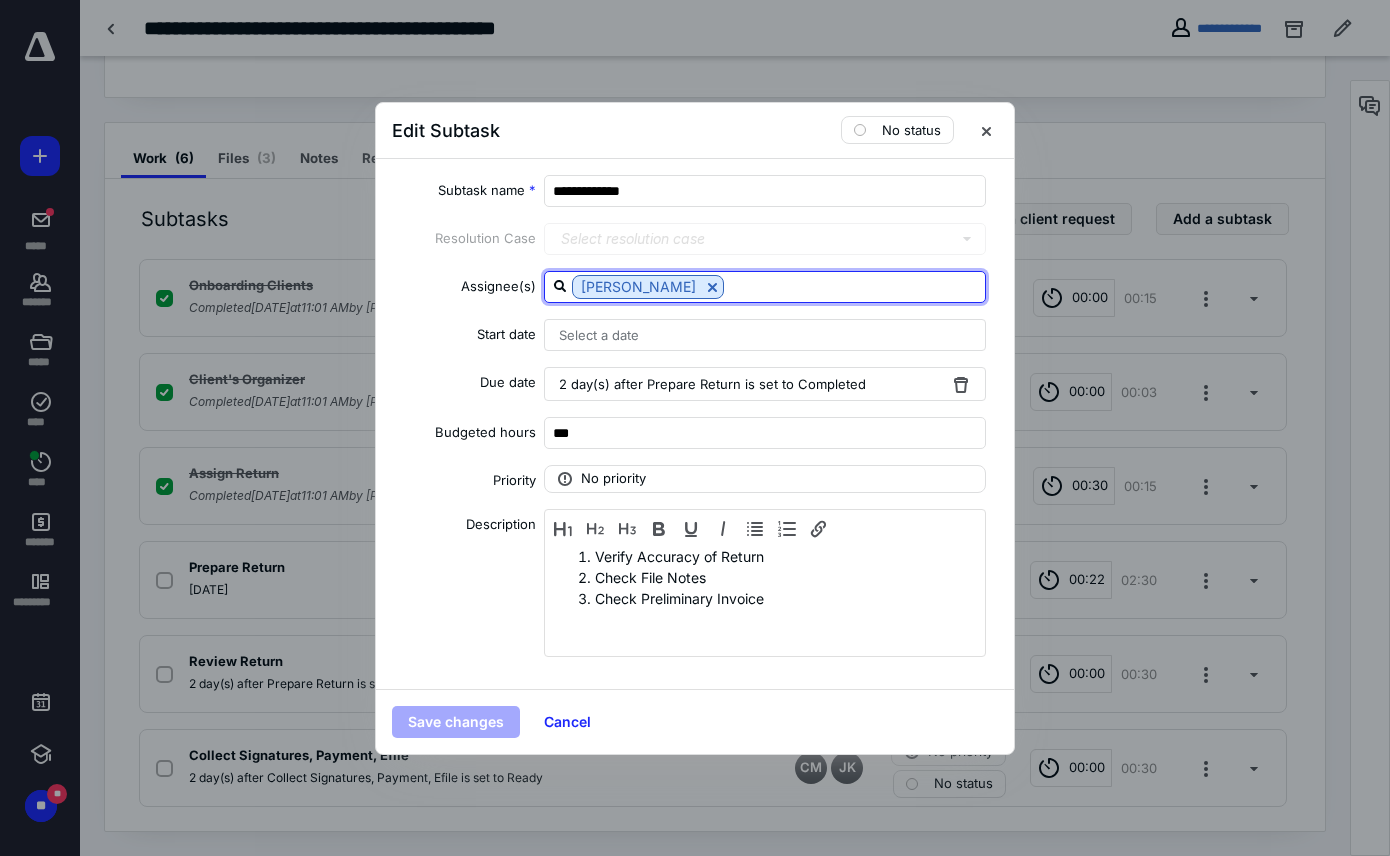 click at bounding box center (854, 286) 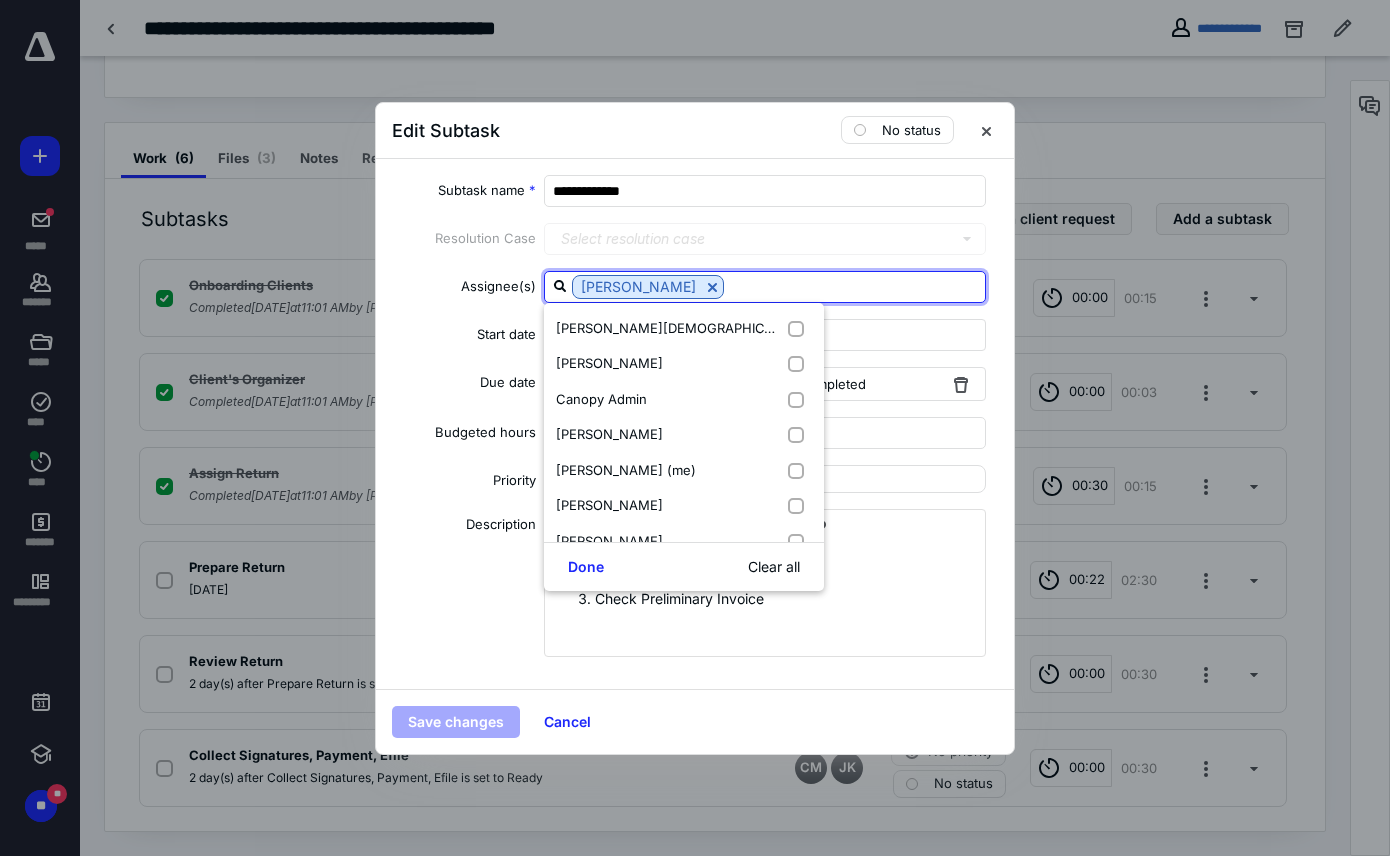 type on "[PERSON_NAME]" 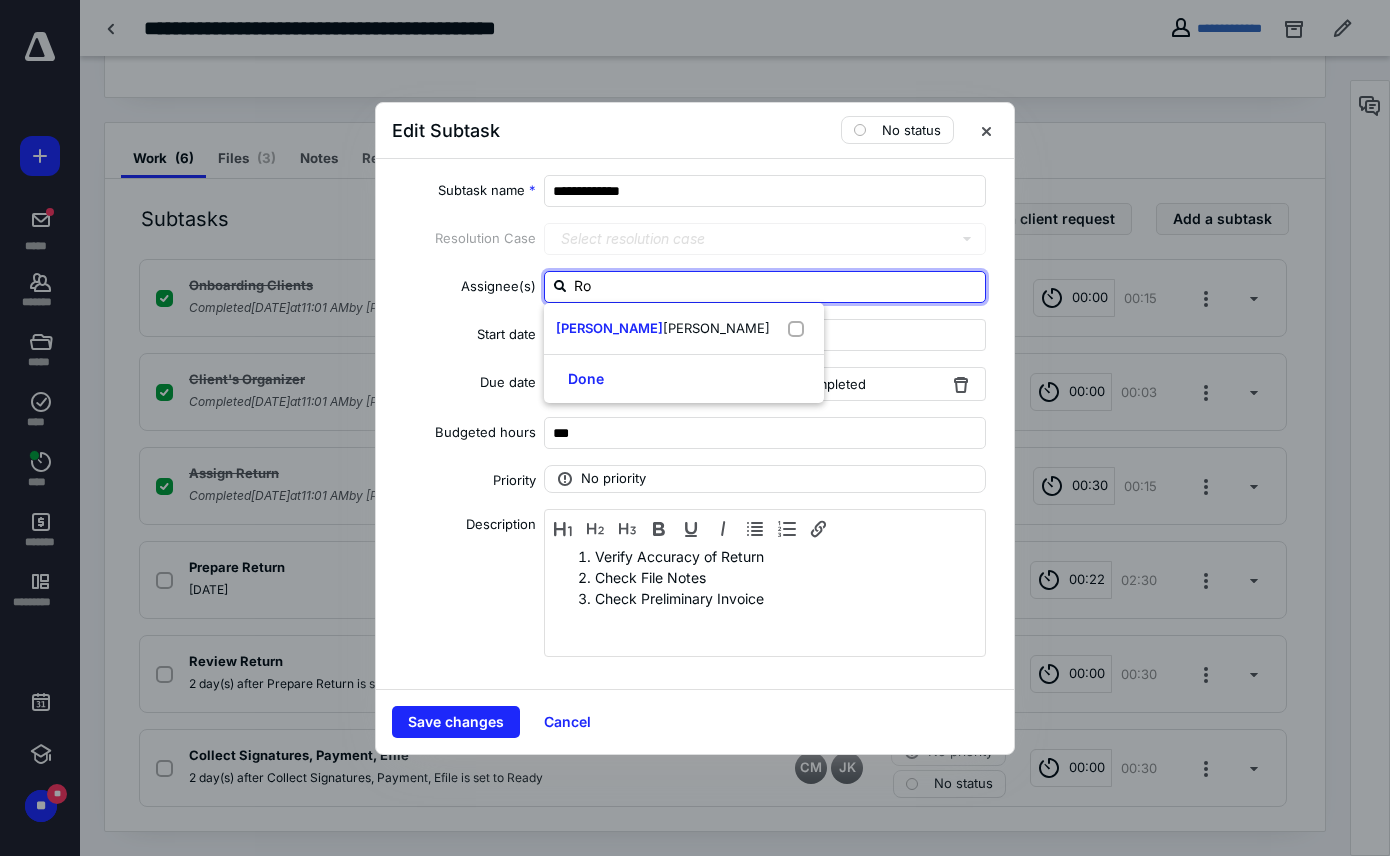 type on "R" 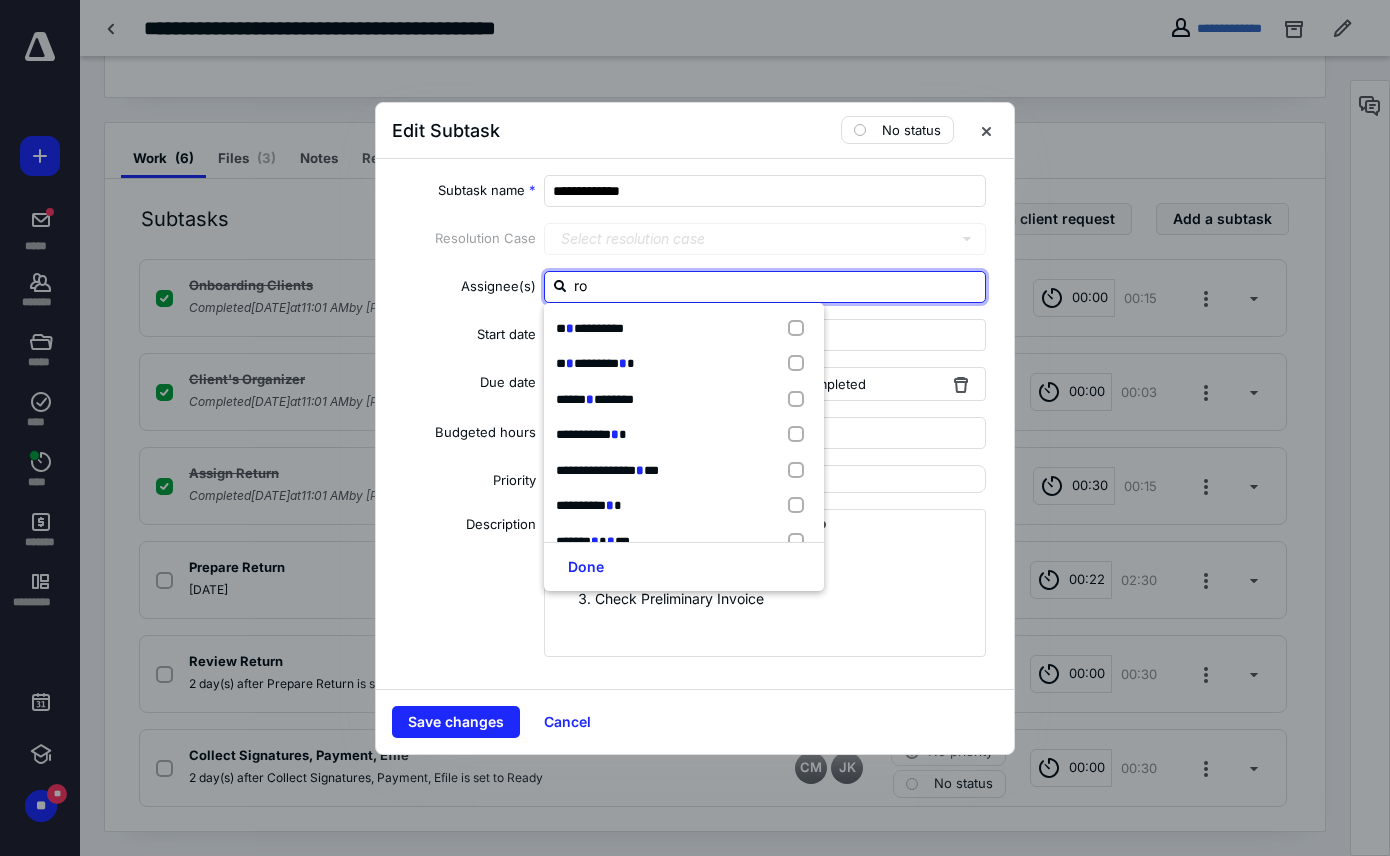 type on "[PERSON_NAME]" 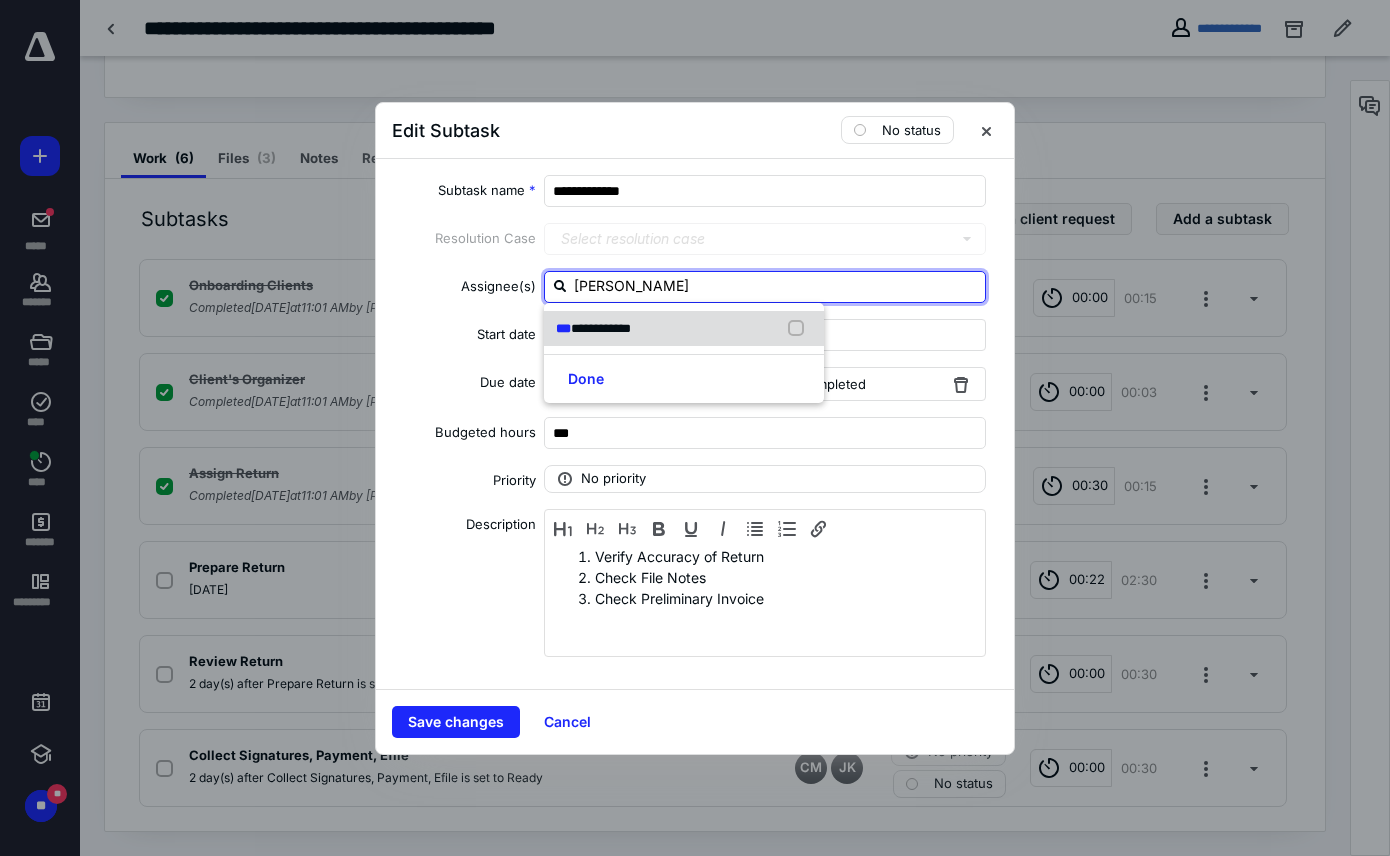 click at bounding box center [800, 329] 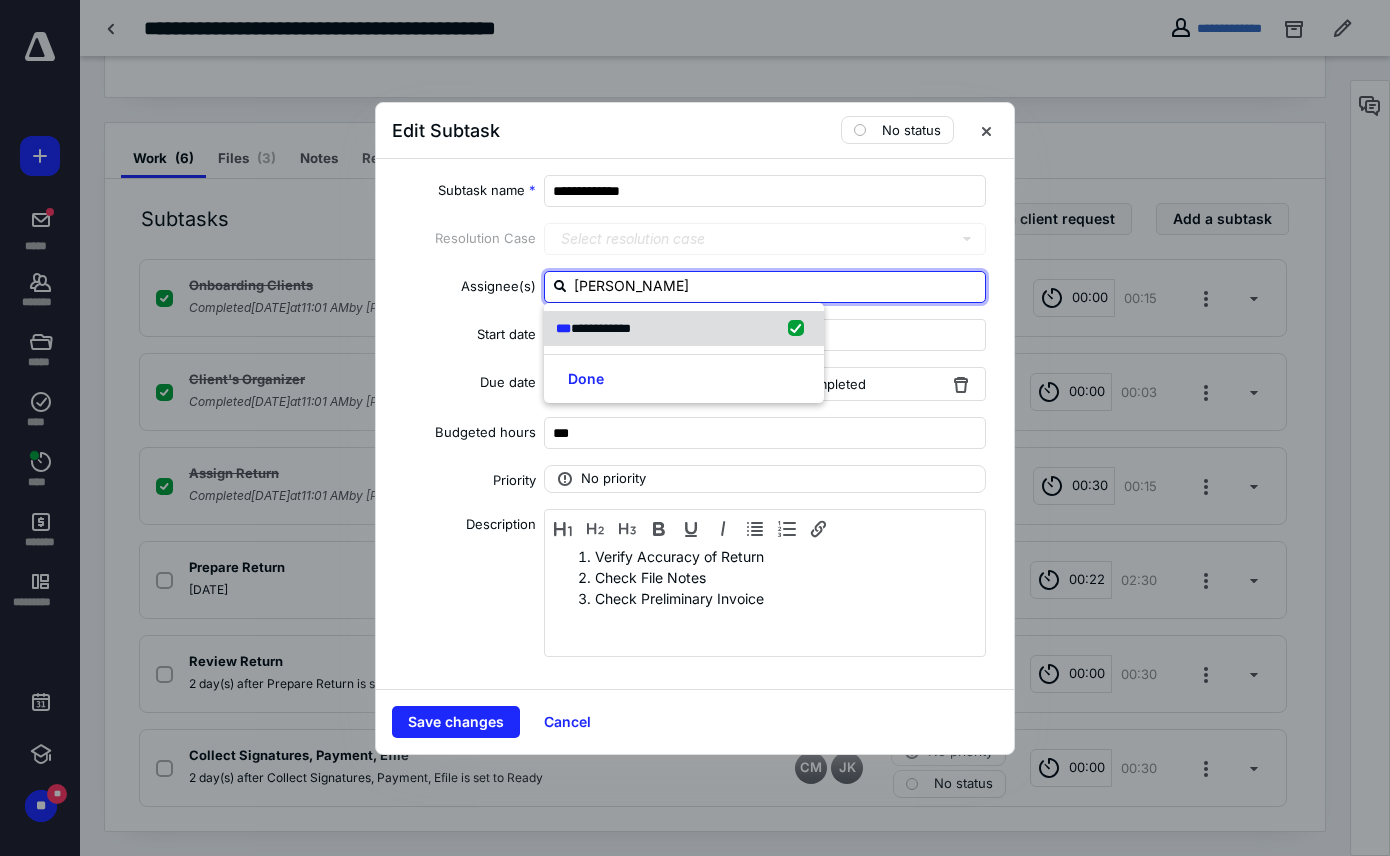checkbox on "true" 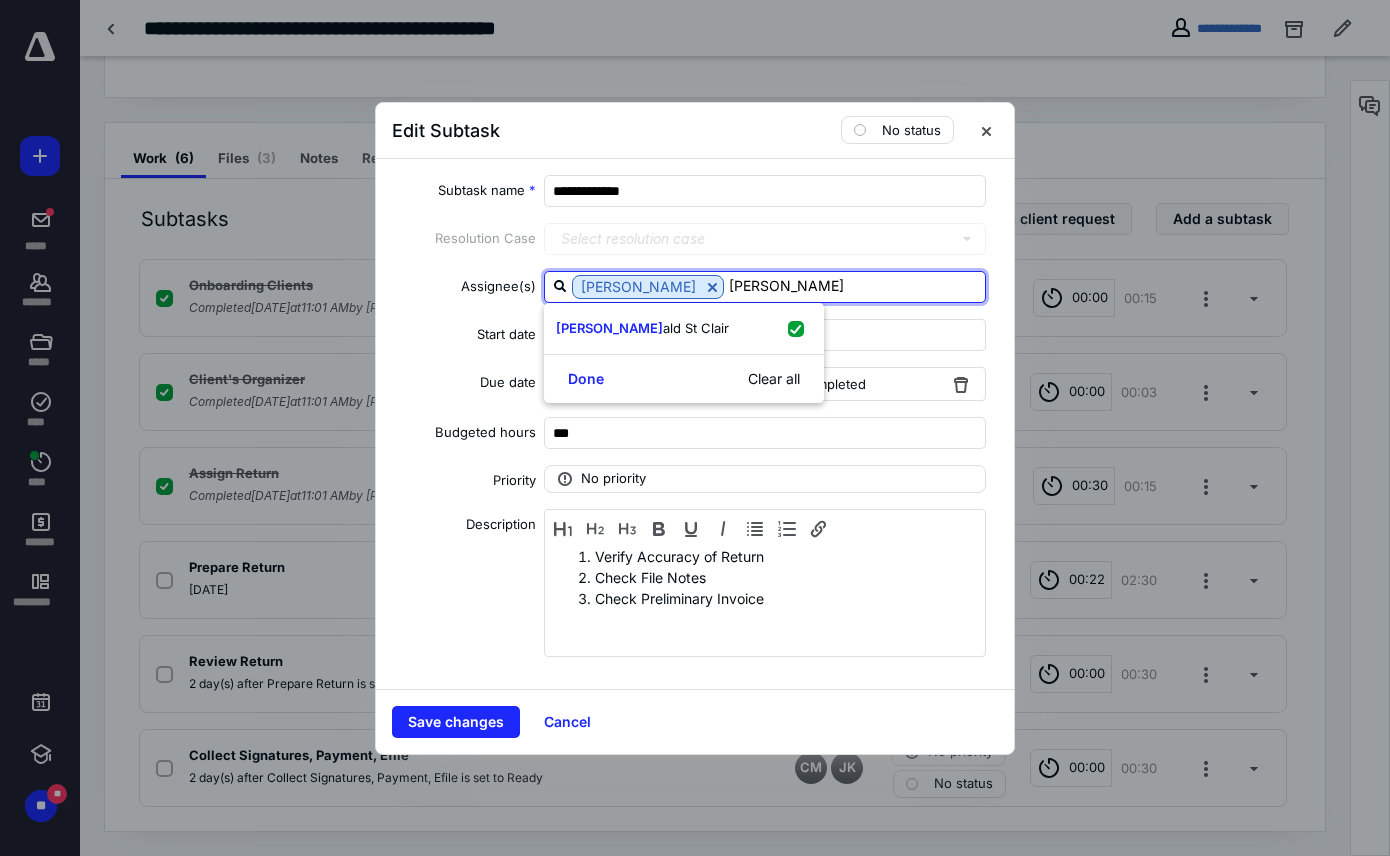 type on "[PERSON_NAME]" 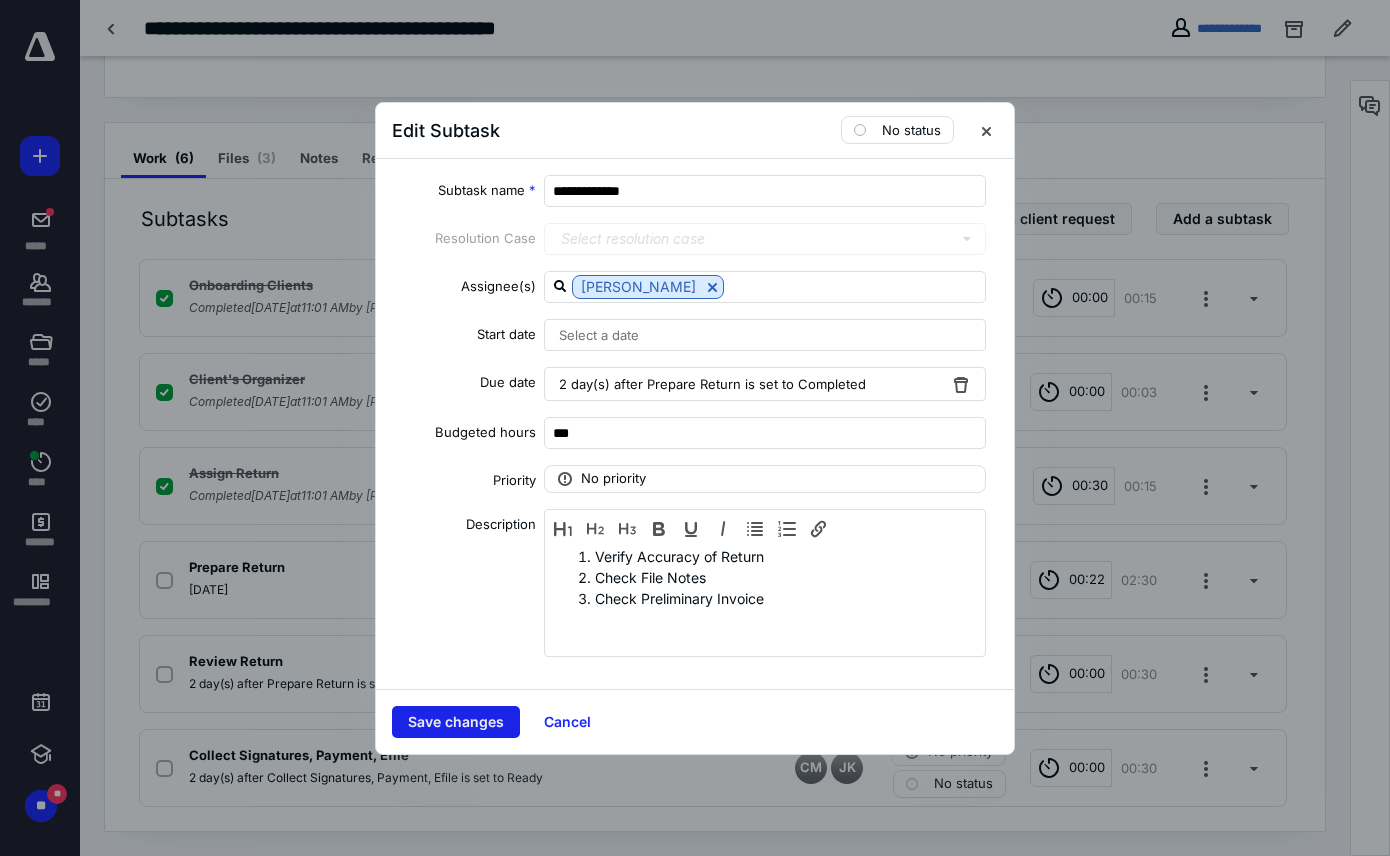 click on "Save changes" at bounding box center [456, 722] 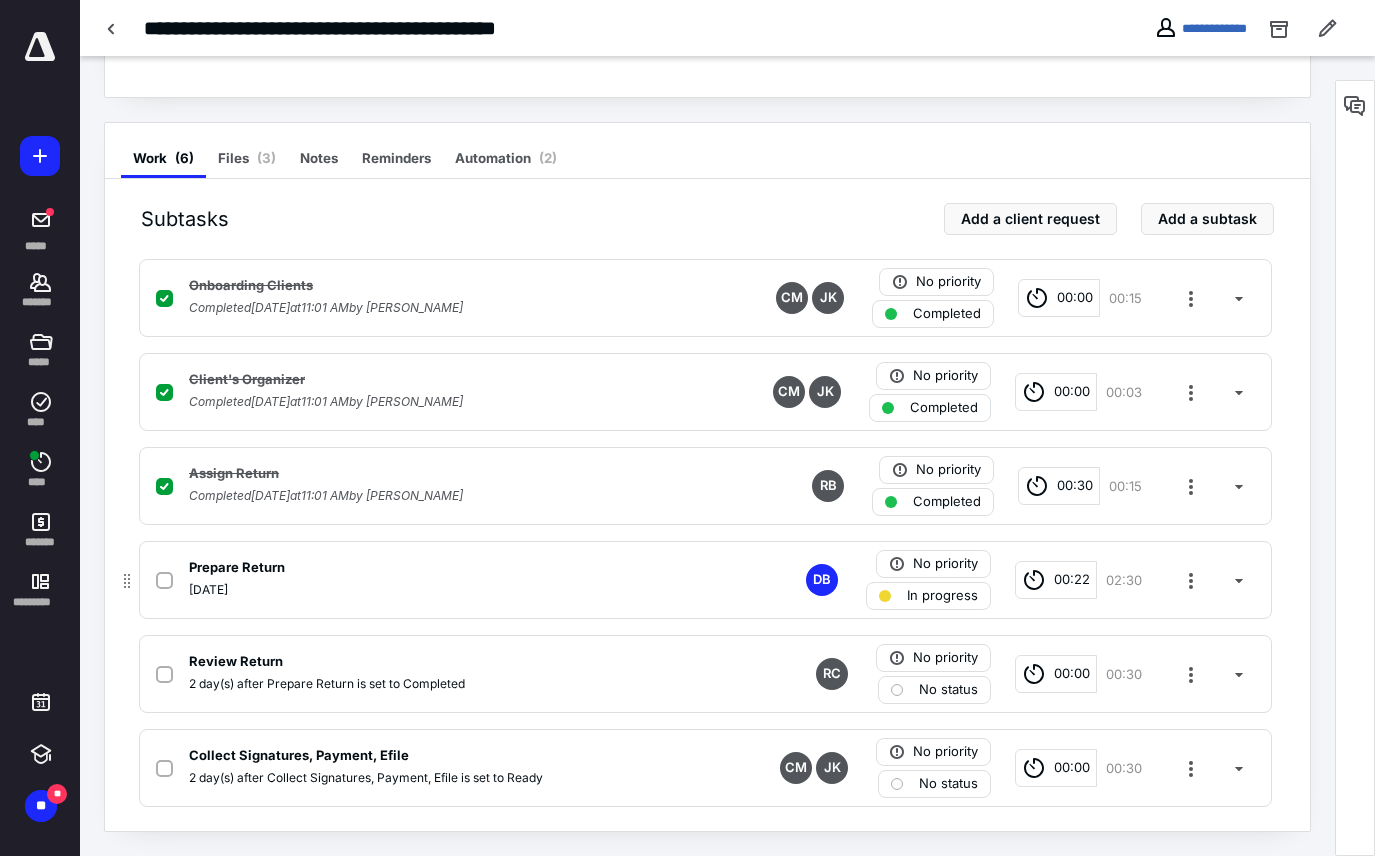 click 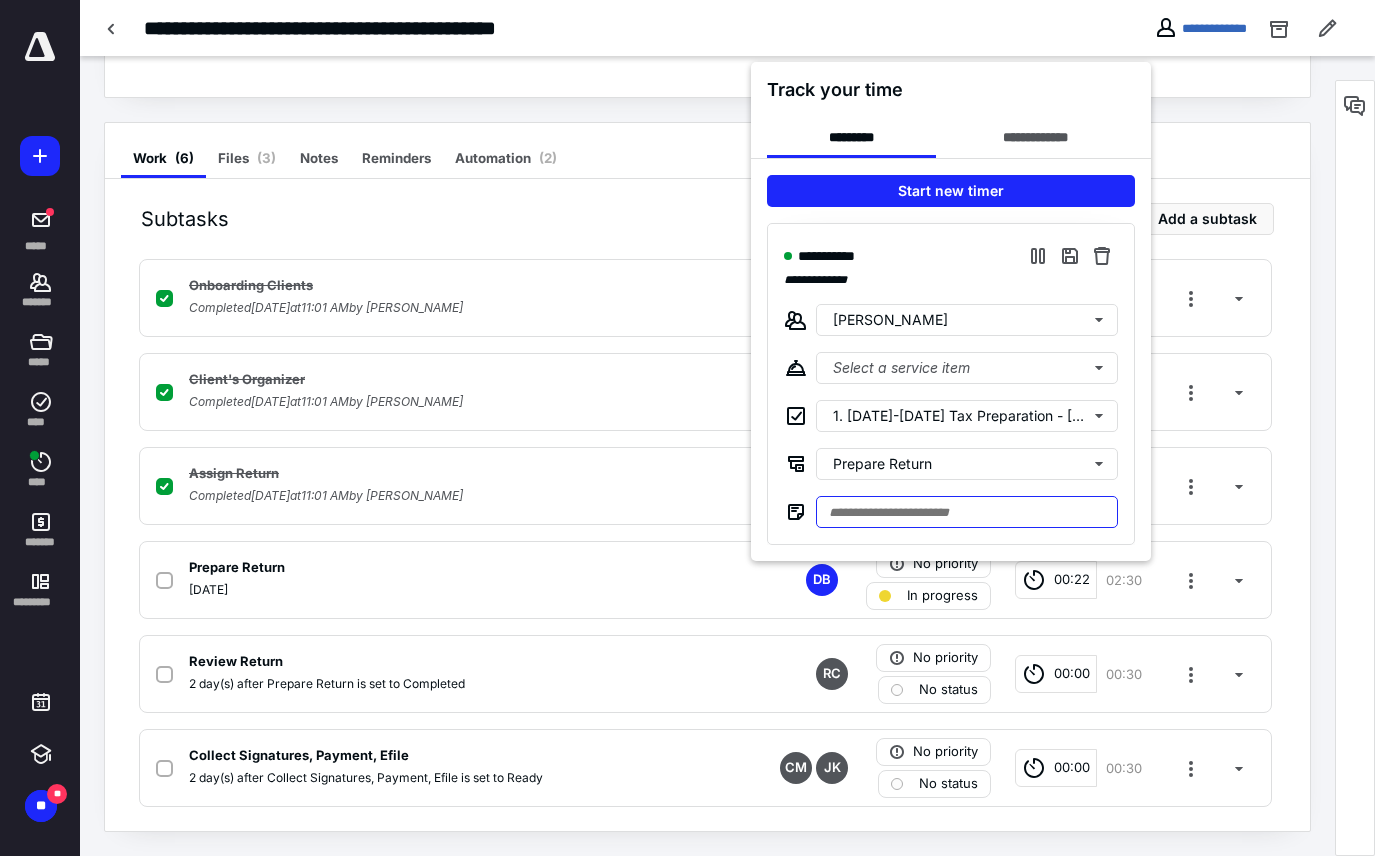 click at bounding box center (967, 512) 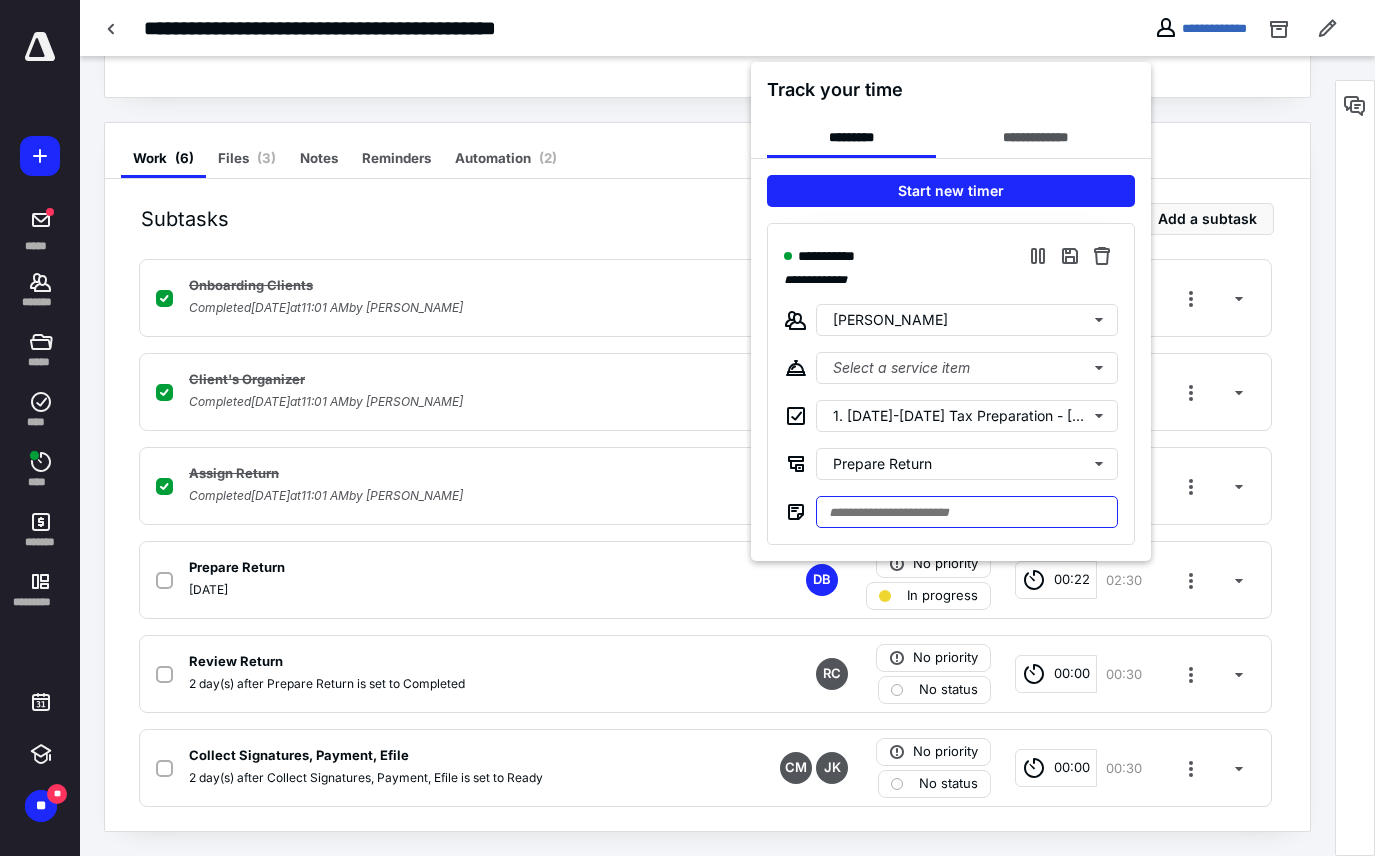 type on "*" 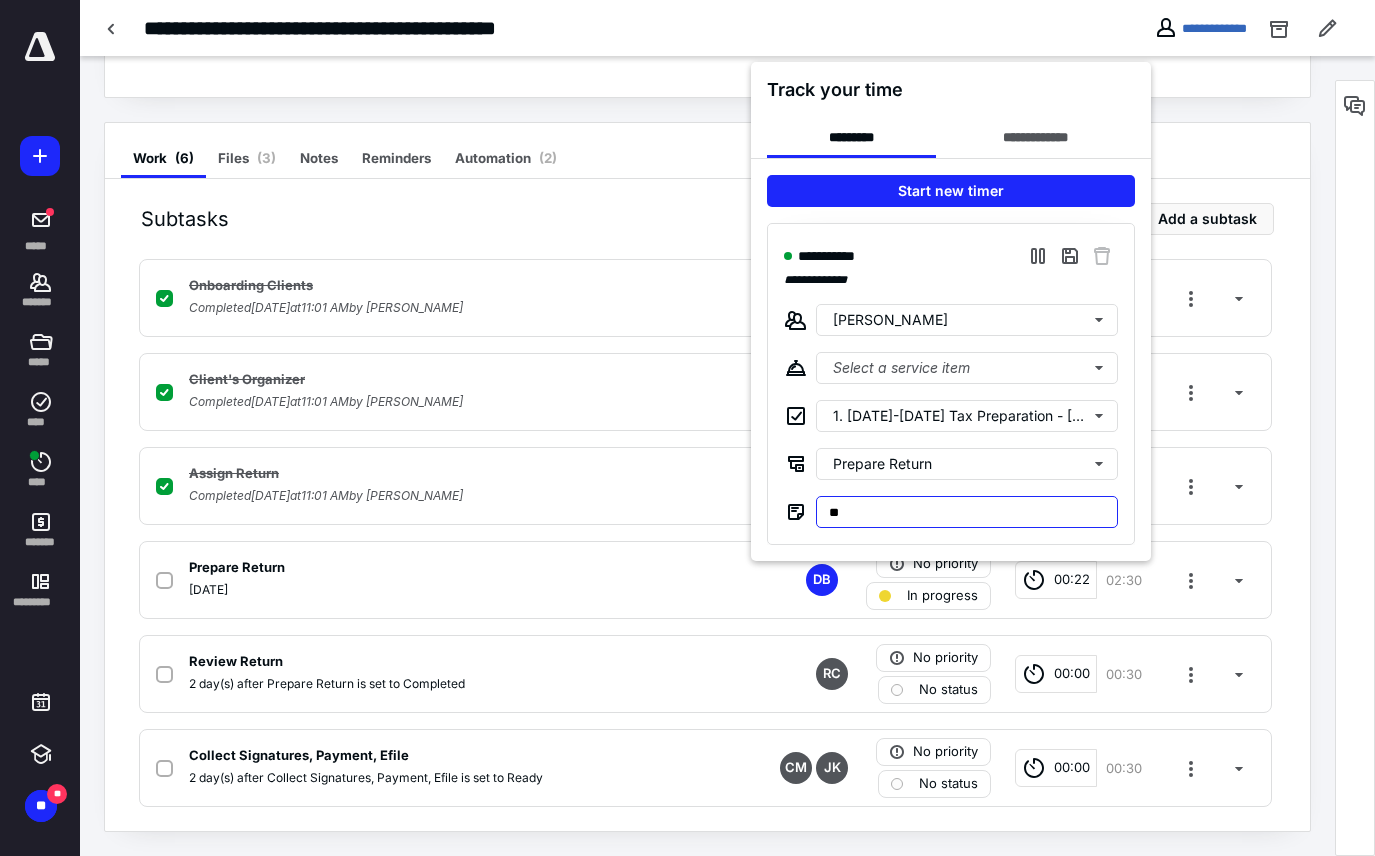 type on "*" 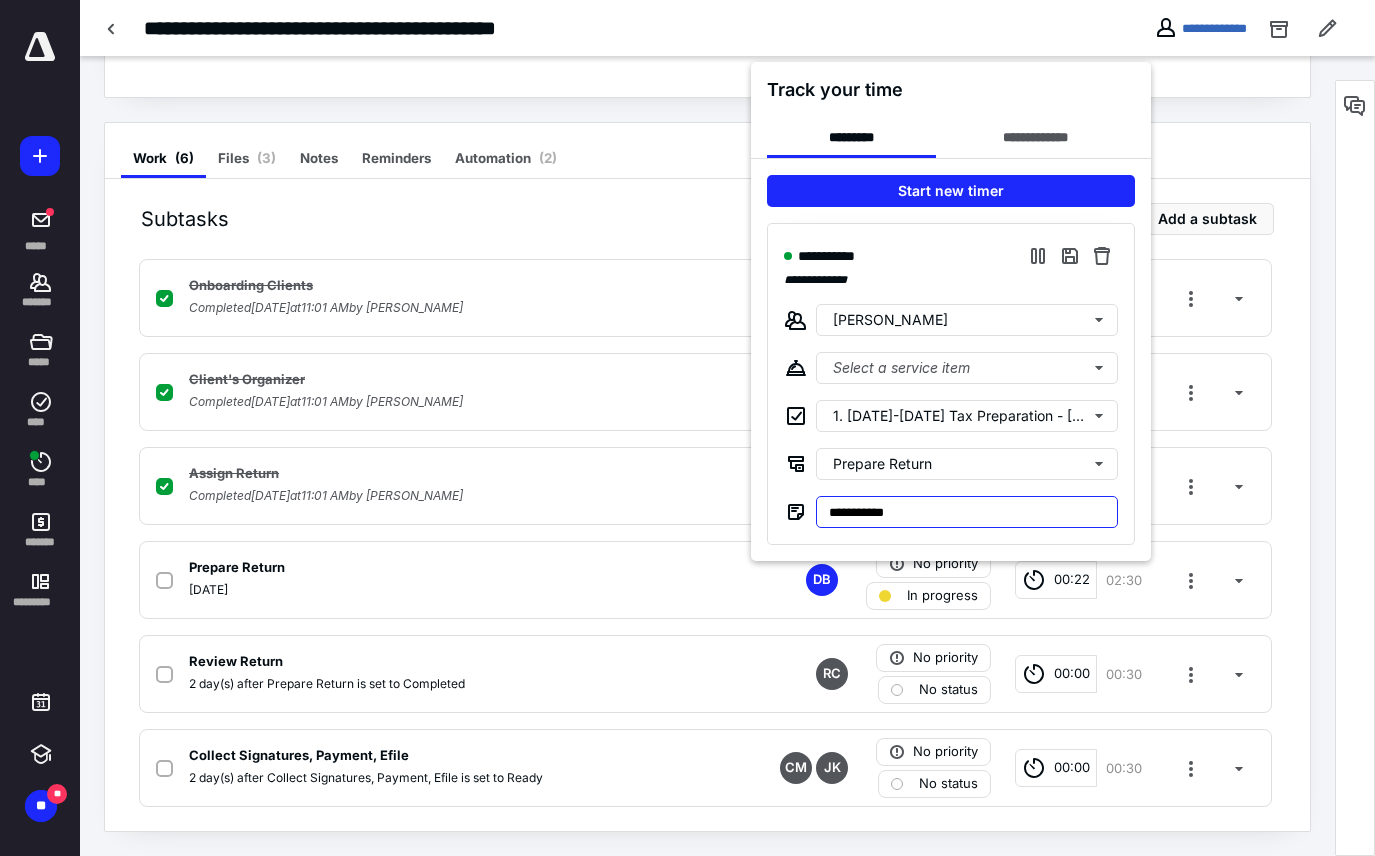 type on "**********" 